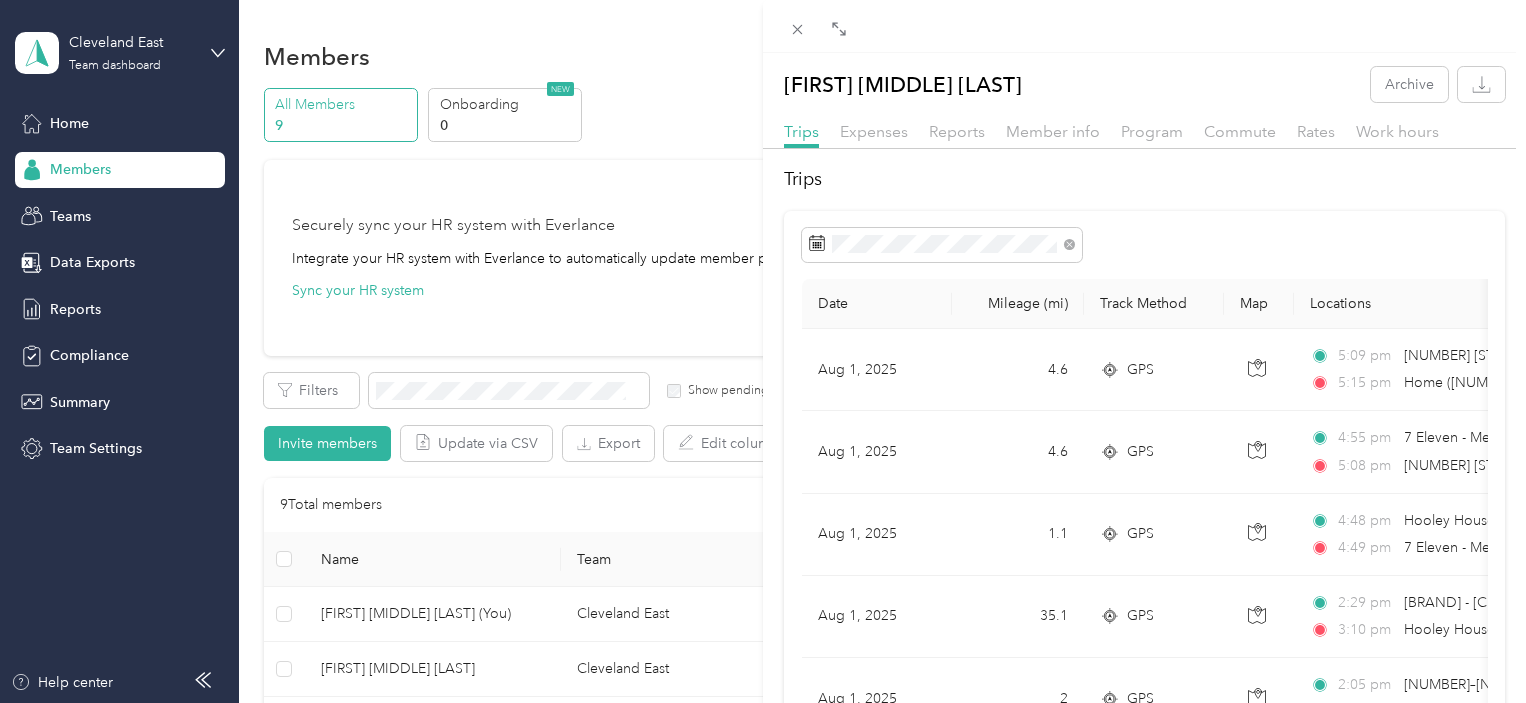 scroll, scrollTop: 0, scrollLeft: 0, axis: both 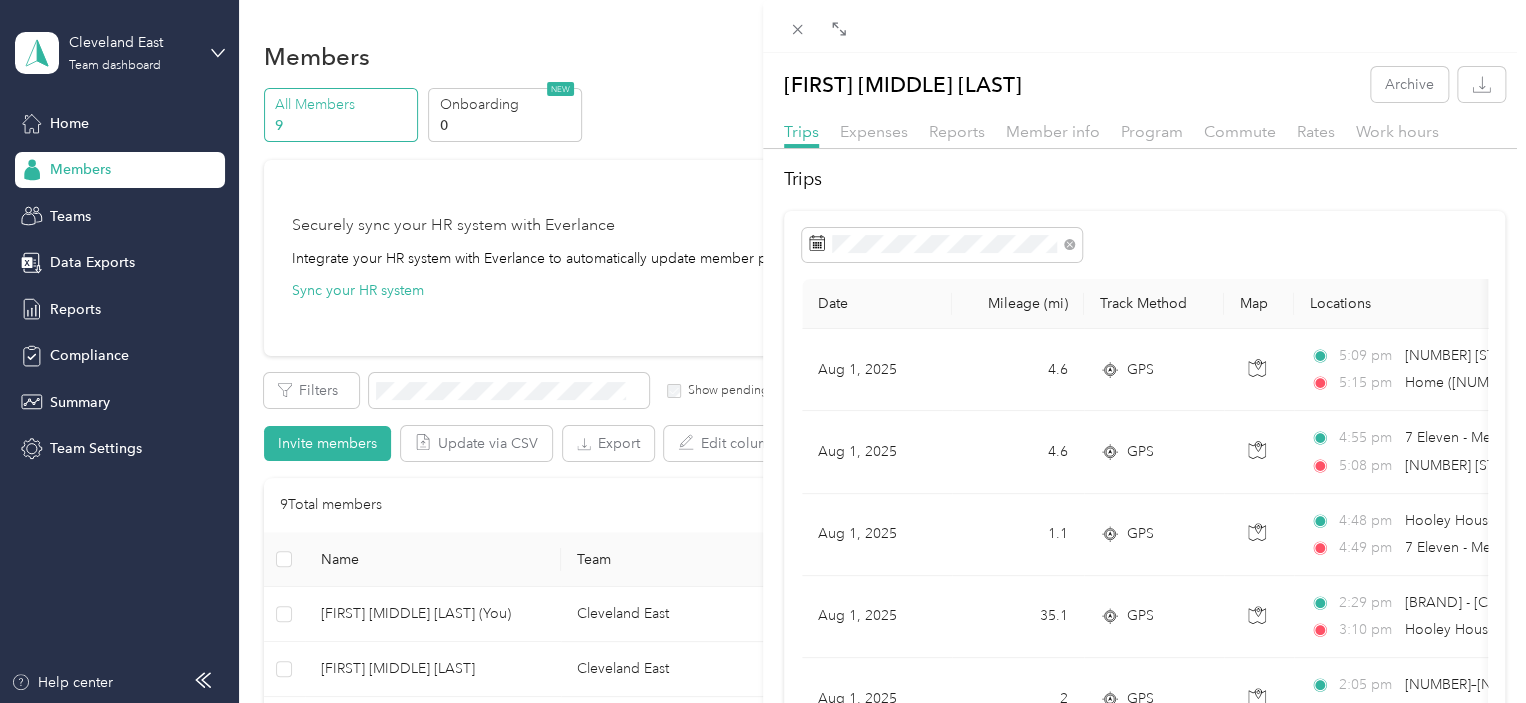 click on "Trip details Save This trip cannot be edited because it is either under review, approved, or paid. Contact your Team Manager to edit it. Miles 1.23 Value  ← Move left → Move right ↑ Move up ↓ Move down + Zoom in - Zoom out Home Jump left by 75% End Jump right by 75% Page Up Jump up by 75% Page Down Jump down by 75% Keyboard shortcuts Map Data Map data ©2025 Google Map data ©2025 Google 10 km  Click to toggle between metric and imperial units Terms Report a map error TO Add photo" at bounding box center (763, 351) 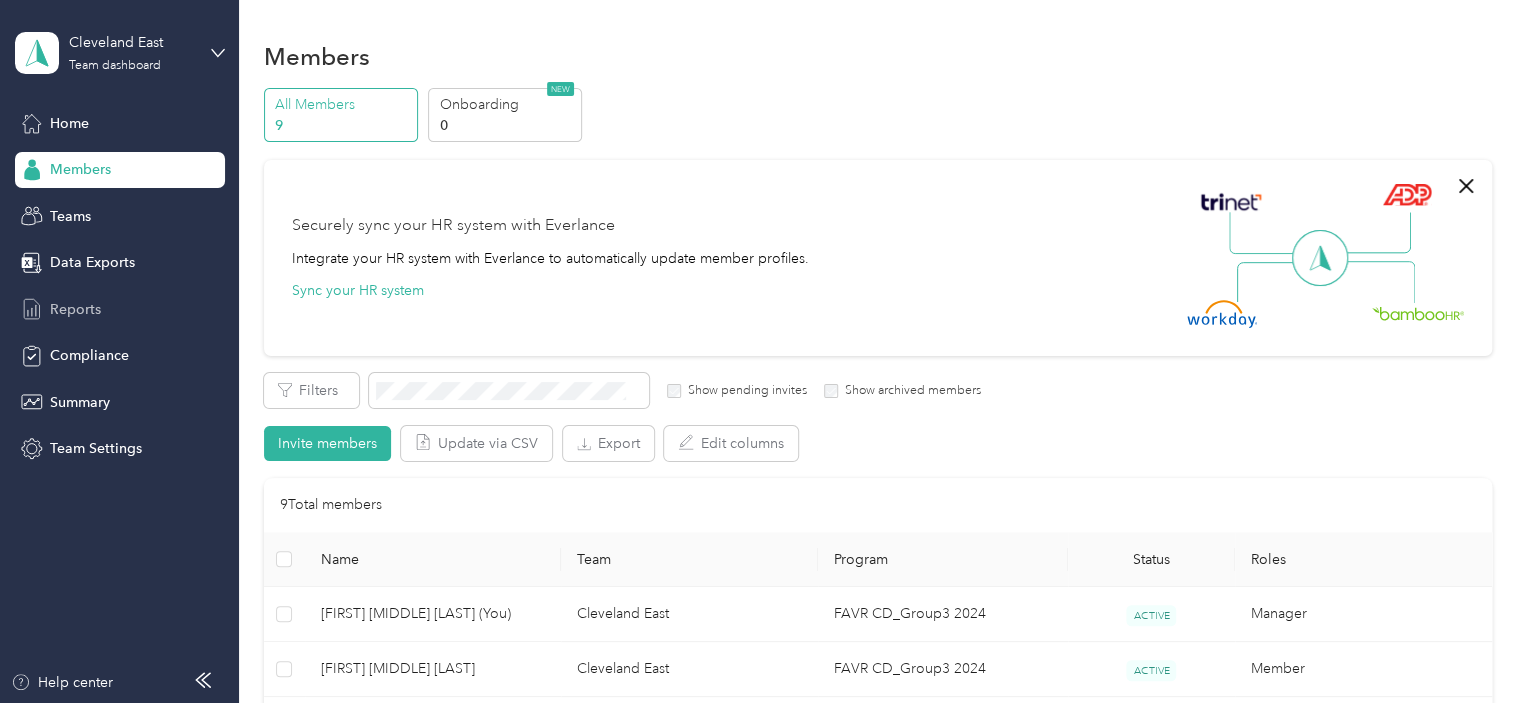 click on "Reports" at bounding box center (75, 309) 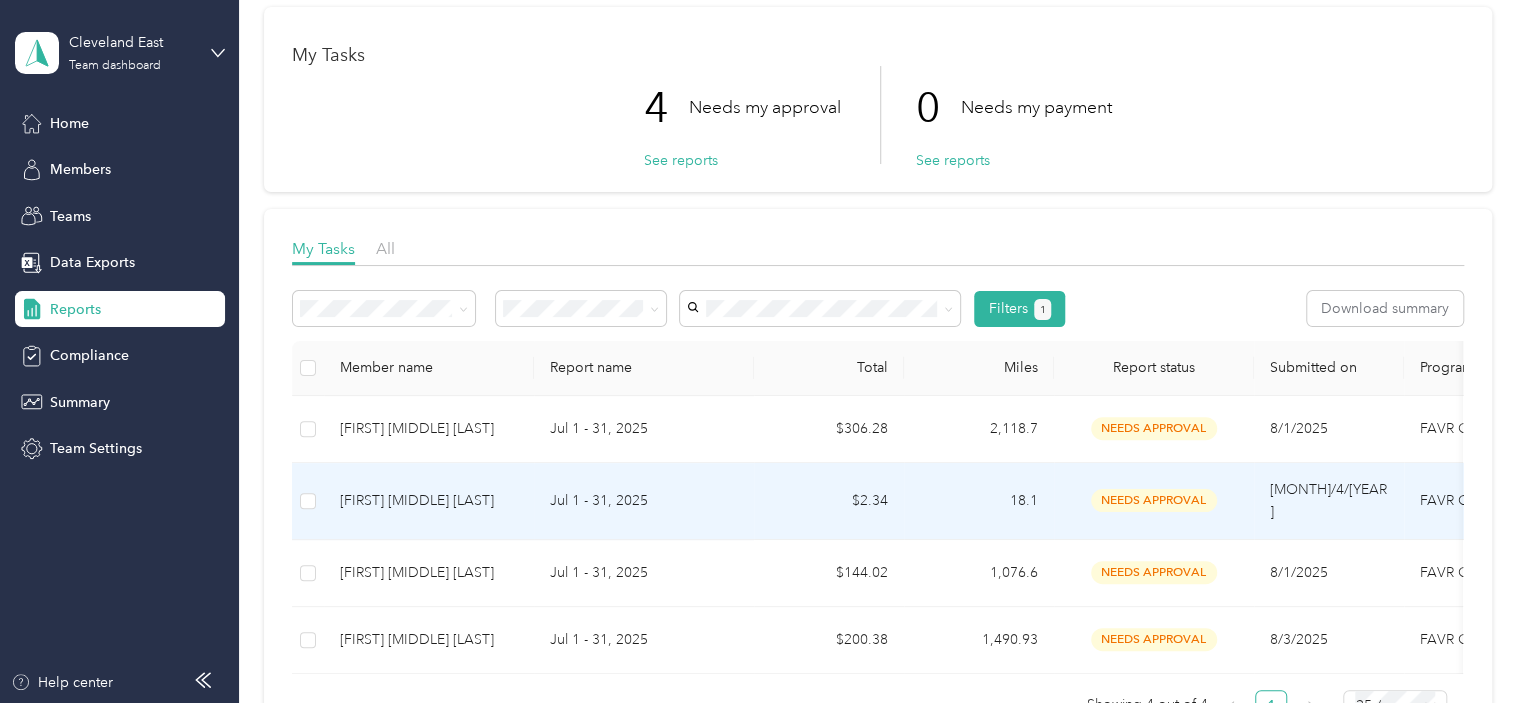 scroll, scrollTop: 0, scrollLeft: 0, axis: both 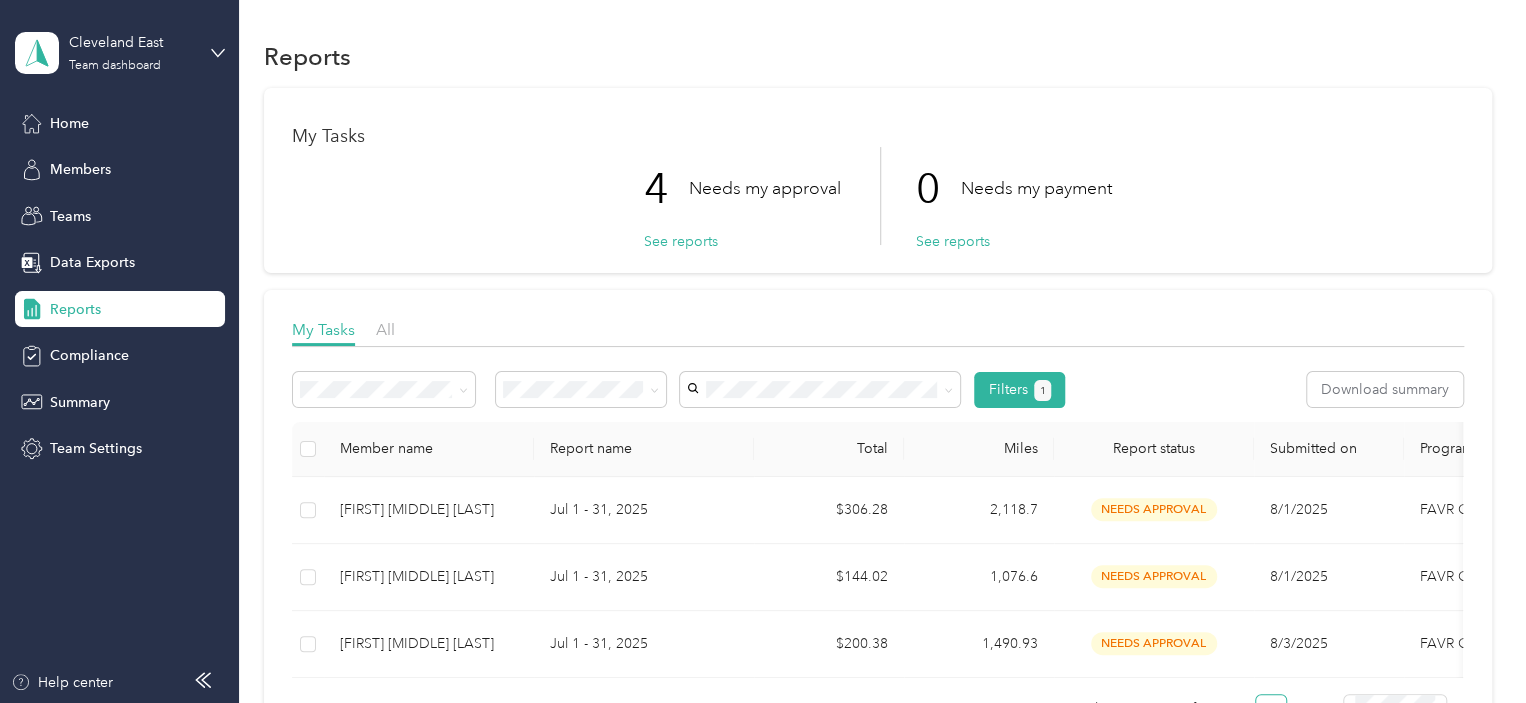 click on "Needs approval from [FIRST] [MIDDLE] [LAST], [FIRST] [MIDDLE] [LAST]" at bounding box center (878, 196) 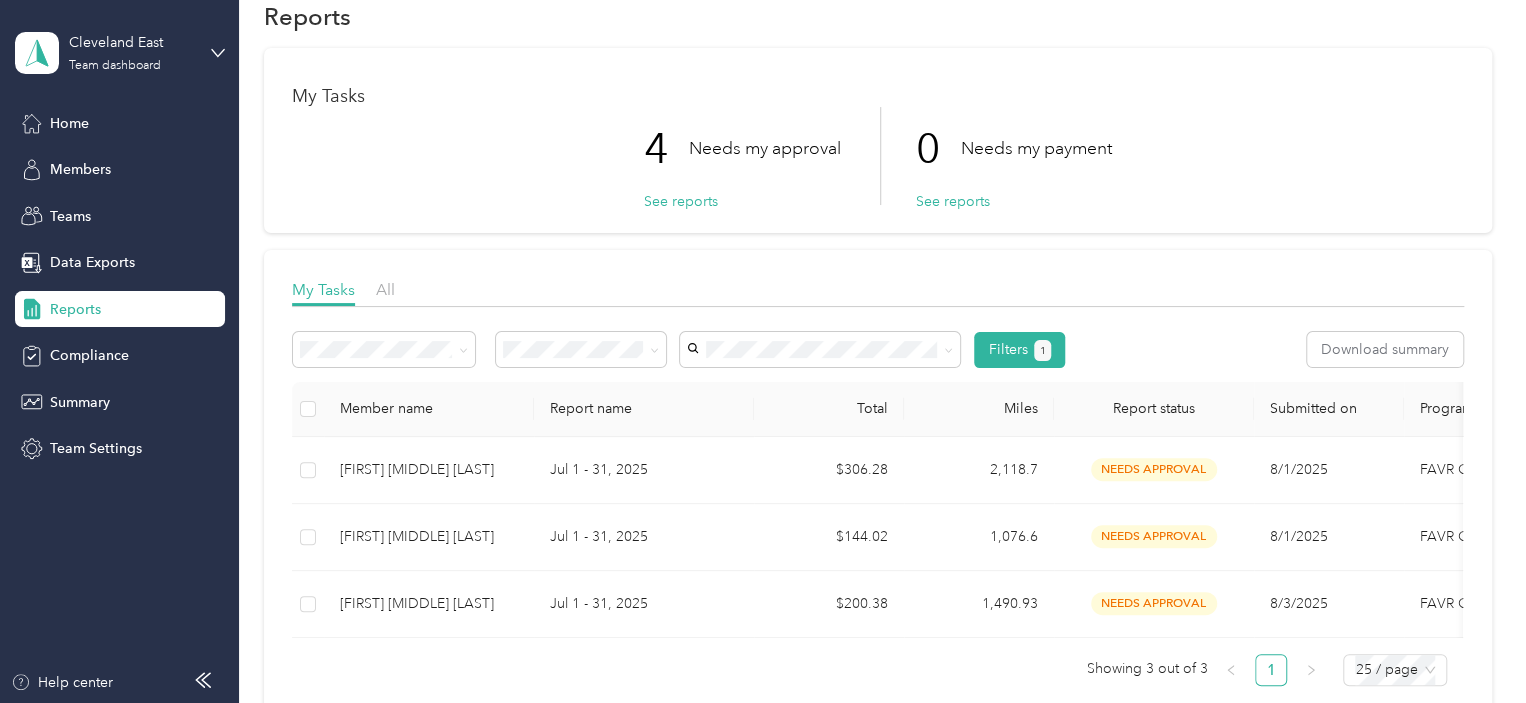 scroll, scrollTop: 0, scrollLeft: 0, axis: both 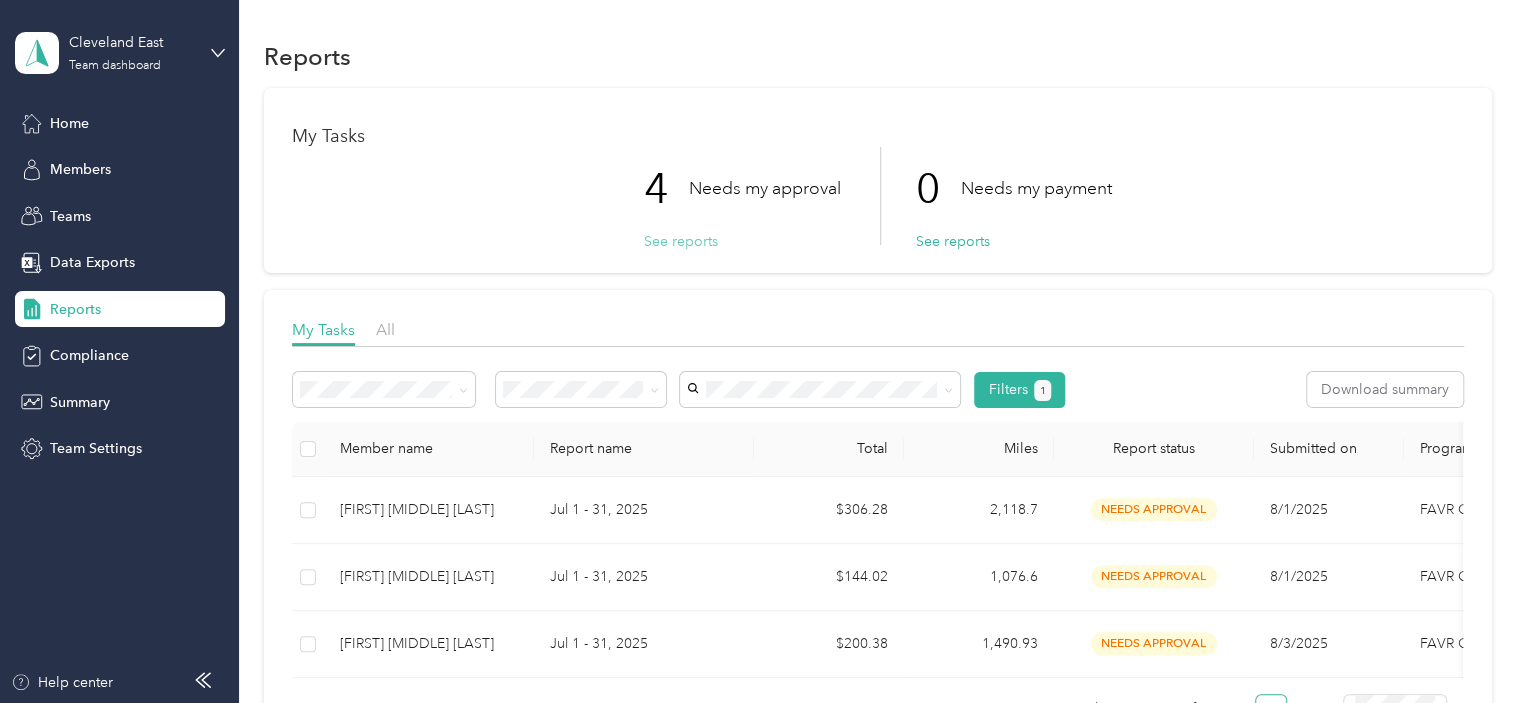 click on "See reports" at bounding box center (681, 241) 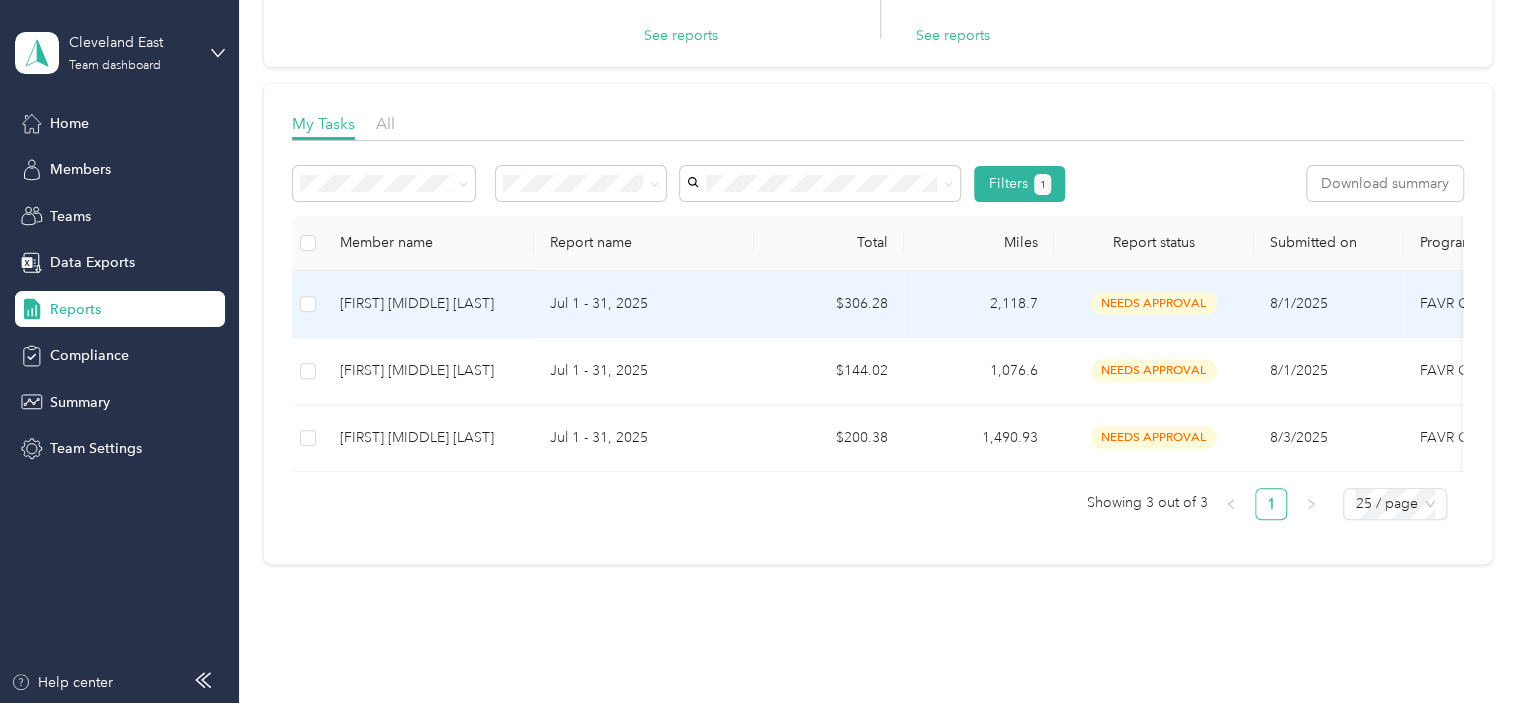 scroll, scrollTop: 187, scrollLeft: 0, axis: vertical 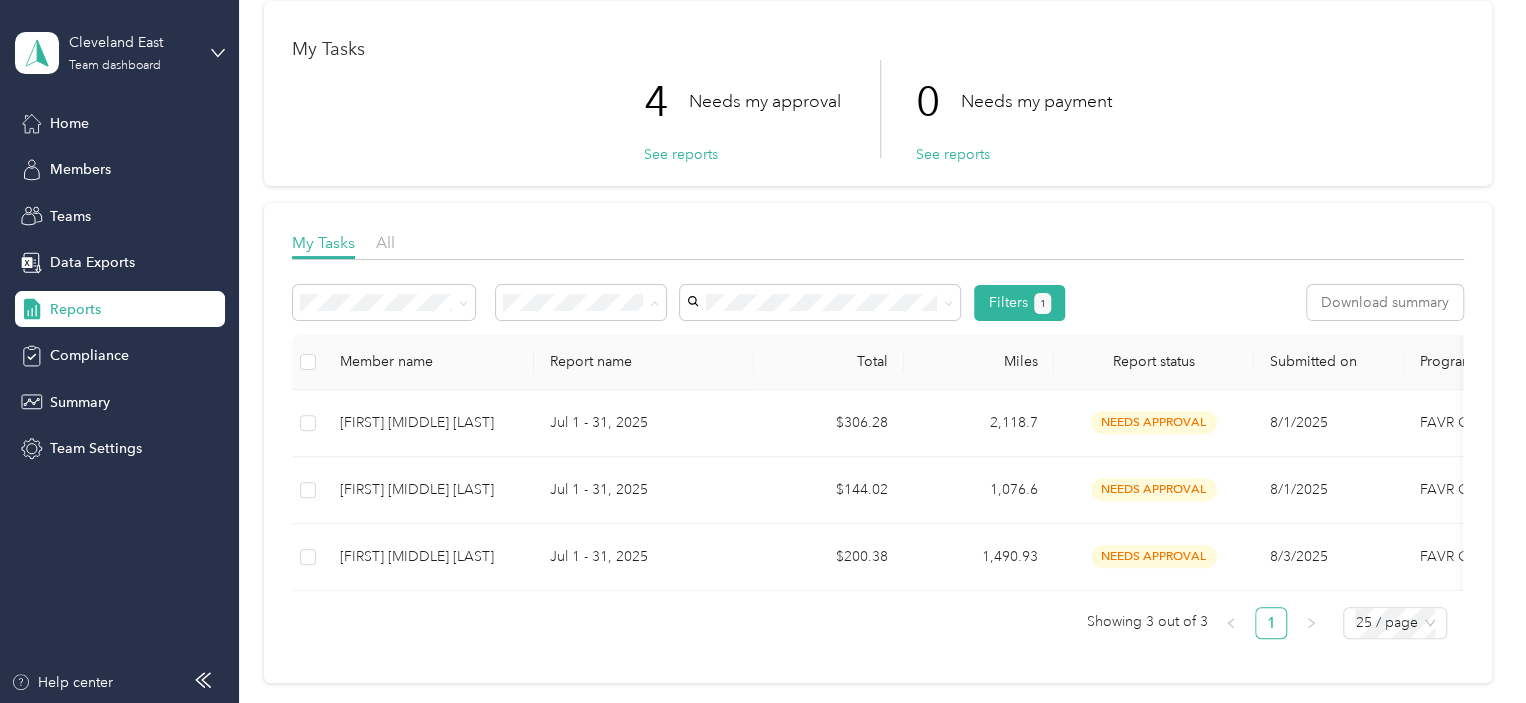 click on "All Needs my approval Needs my payment Approved  by me Rejected by me Paid by me" at bounding box center (581, 436) 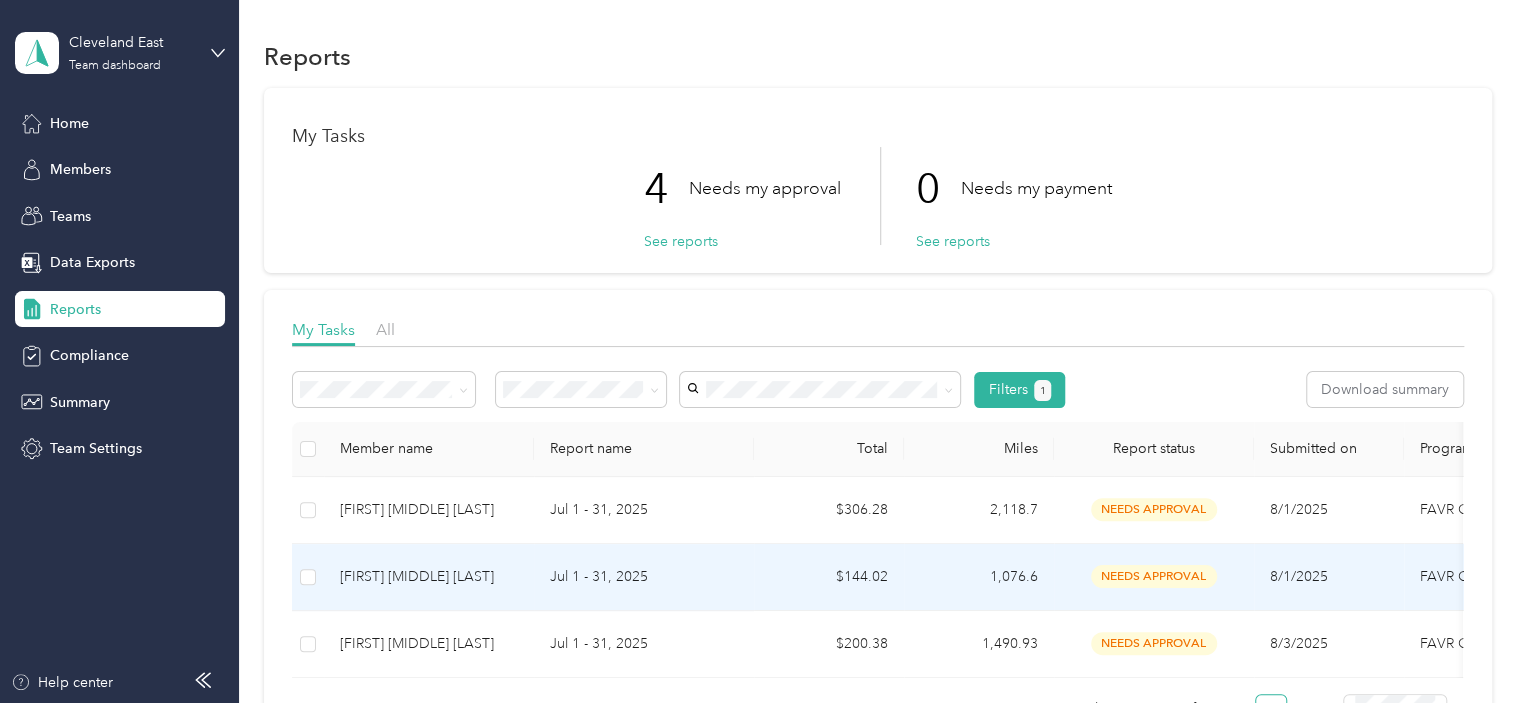 scroll, scrollTop: 100, scrollLeft: 0, axis: vertical 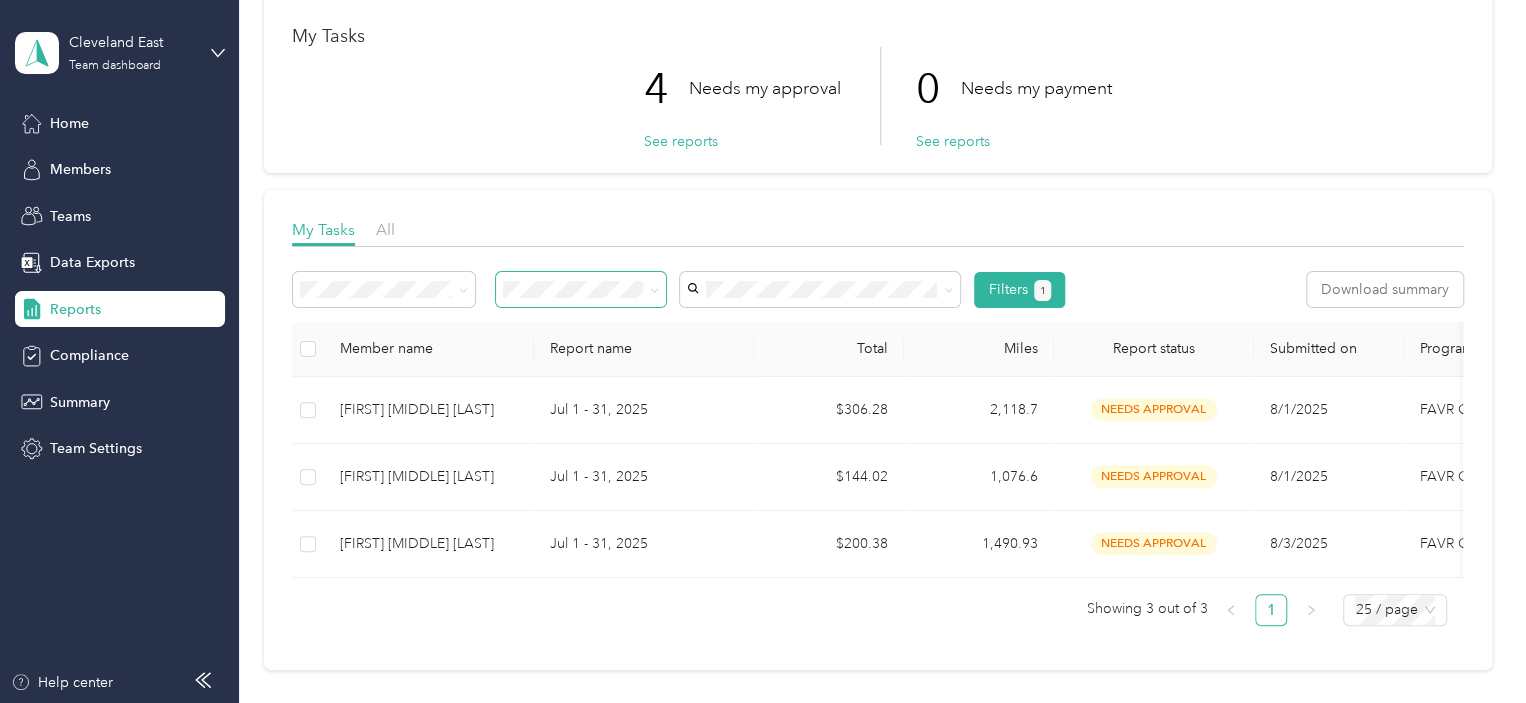 click 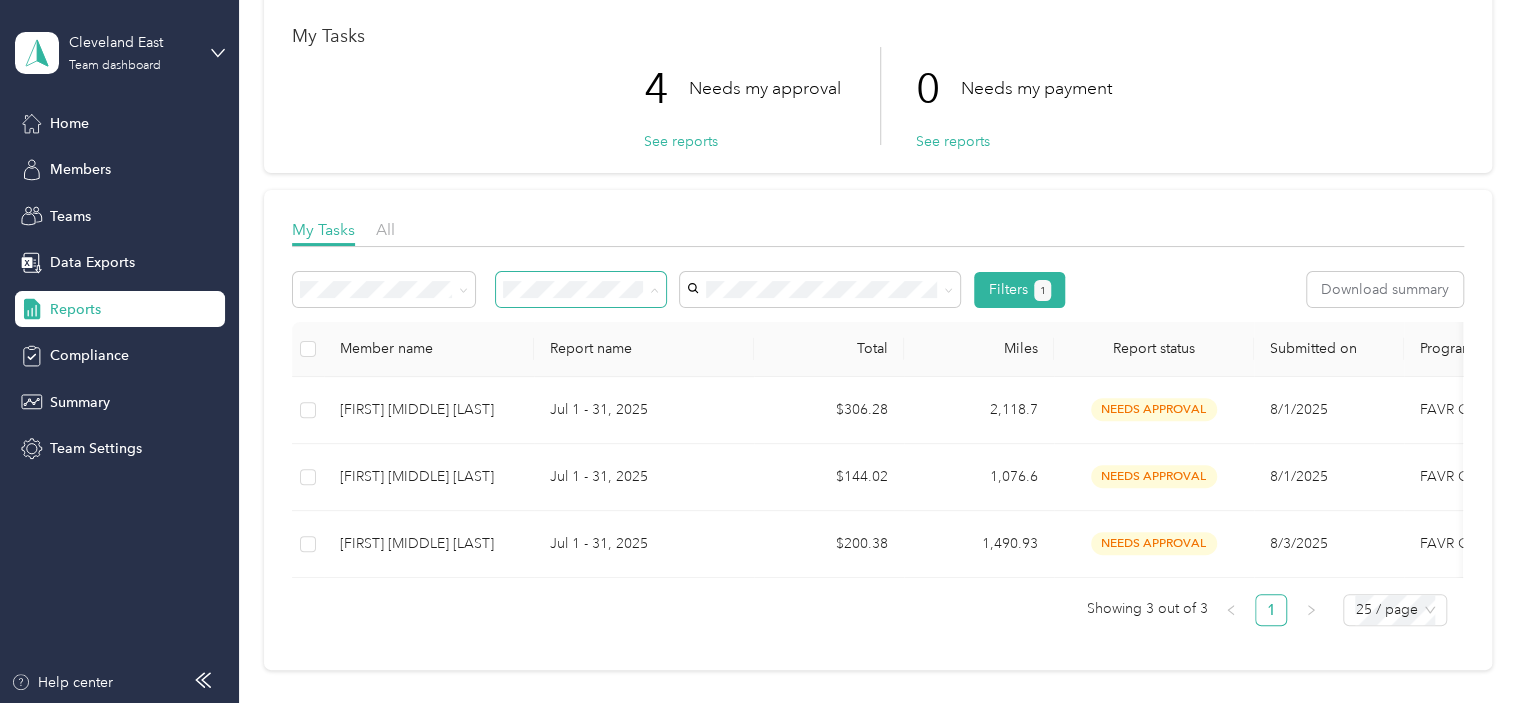 click on "All Needs my approval Needs my payment Approved  by me Rejected by me Paid by me" at bounding box center (581, 423) 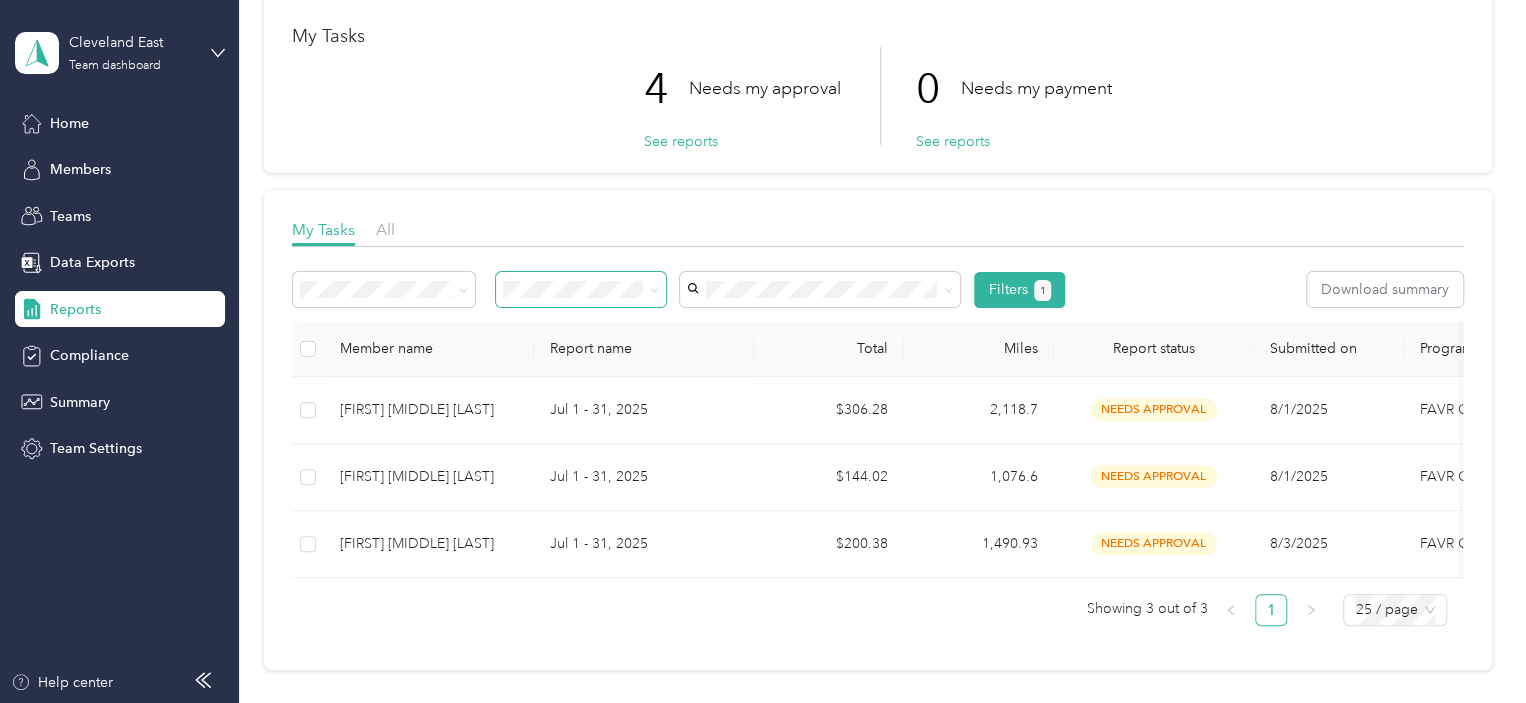 click at bounding box center [654, 289] 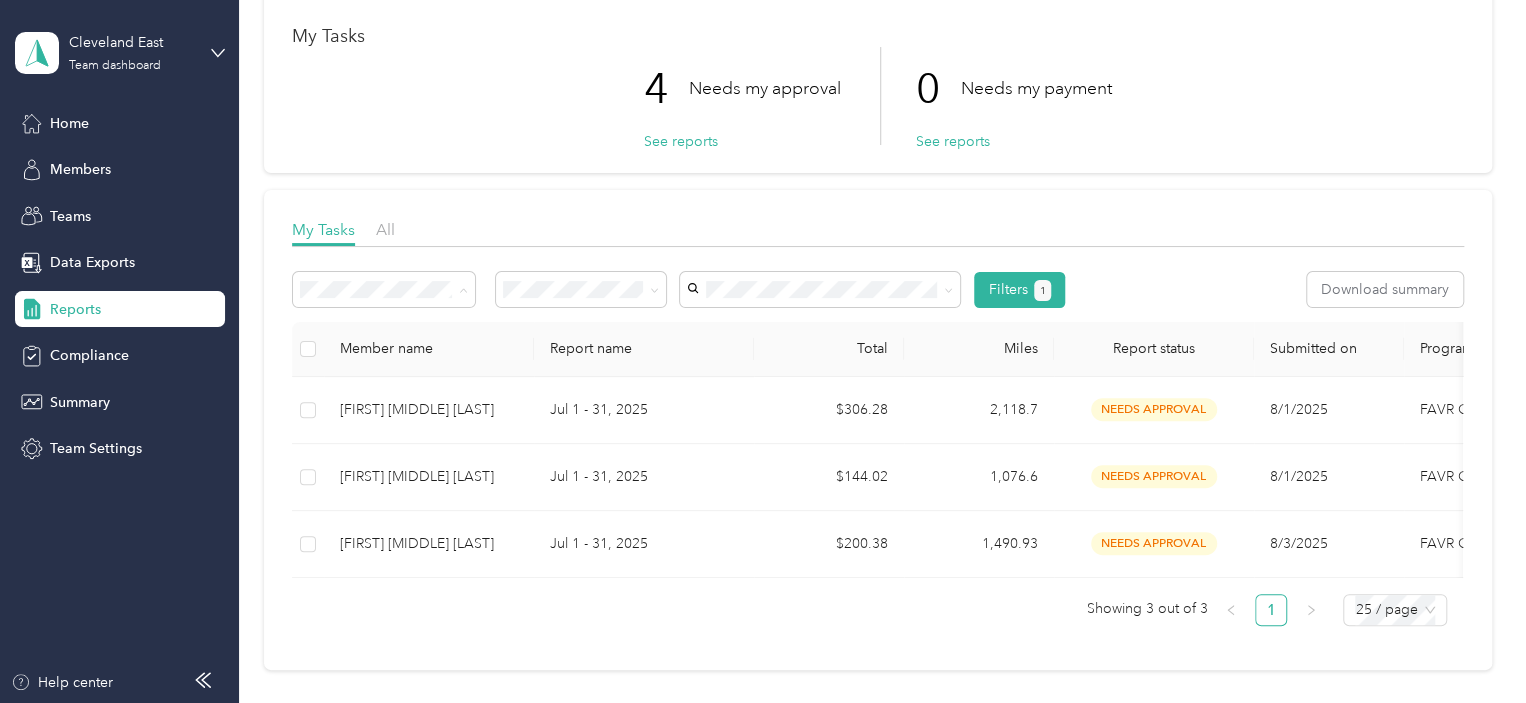 click on "All reports" at bounding box center [384, 395] 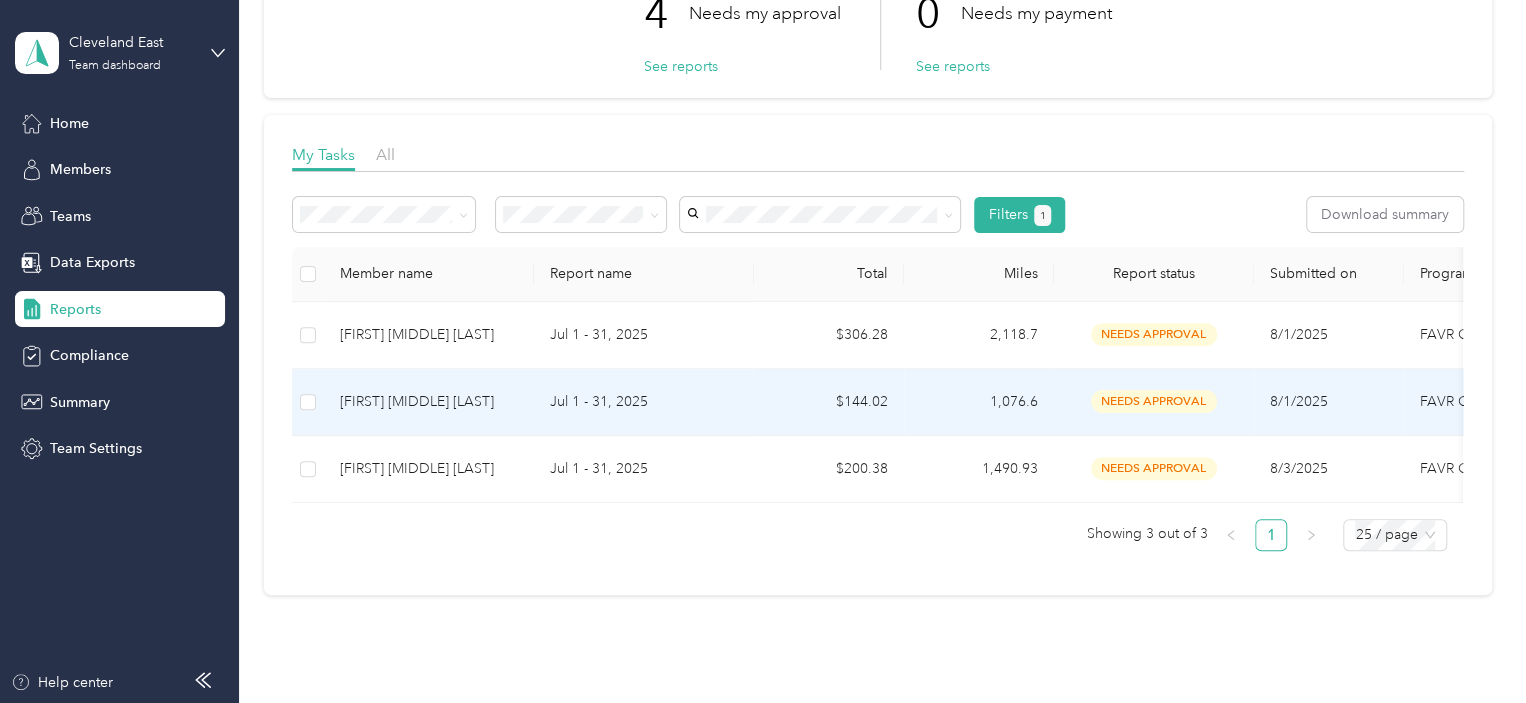 scroll, scrollTop: 87, scrollLeft: 0, axis: vertical 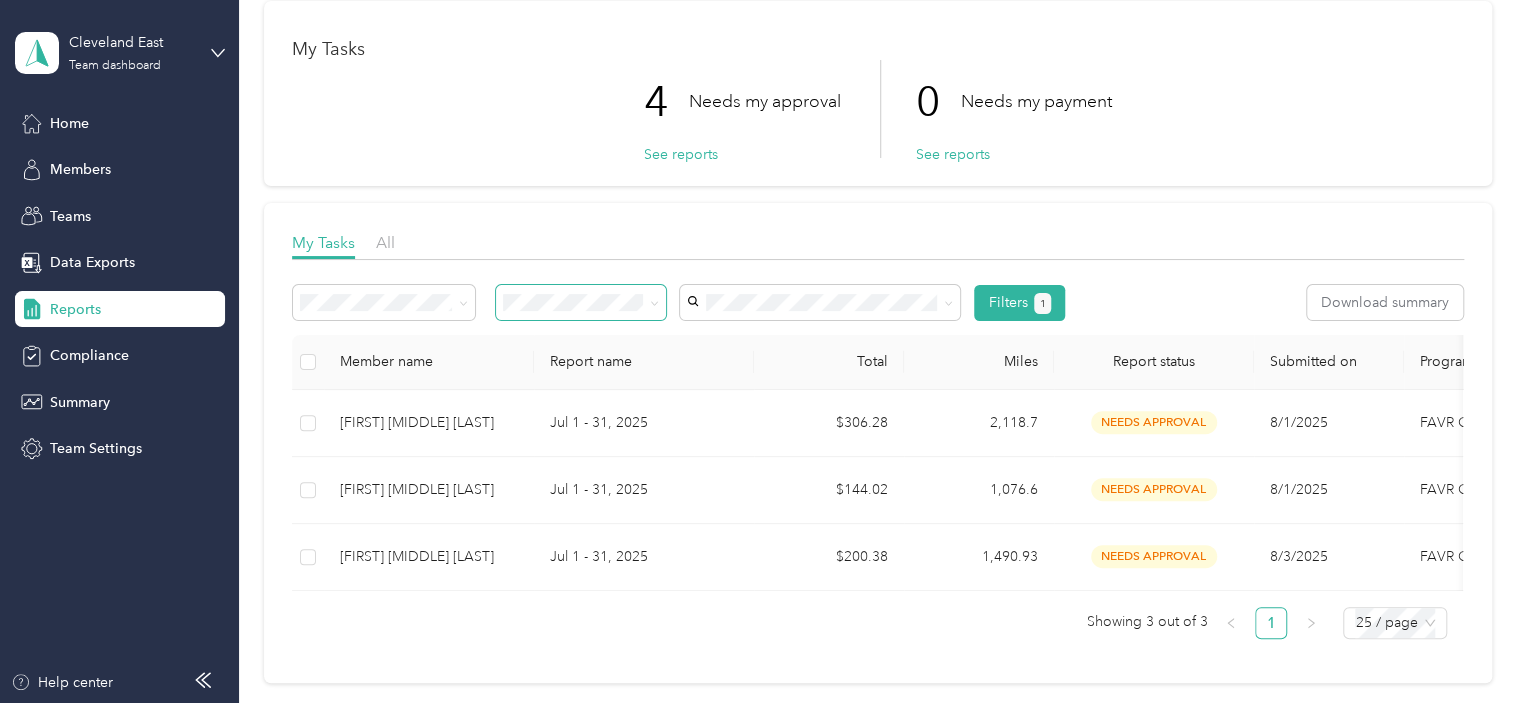 click at bounding box center (654, 302) 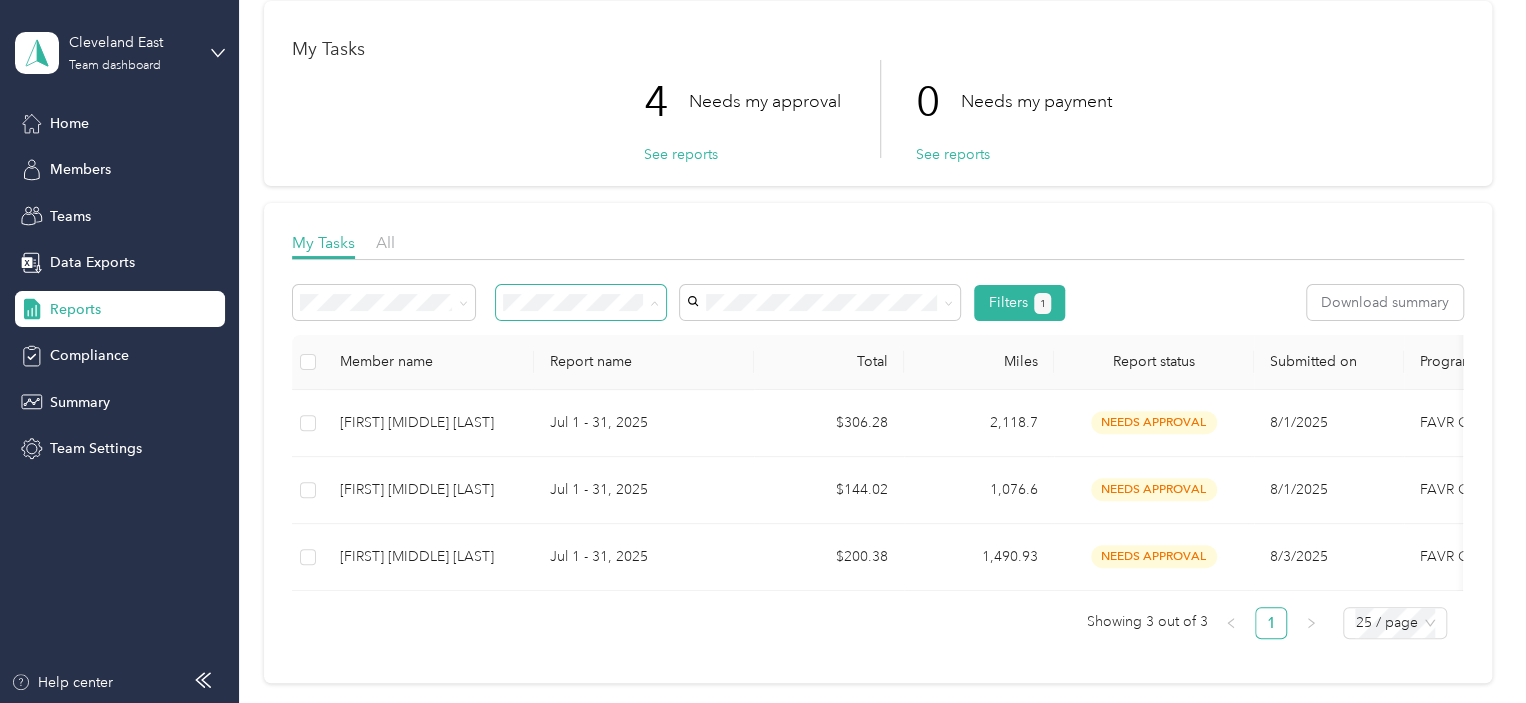 click on "Approved  by me" at bounding box center (565, 464) 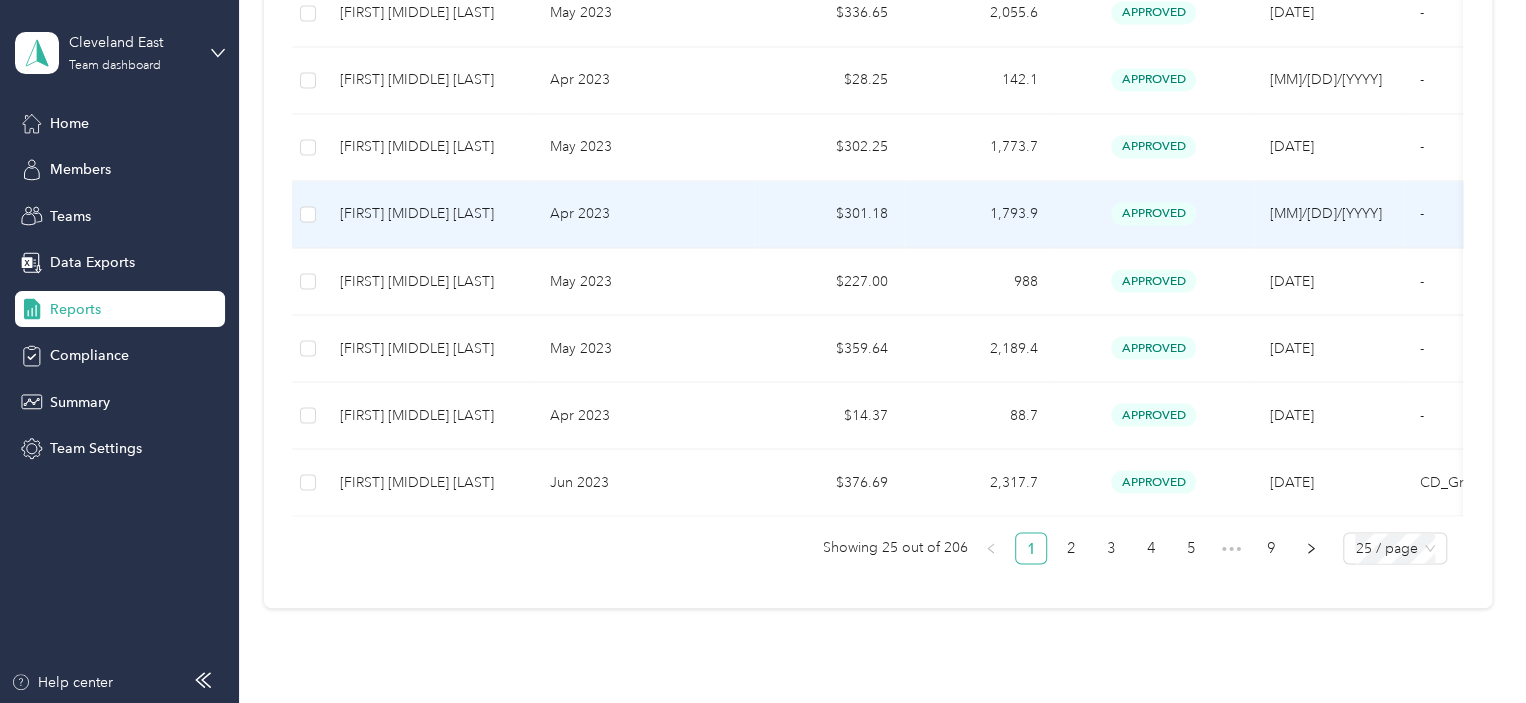 scroll, scrollTop: 1756, scrollLeft: 0, axis: vertical 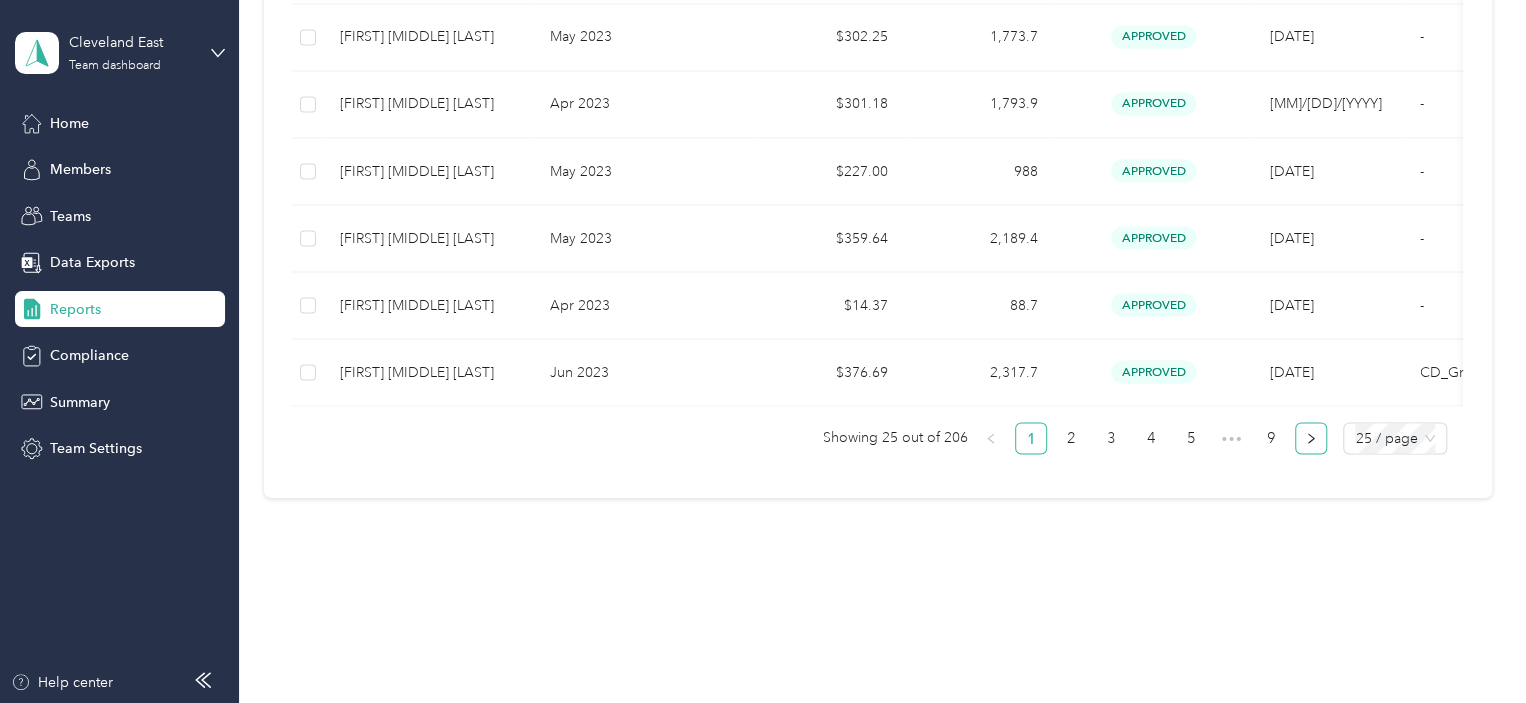 click at bounding box center [1311, 438] 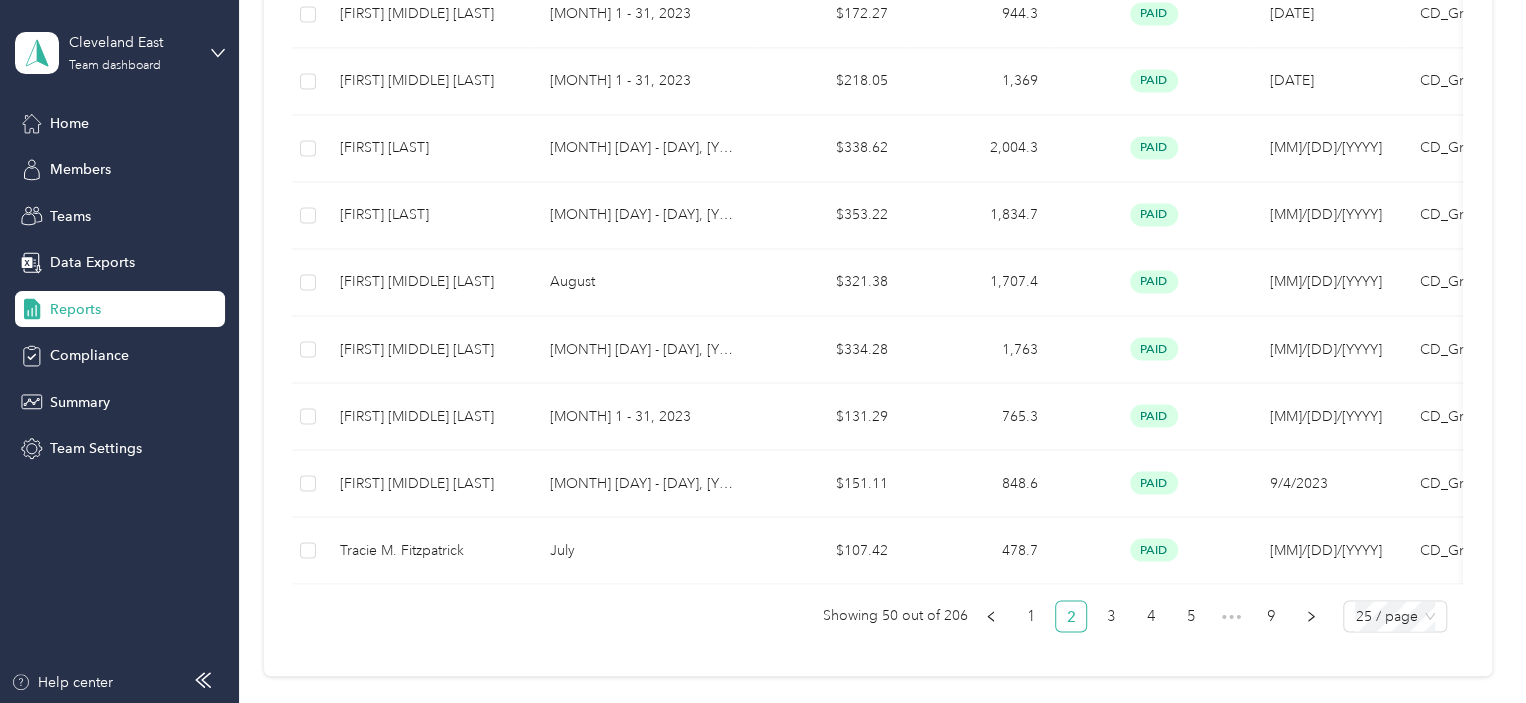 scroll, scrollTop: 1756, scrollLeft: 0, axis: vertical 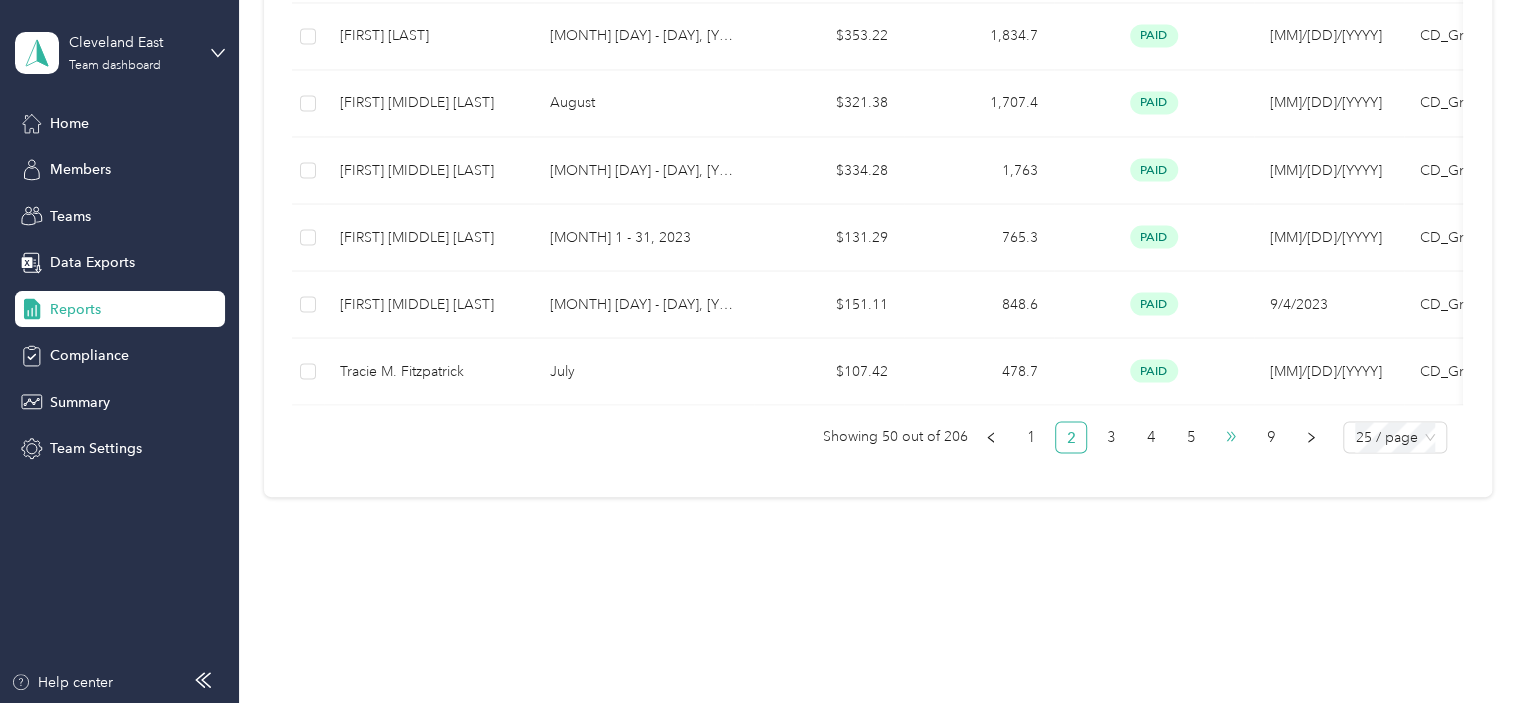 click on "•••" at bounding box center (1231, 437) 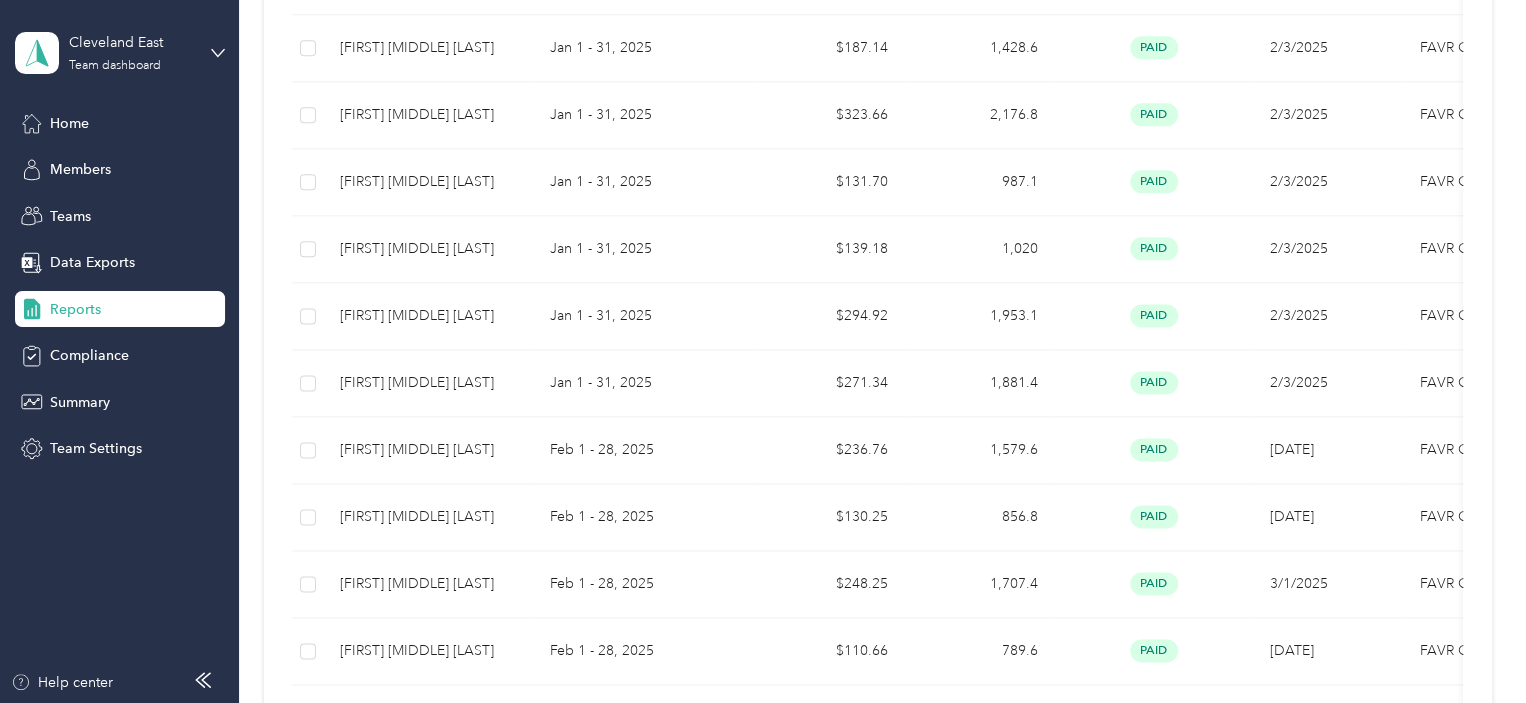 scroll, scrollTop: 1632, scrollLeft: 0, axis: vertical 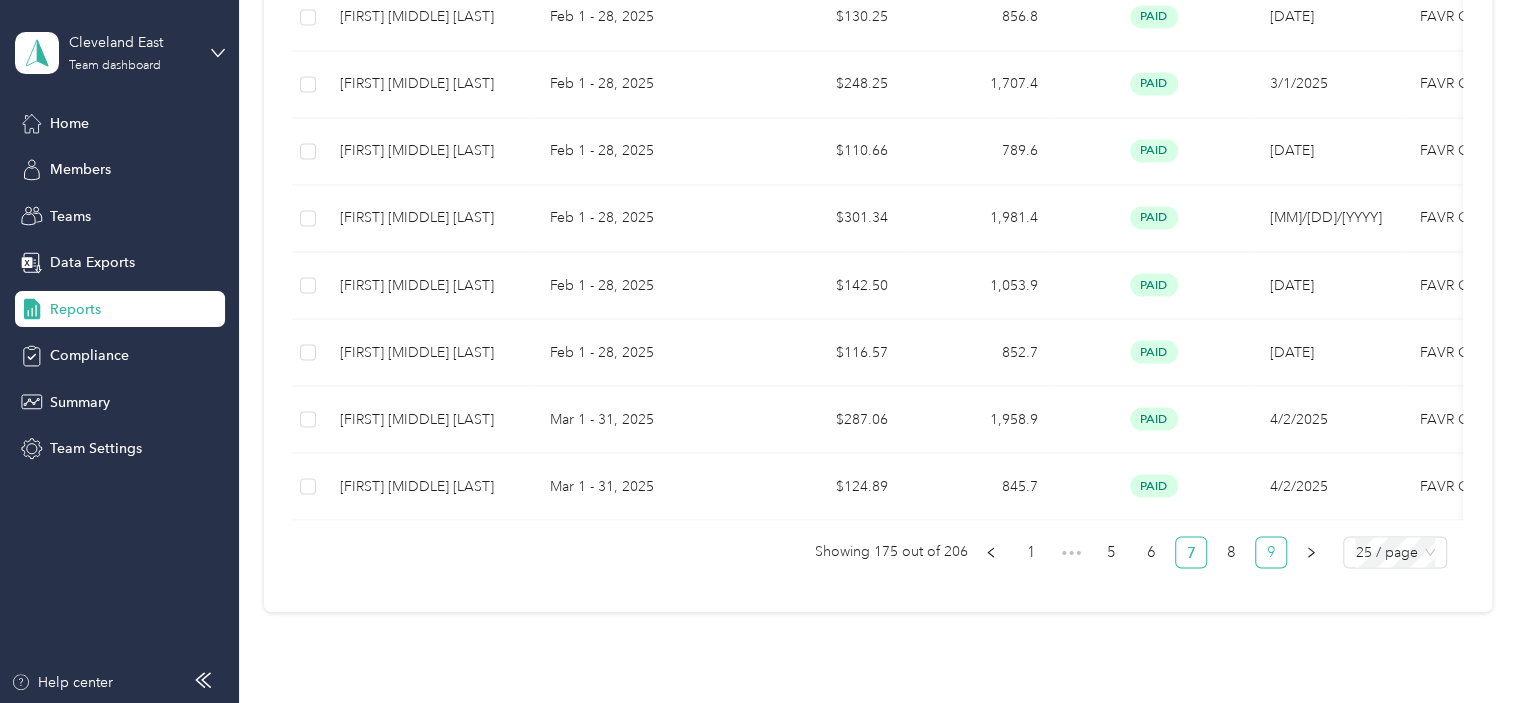 click on "9" at bounding box center [1271, 552] 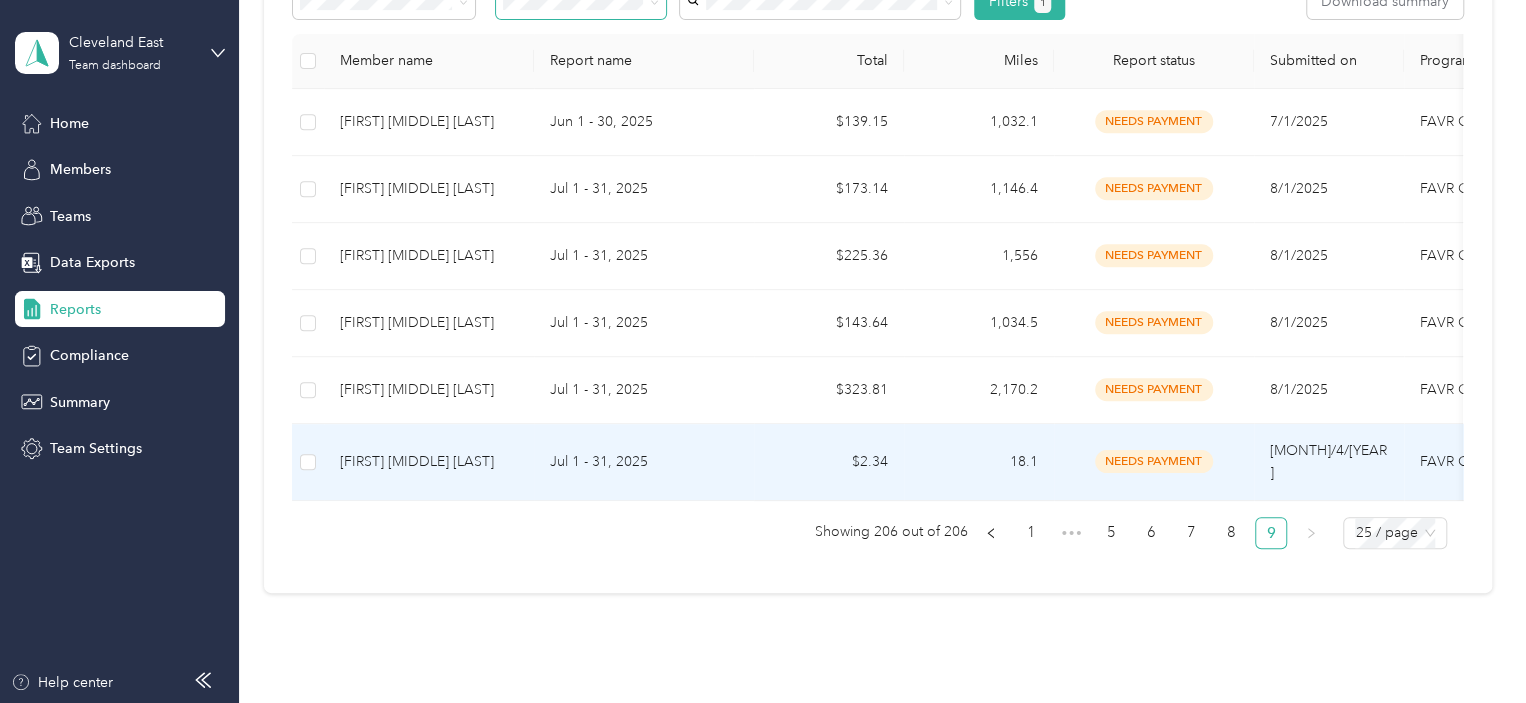 scroll, scrollTop: 288, scrollLeft: 0, axis: vertical 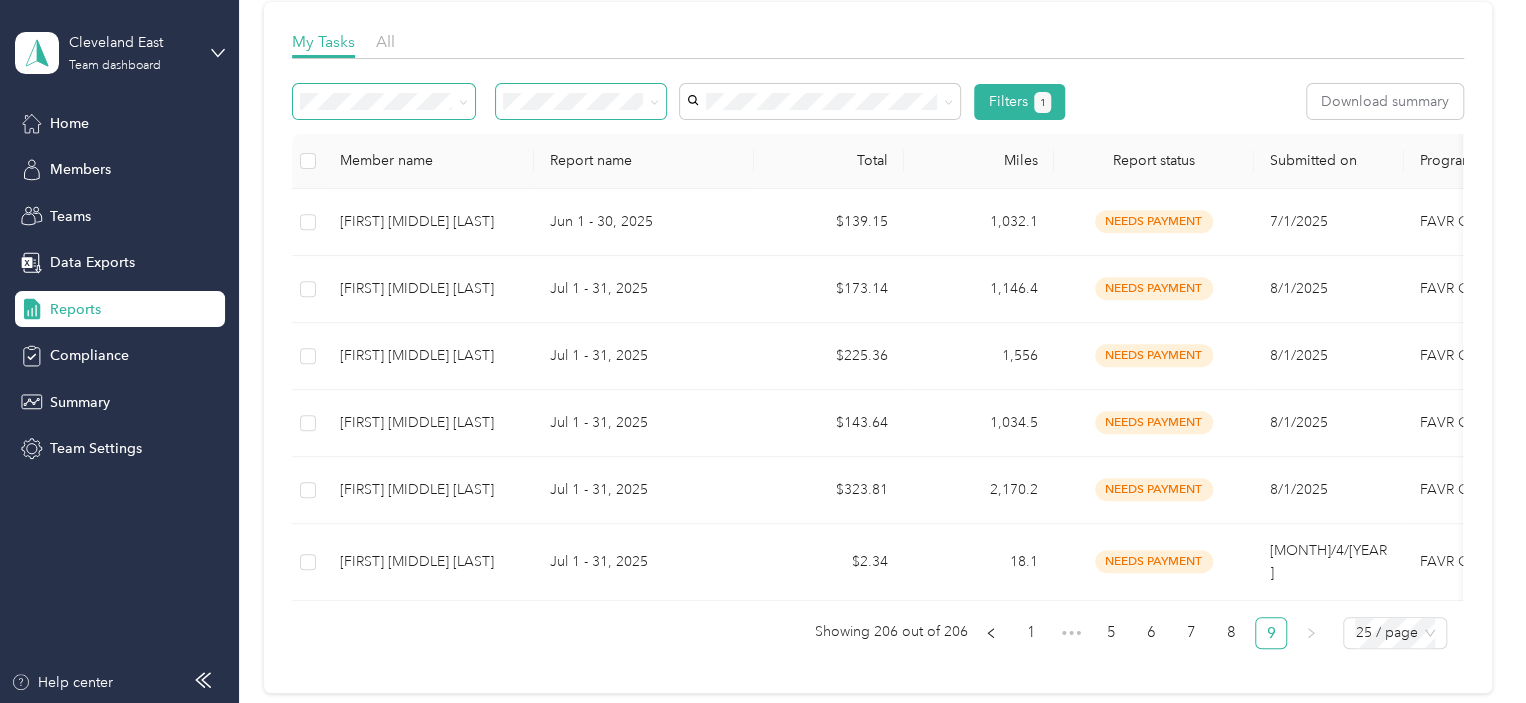 click 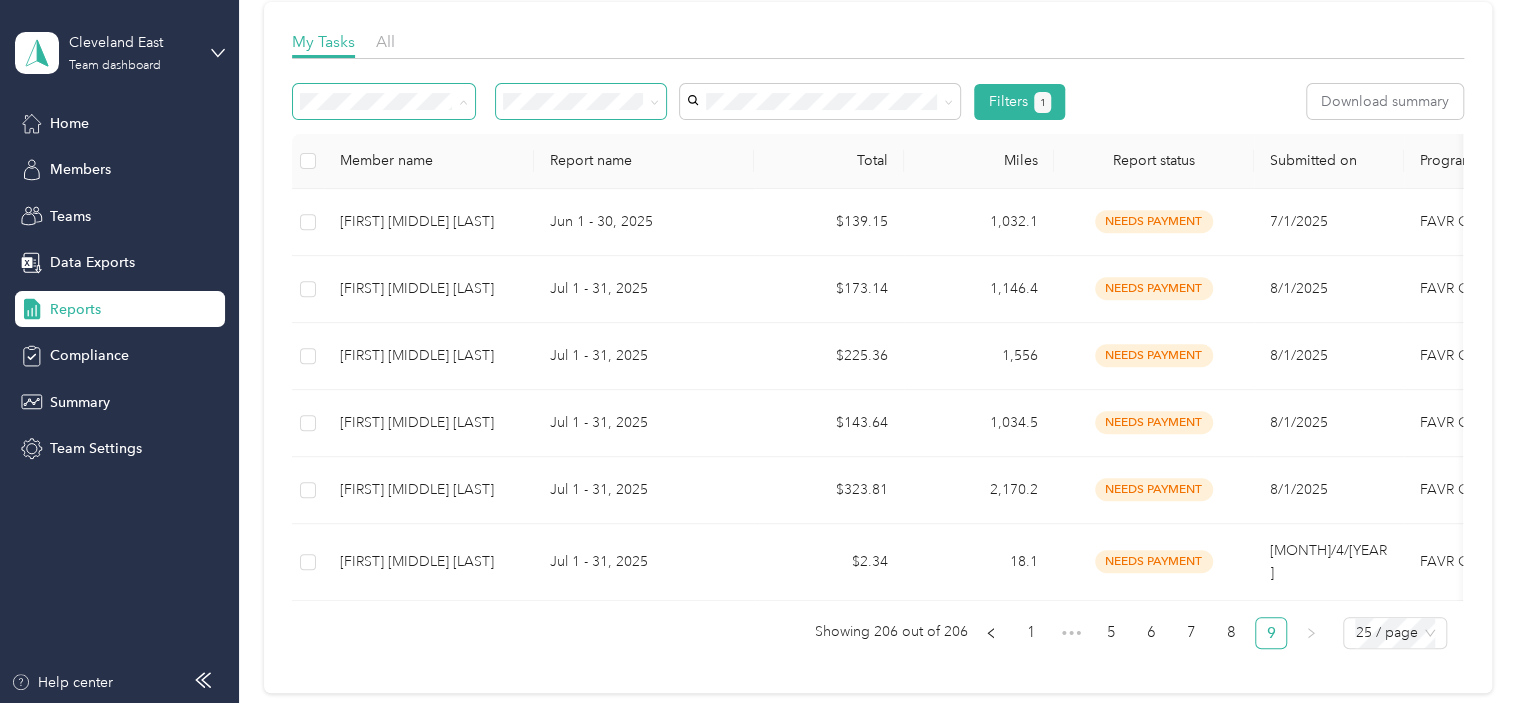 click on "All reports" at bounding box center (384, 207) 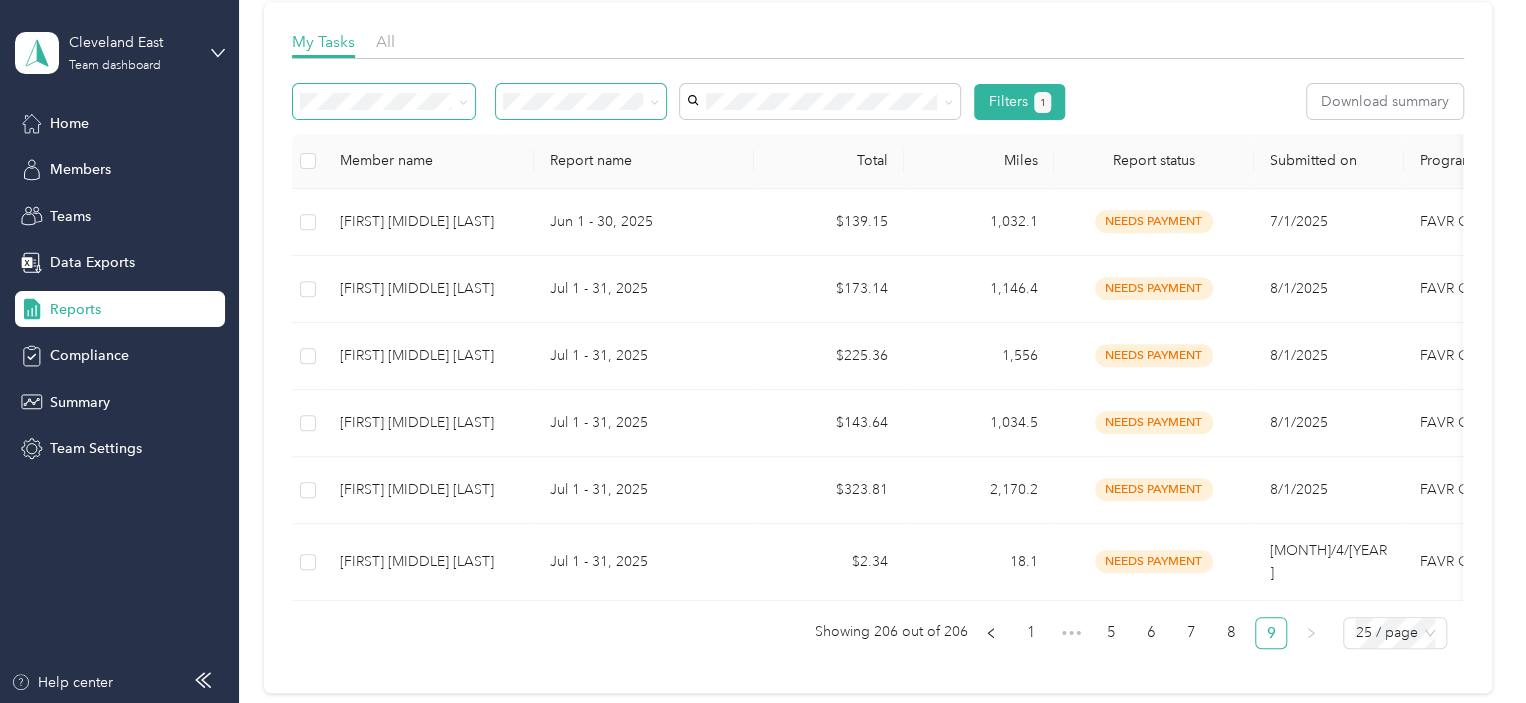 click 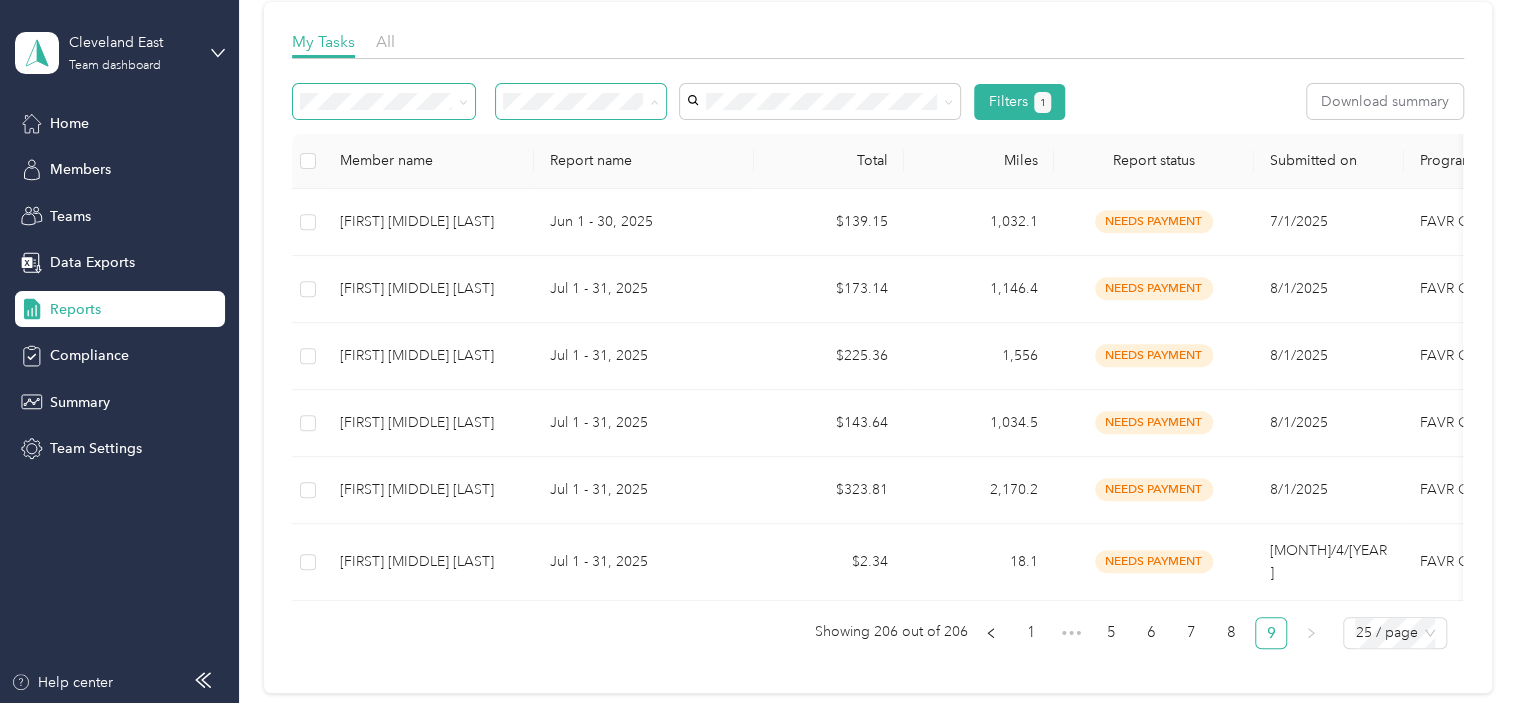 click on "Needs my approval" at bounding box center (581, 172) 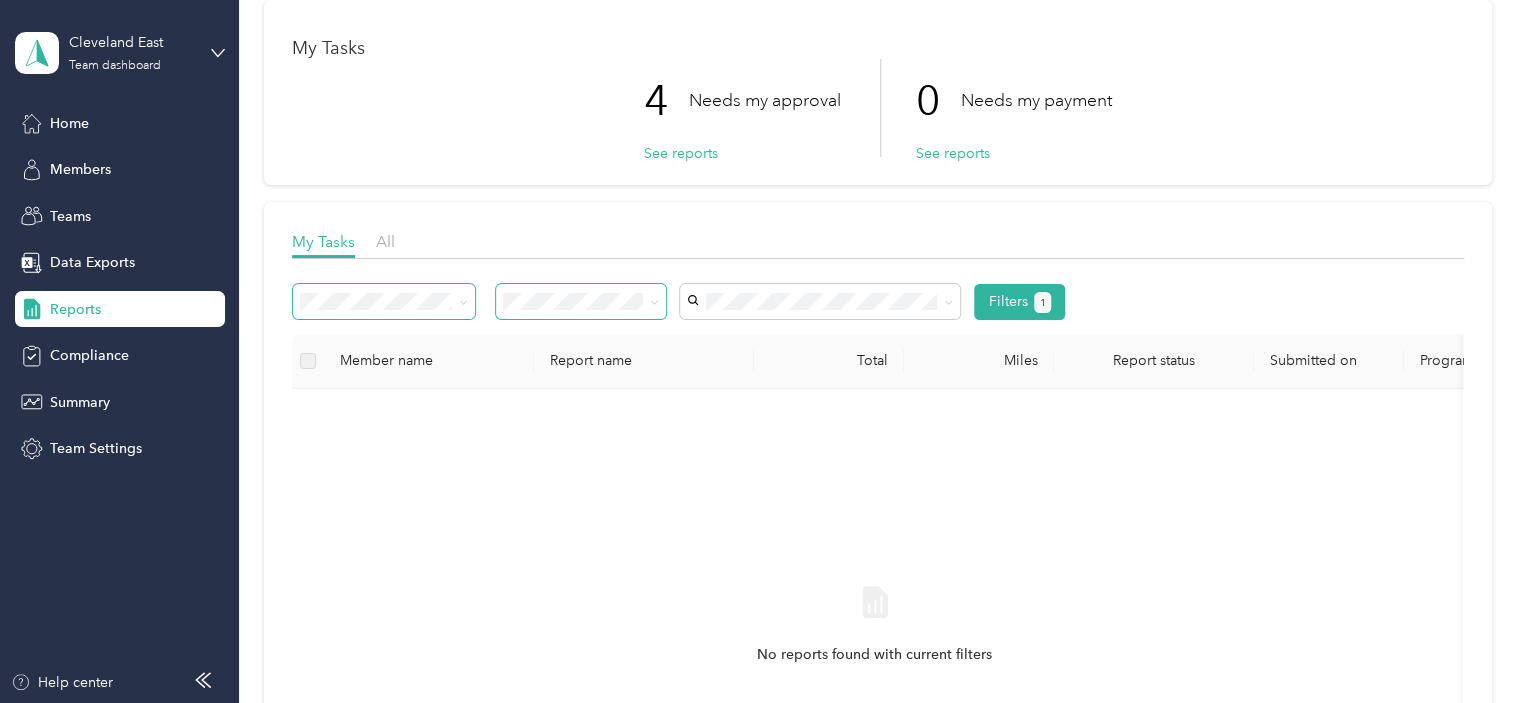 scroll, scrollTop: 0, scrollLeft: 0, axis: both 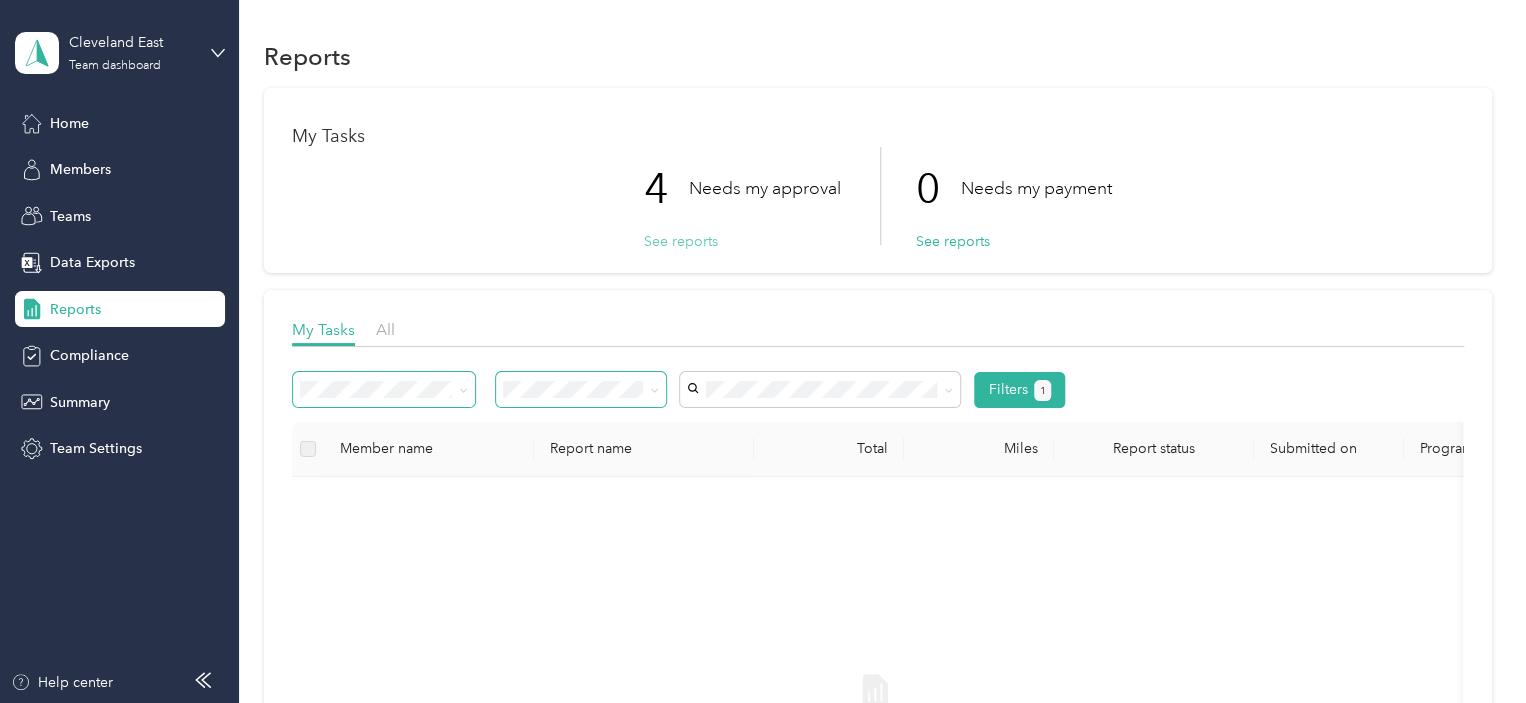click on "See reports" at bounding box center [681, 241] 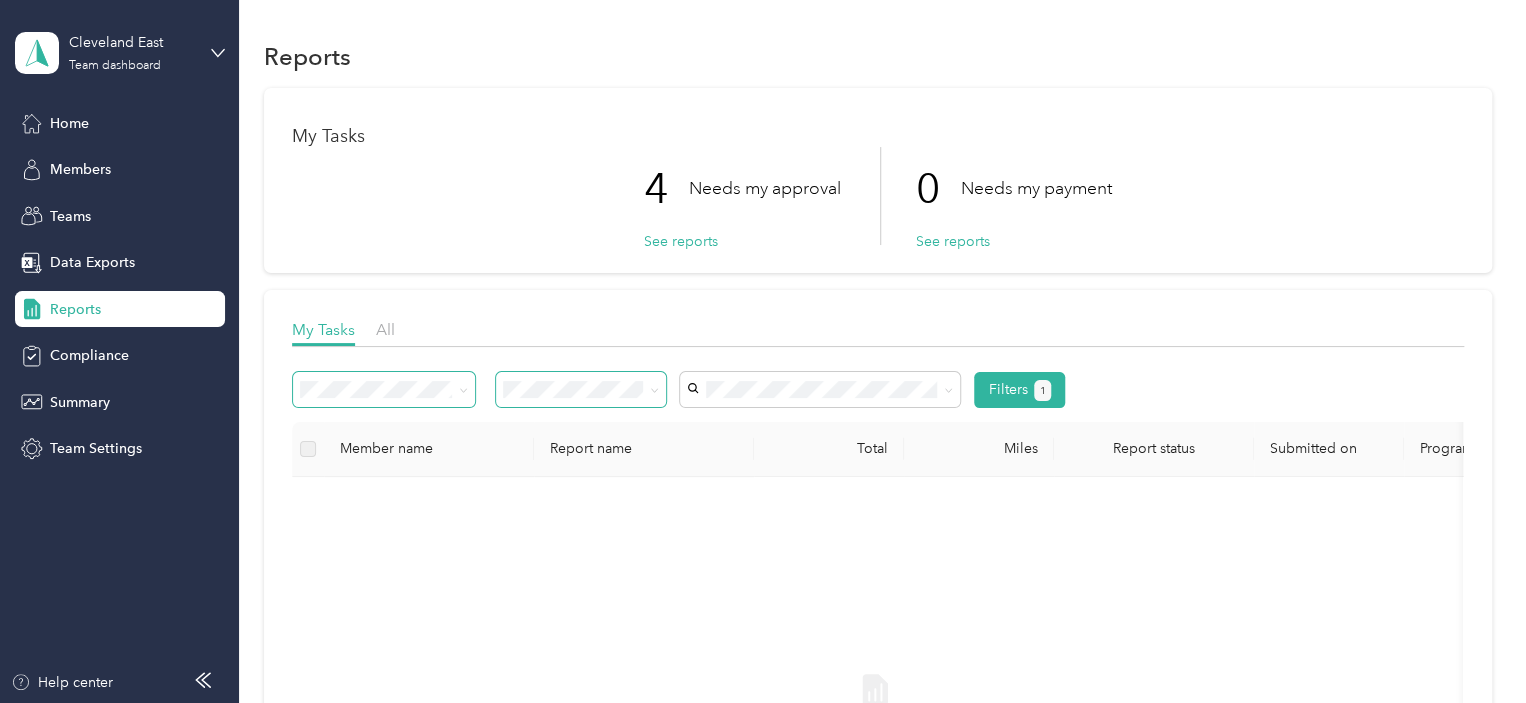 click 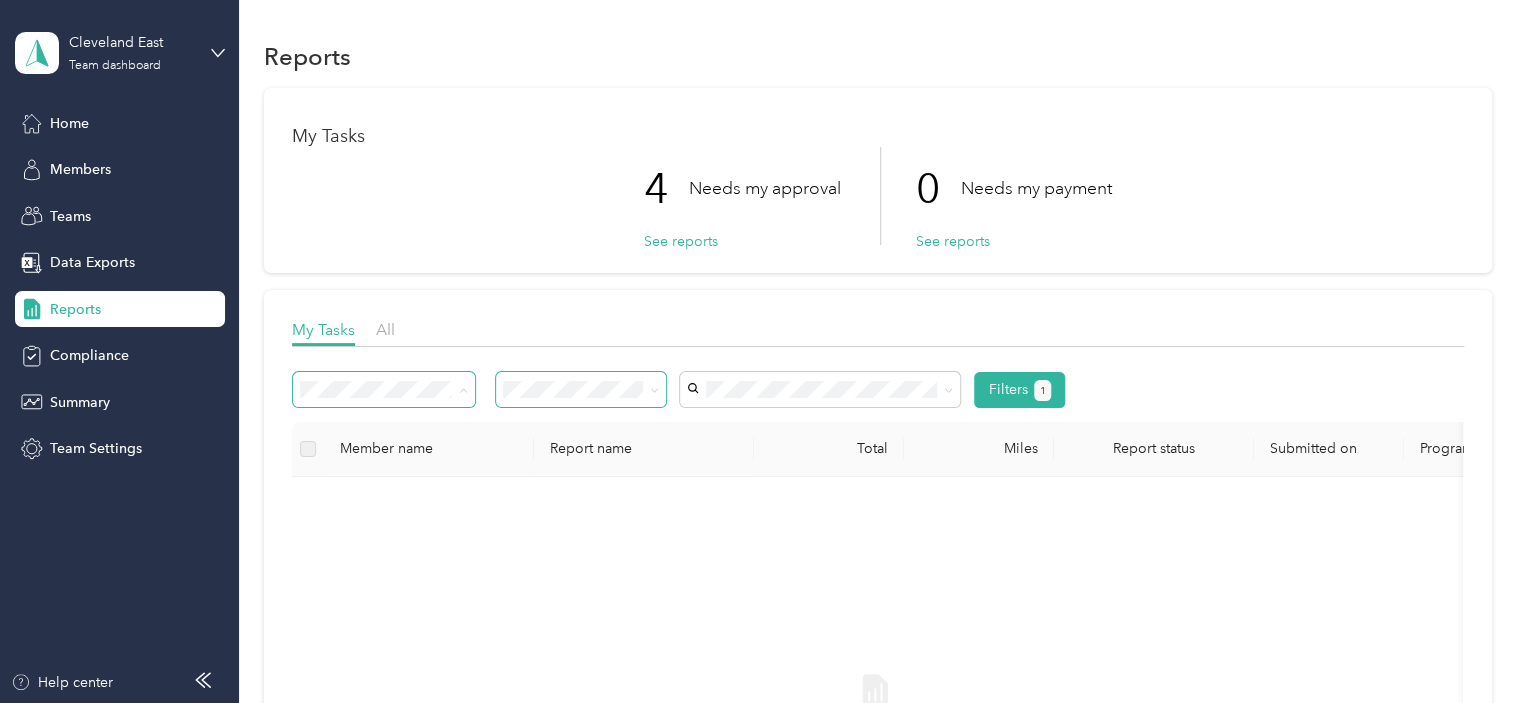 click on "Variable reports" at bounding box center (384, 425) 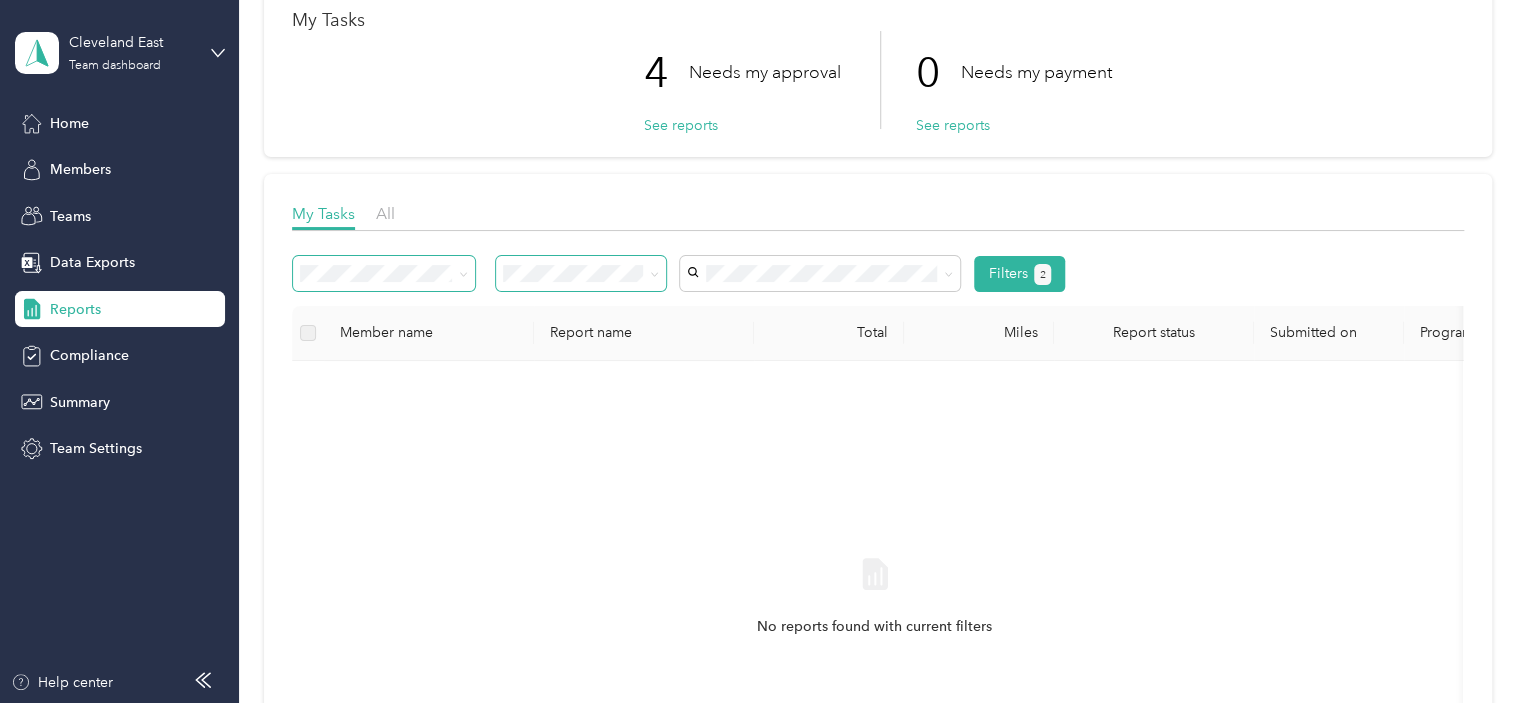 scroll, scrollTop: 96, scrollLeft: 0, axis: vertical 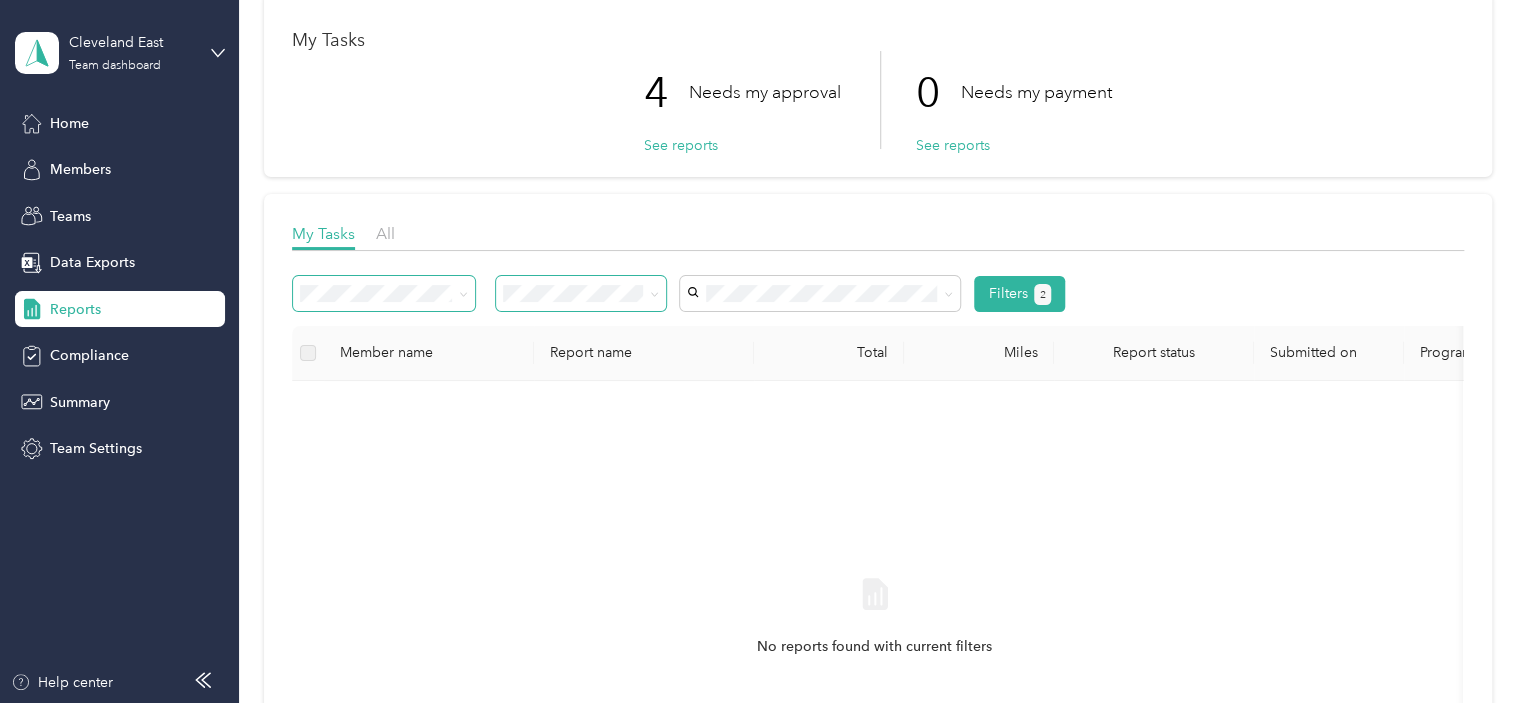 click on "Reports" at bounding box center [75, 309] 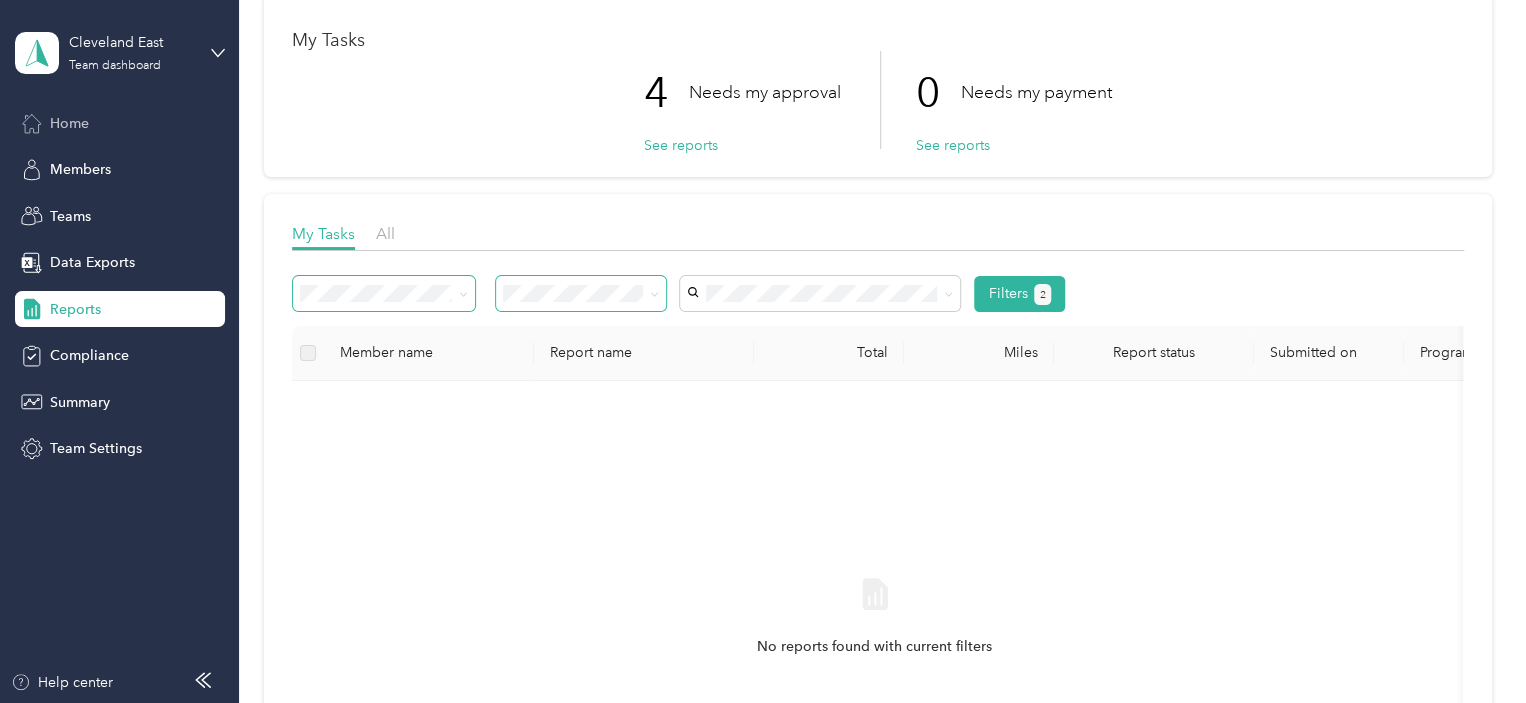 click on "Home" at bounding box center [120, 123] 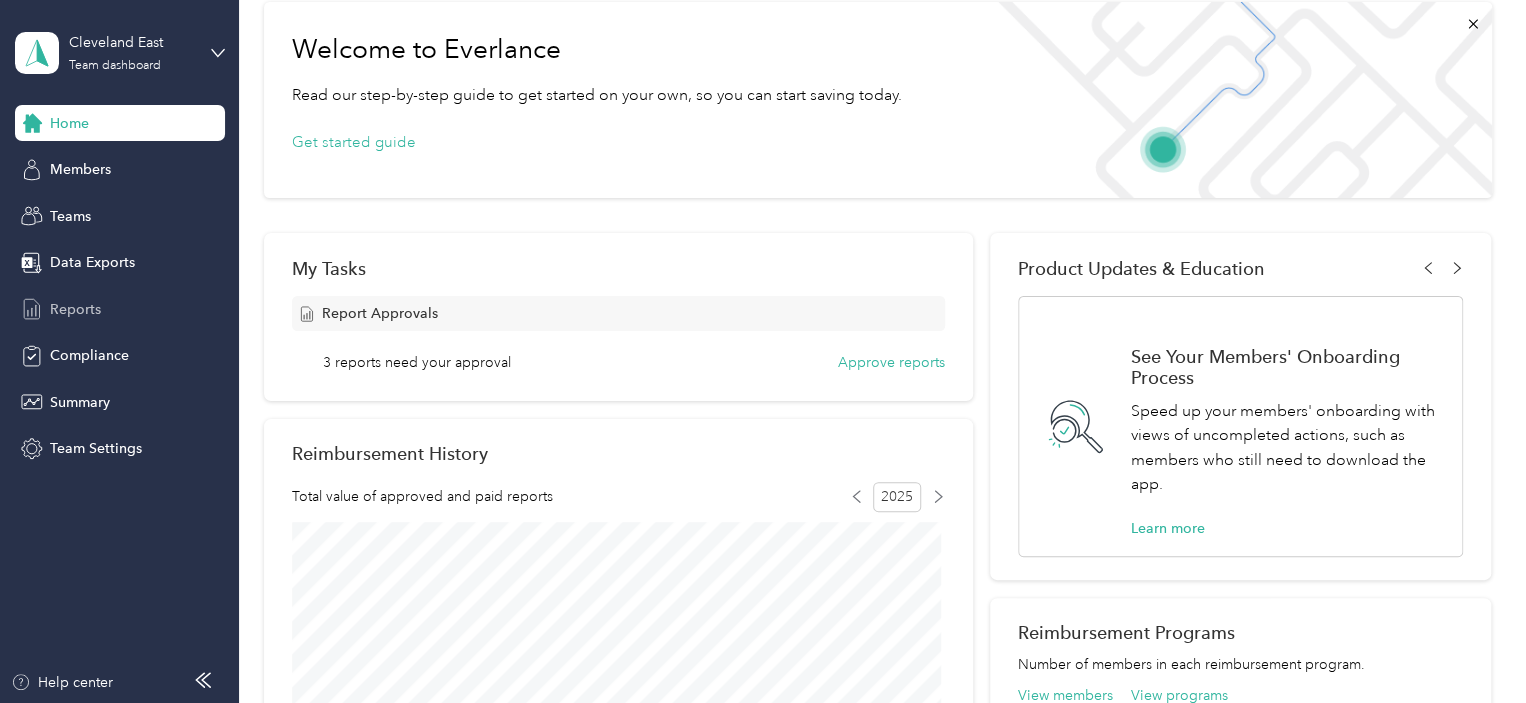 click on "Reports" at bounding box center [120, 309] 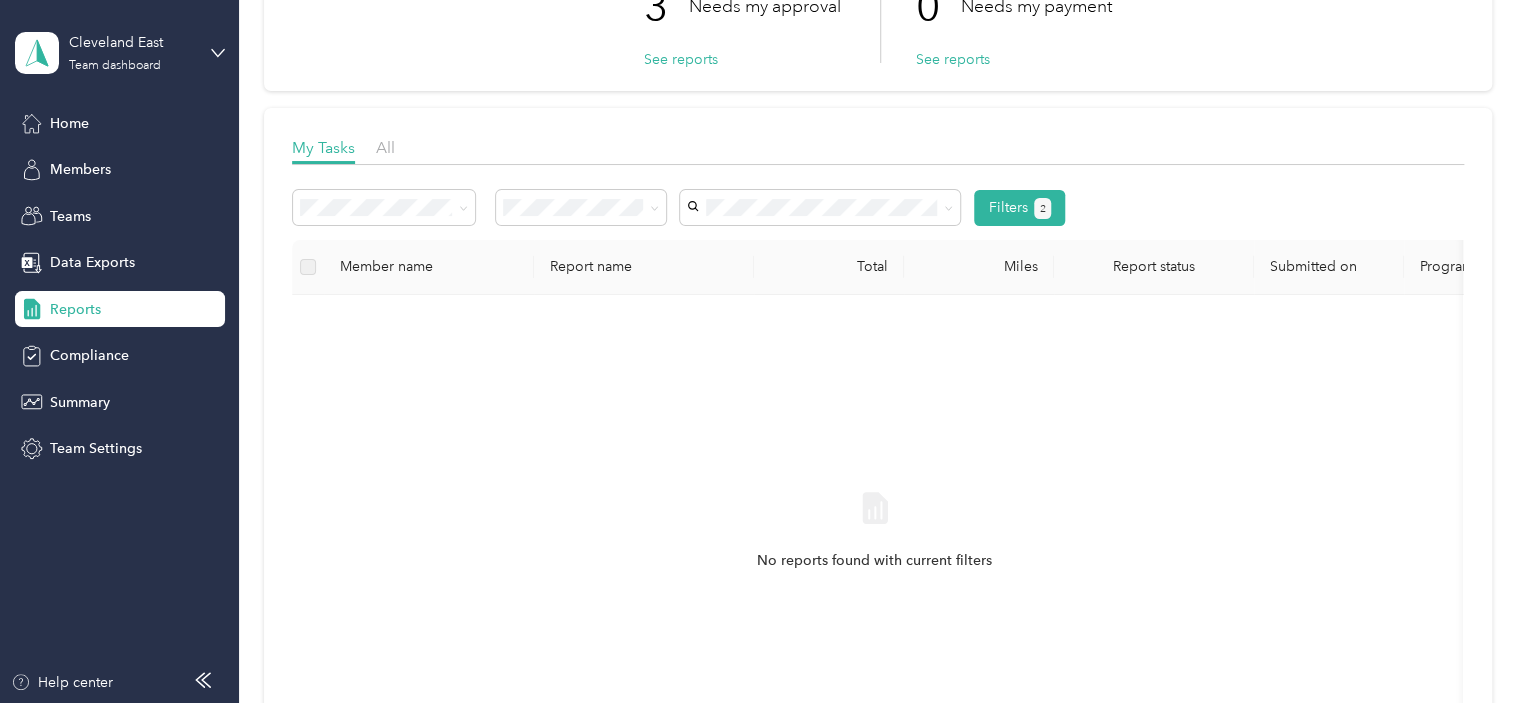 scroll, scrollTop: 96, scrollLeft: 0, axis: vertical 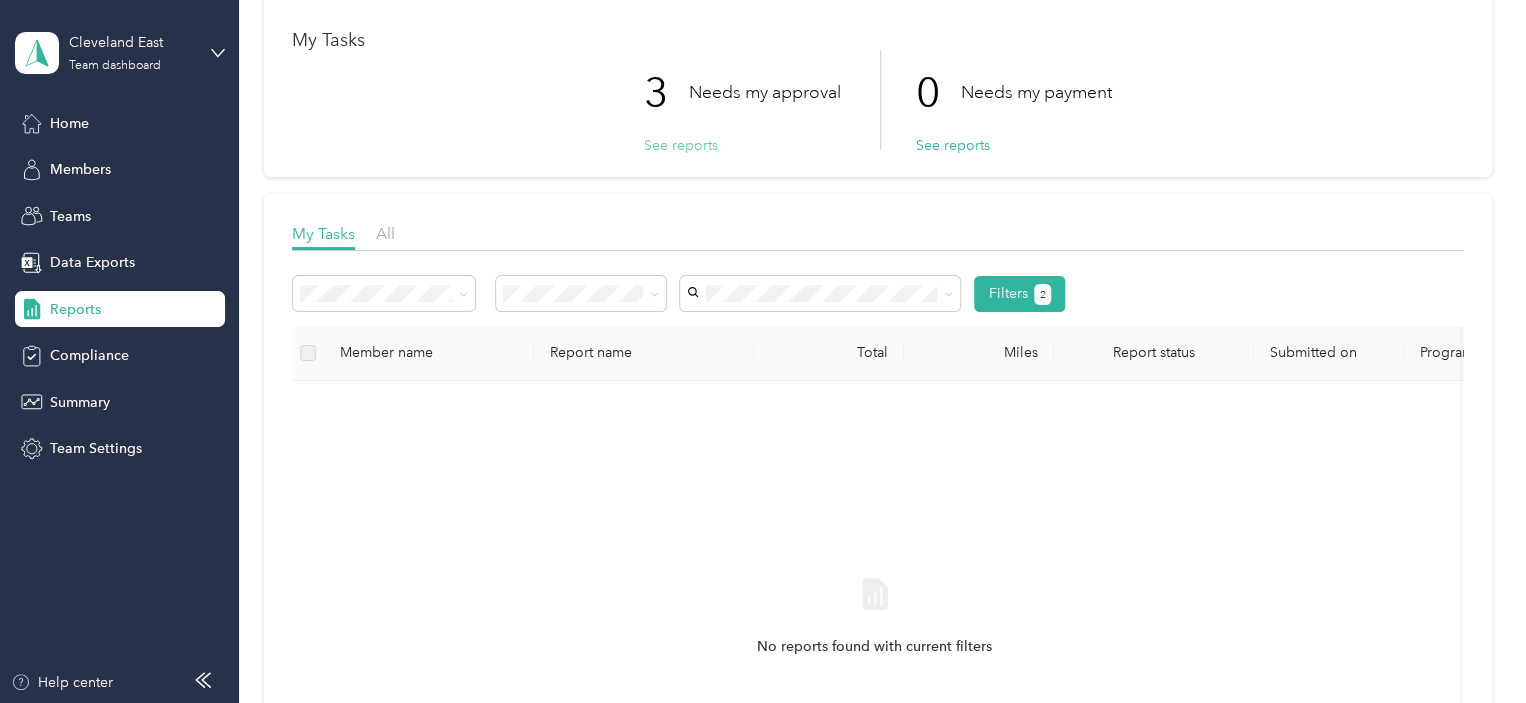 click on "See reports" at bounding box center (681, 145) 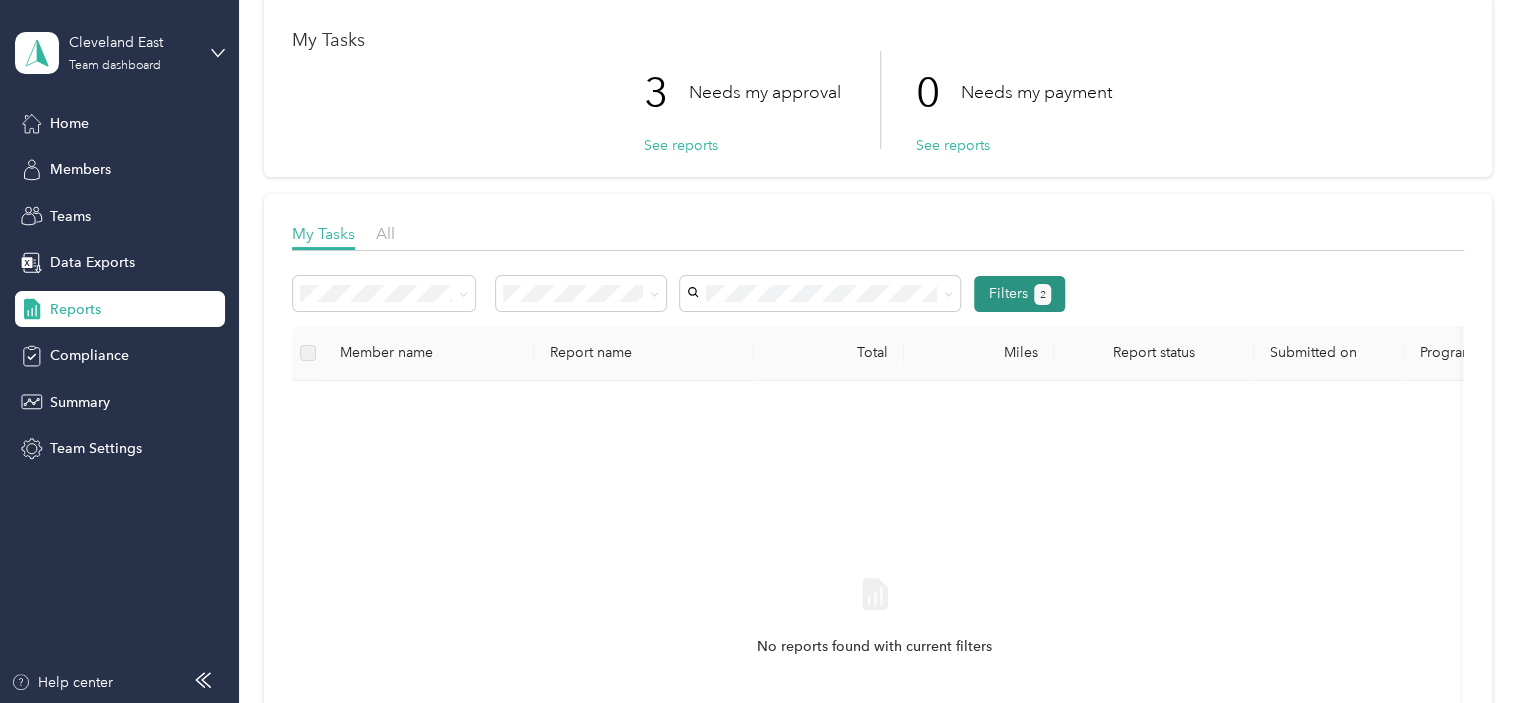 click on "2" at bounding box center (1042, 294) 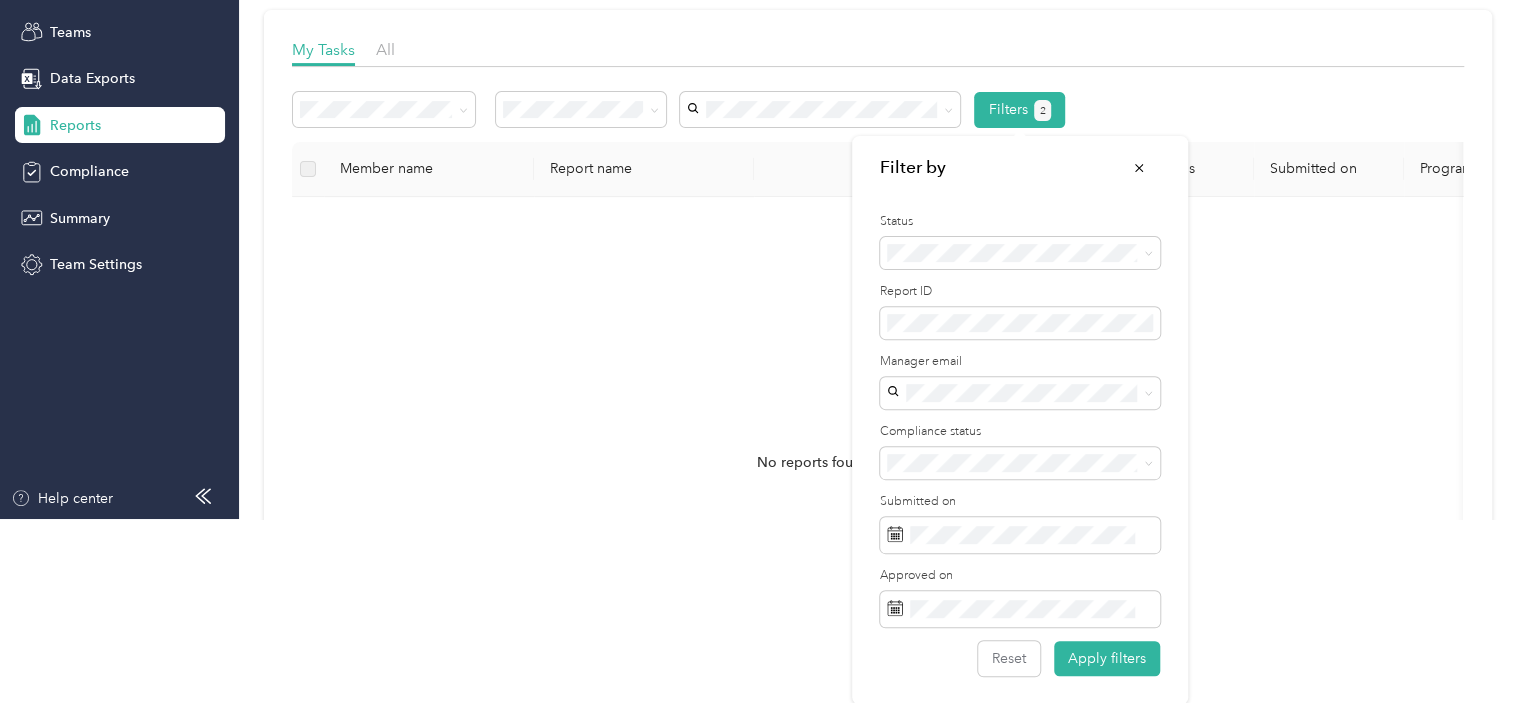 scroll, scrollTop: 84, scrollLeft: 0, axis: vertical 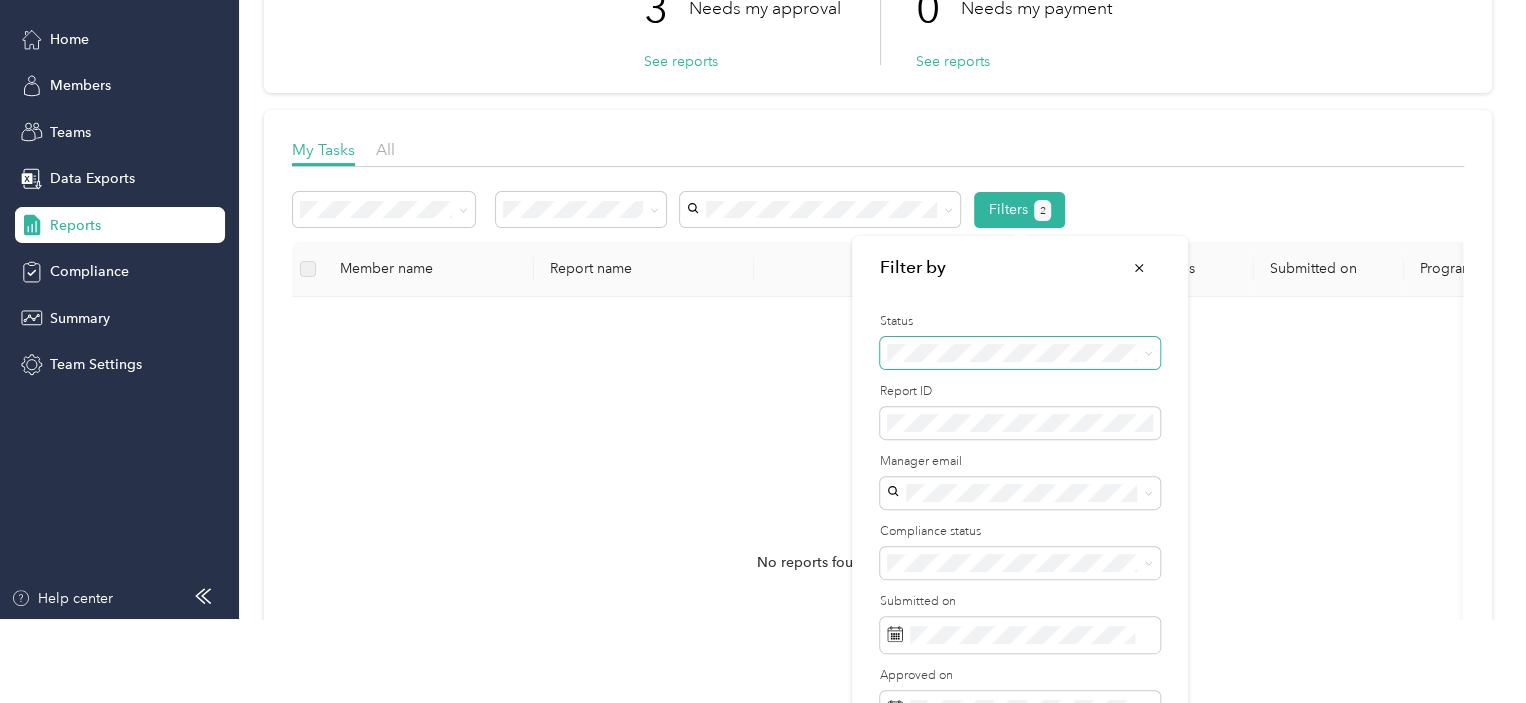 click 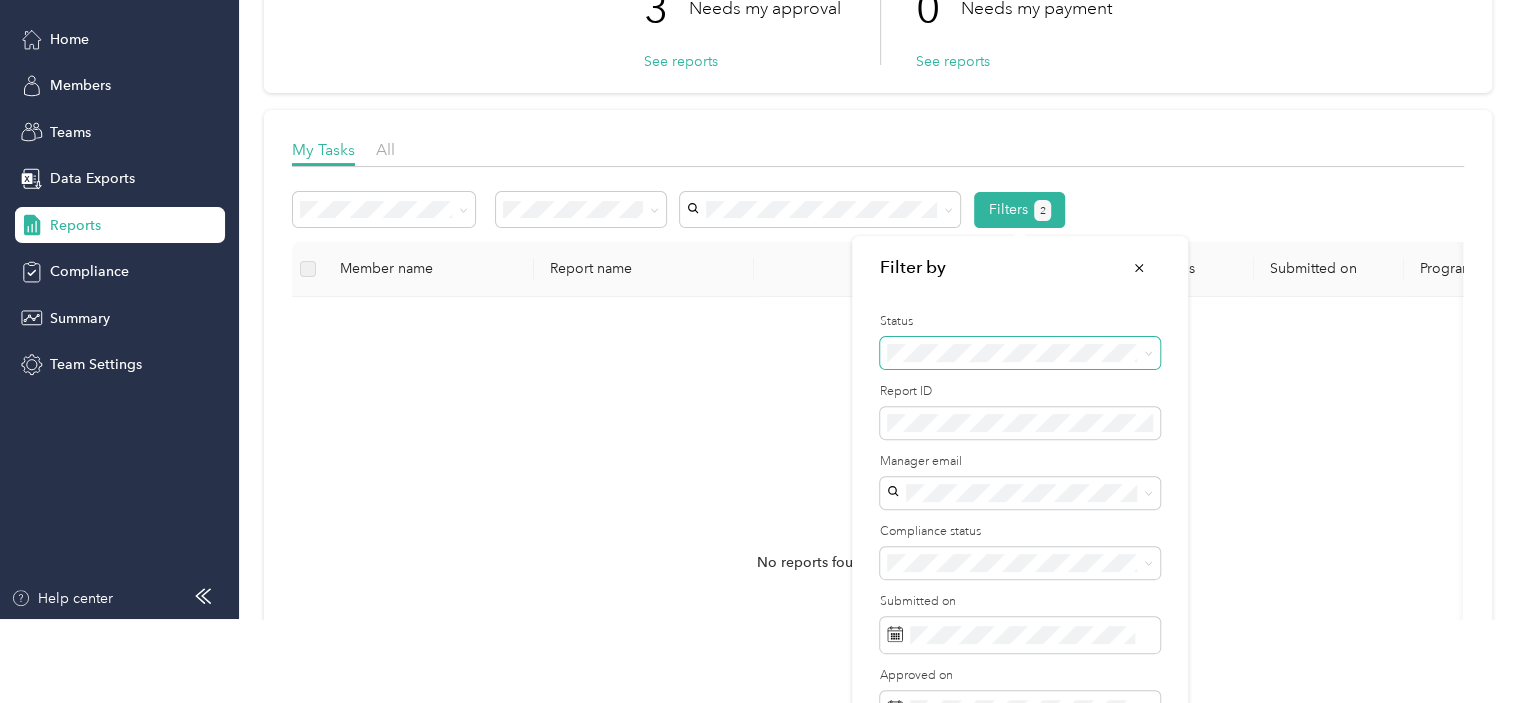 click on "All" at bounding box center (1020, 384) 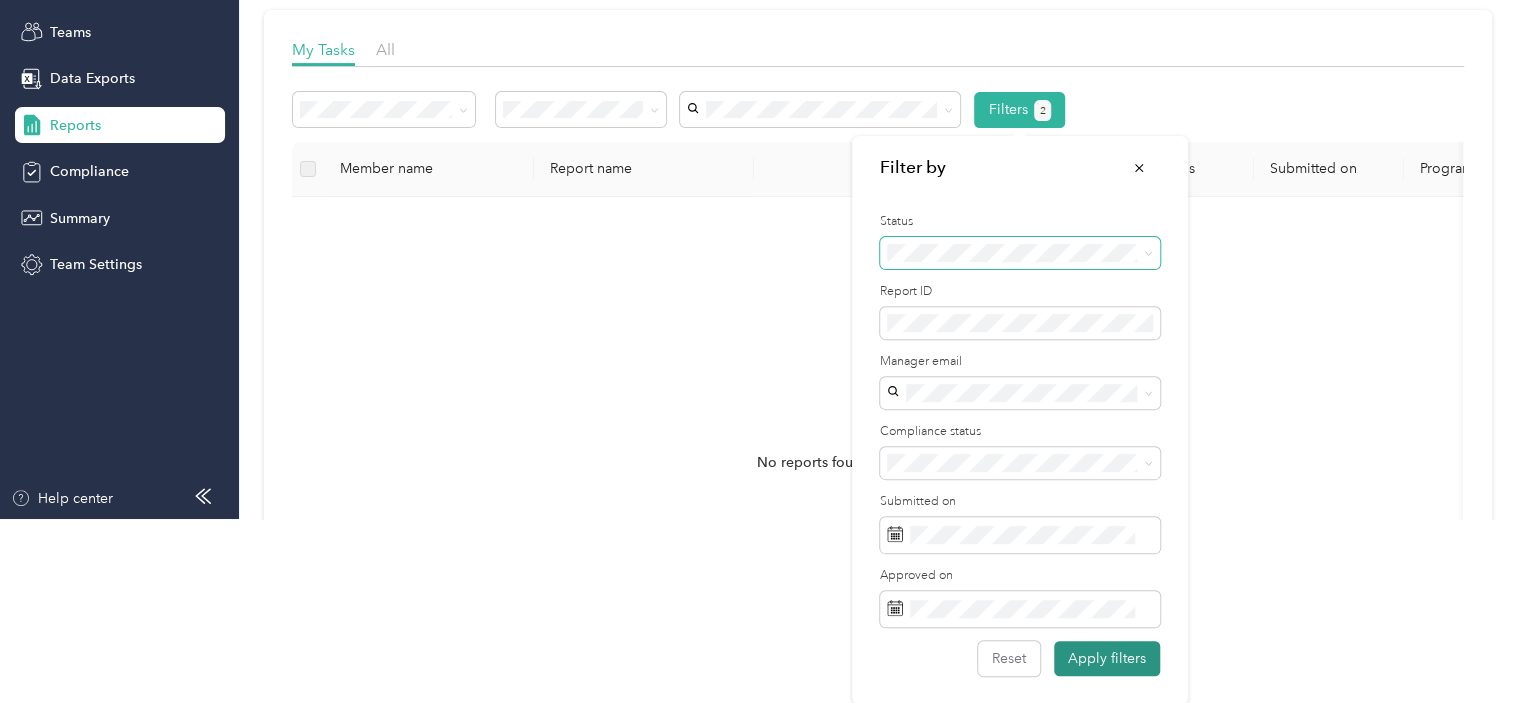 click on "Apply filters" at bounding box center (1107, 658) 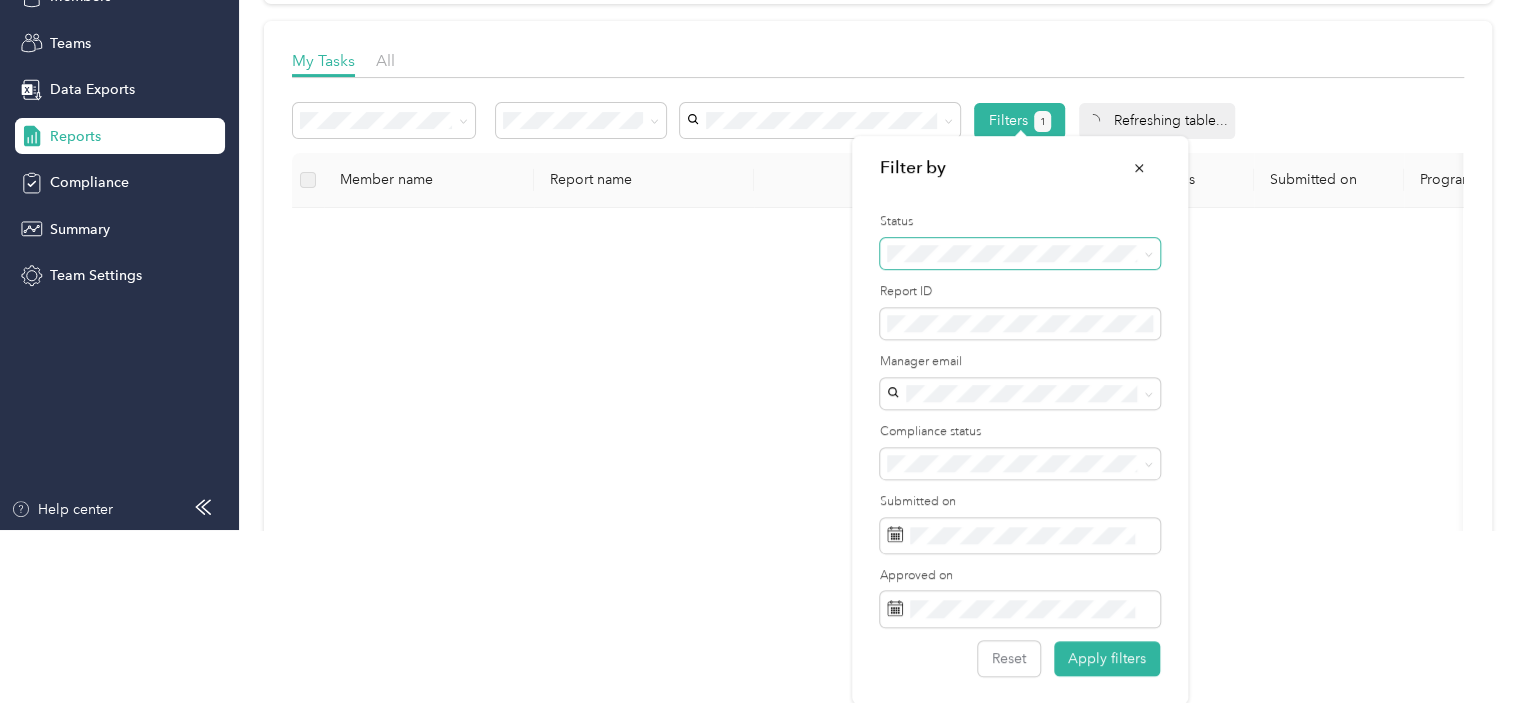 scroll, scrollTop: 0, scrollLeft: 0, axis: both 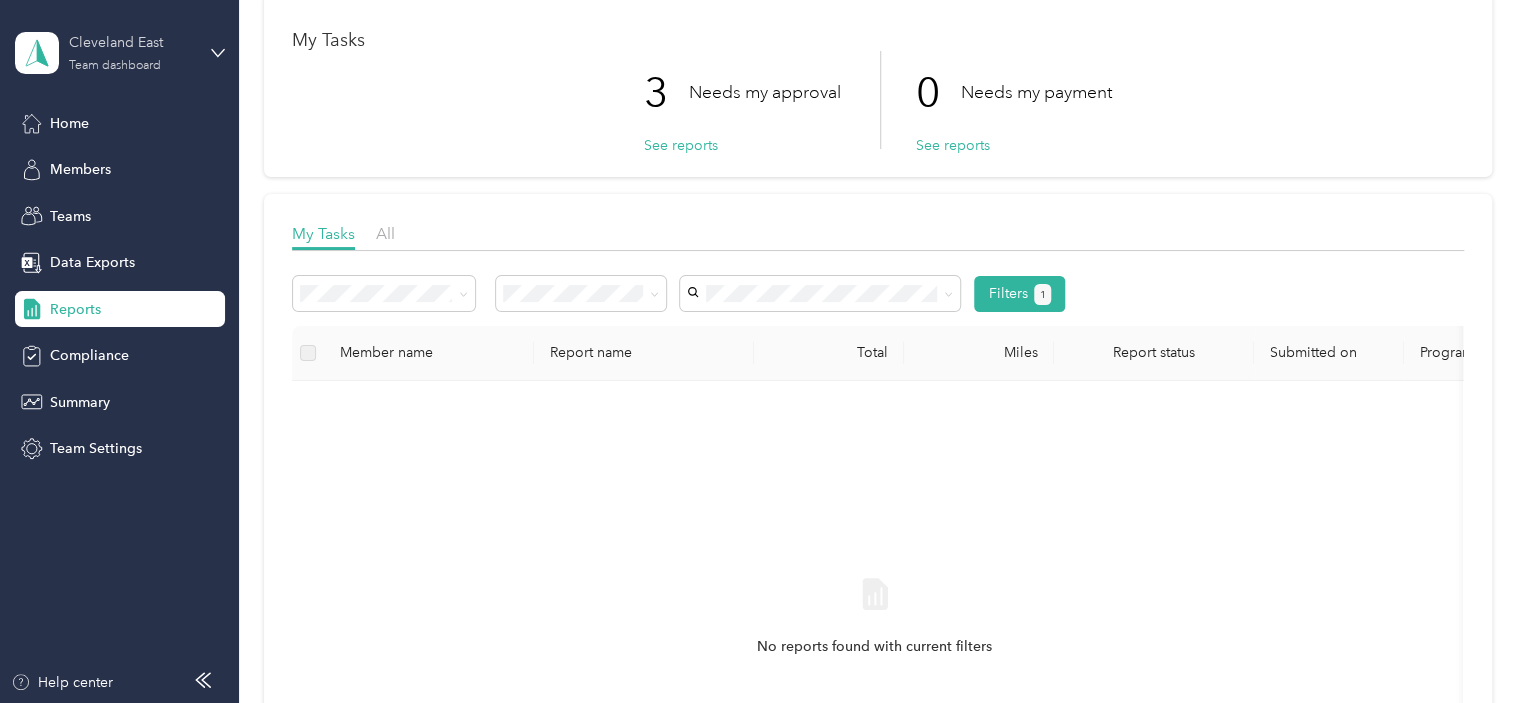 click on "Cleveland East" at bounding box center (131, 42) 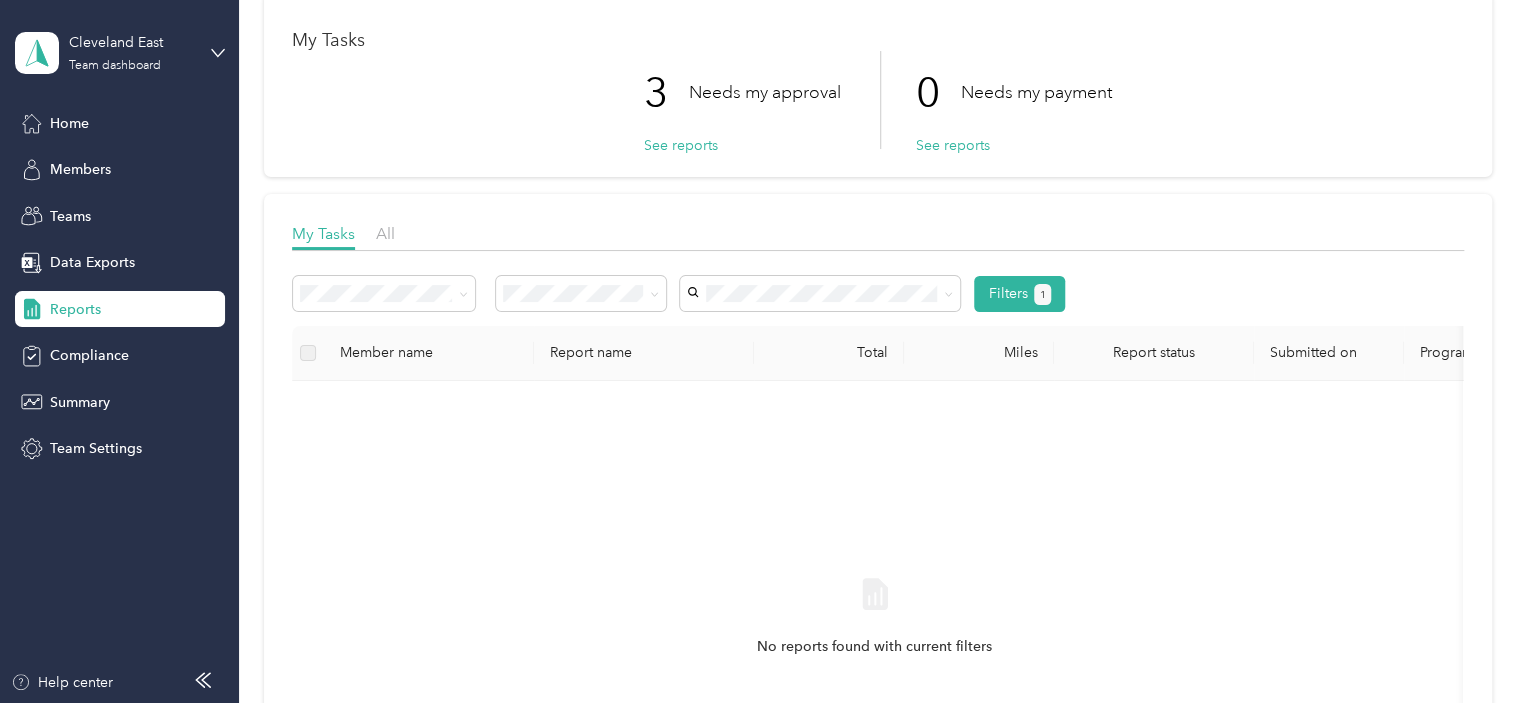 click on "Personal dashboard" at bounding box center (95, 209) 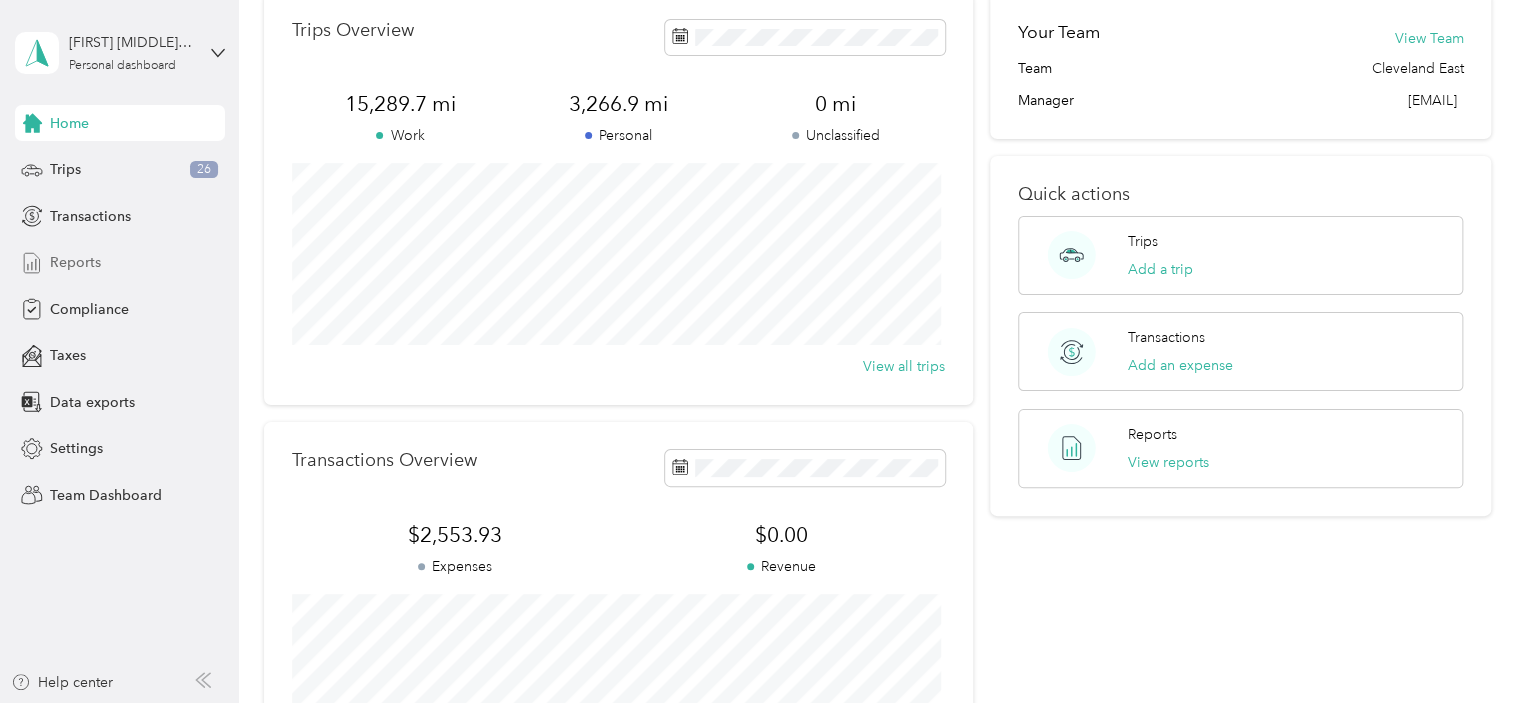 click on "Reports" at bounding box center (120, 263) 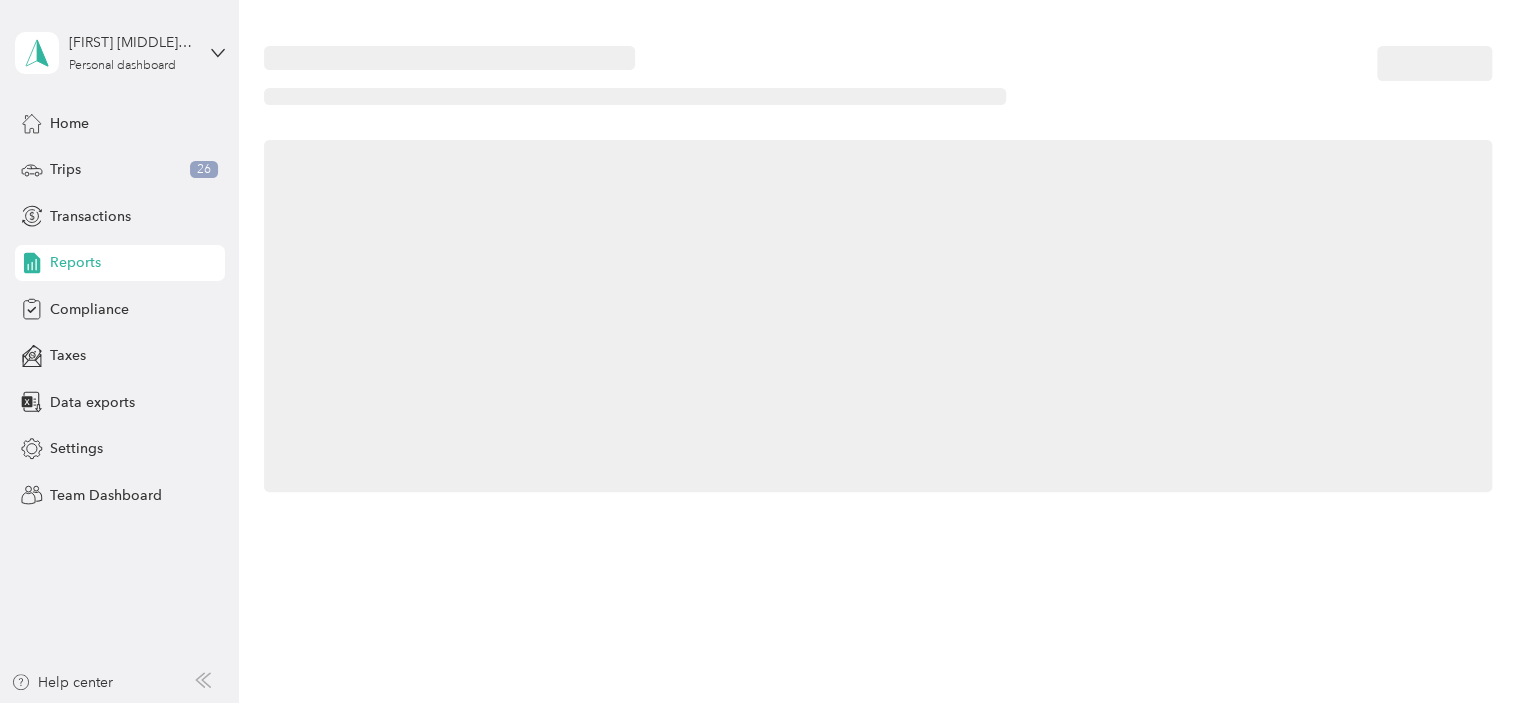 scroll, scrollTop: 0, scrollLeft: 0, axis: both 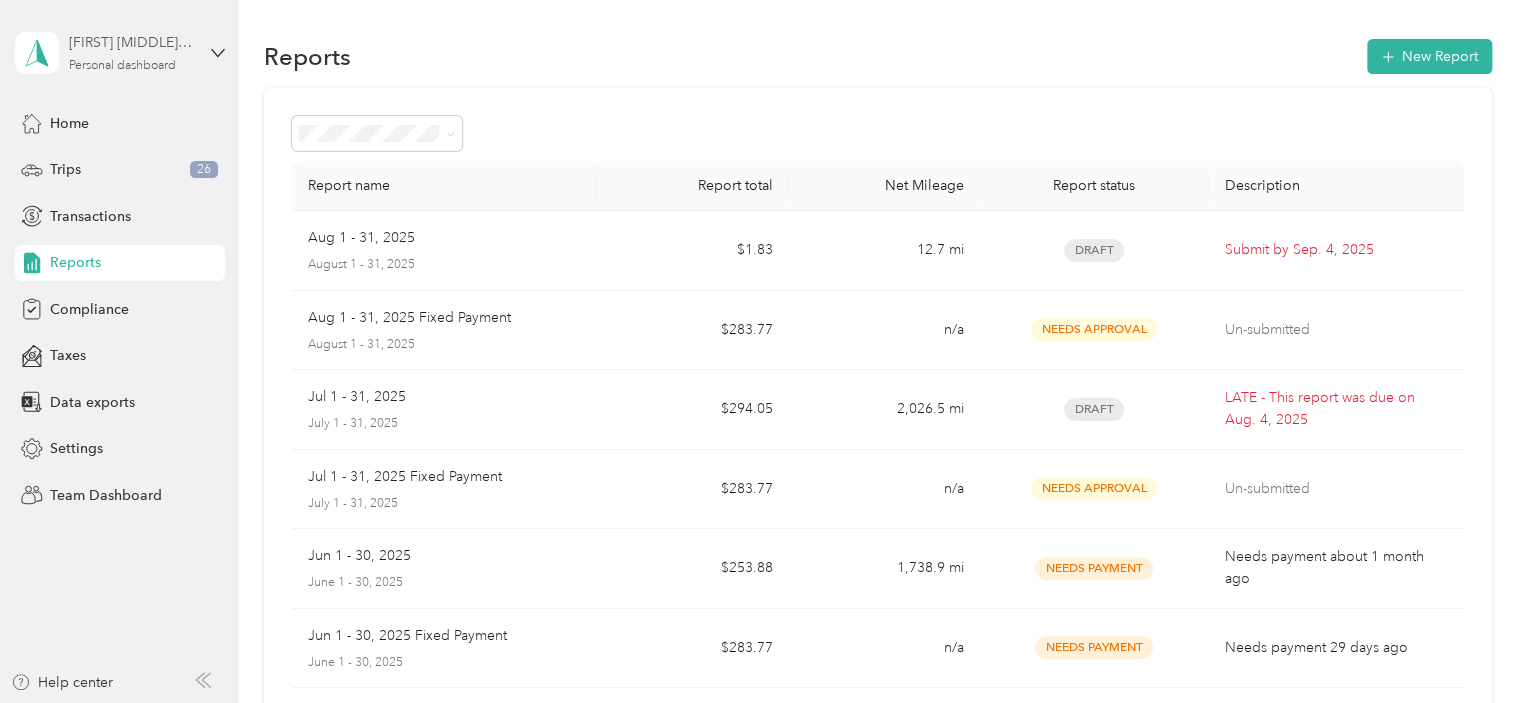 click on "[FIRST] [MIDDLE] [LAST]" at bounding box center (131, 42) 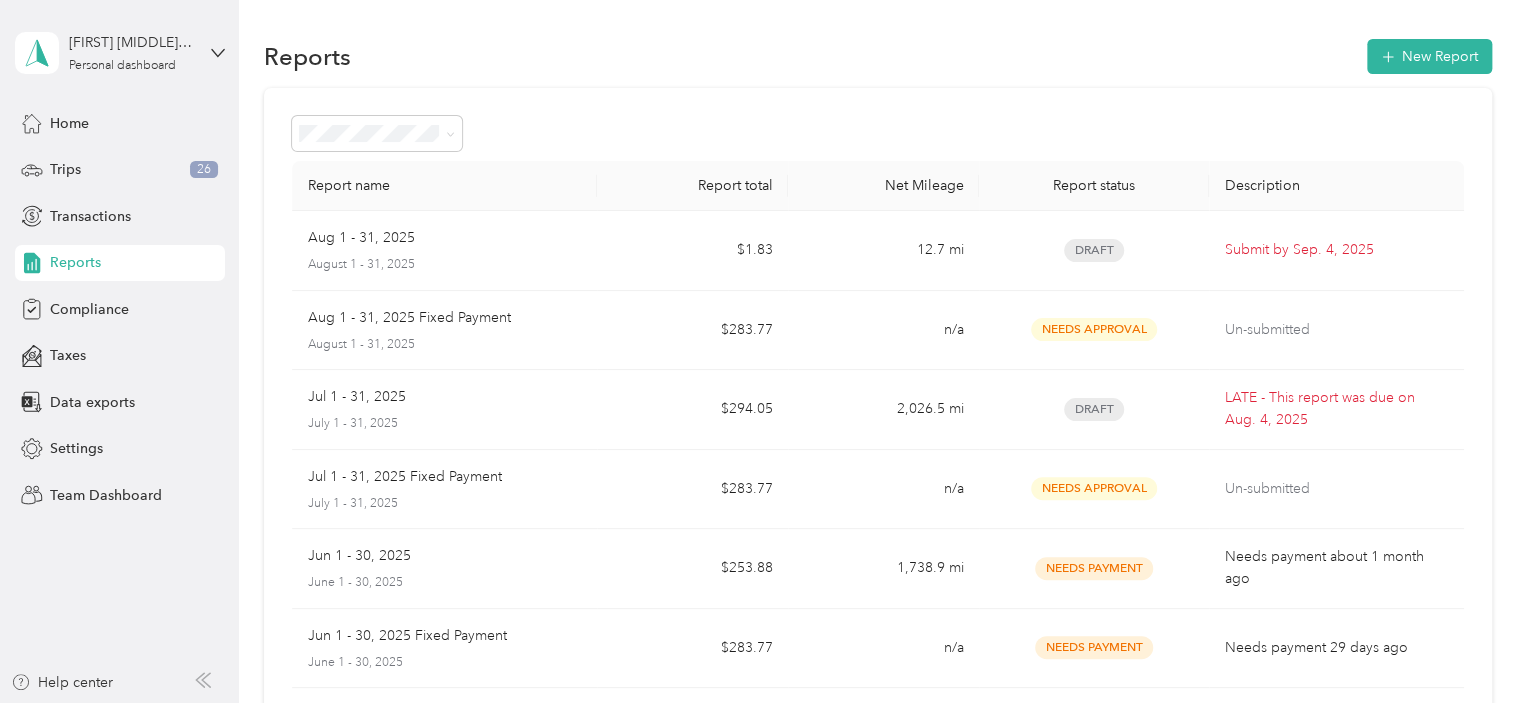 click on "Team dashboard" at bounding box center (167, 163) 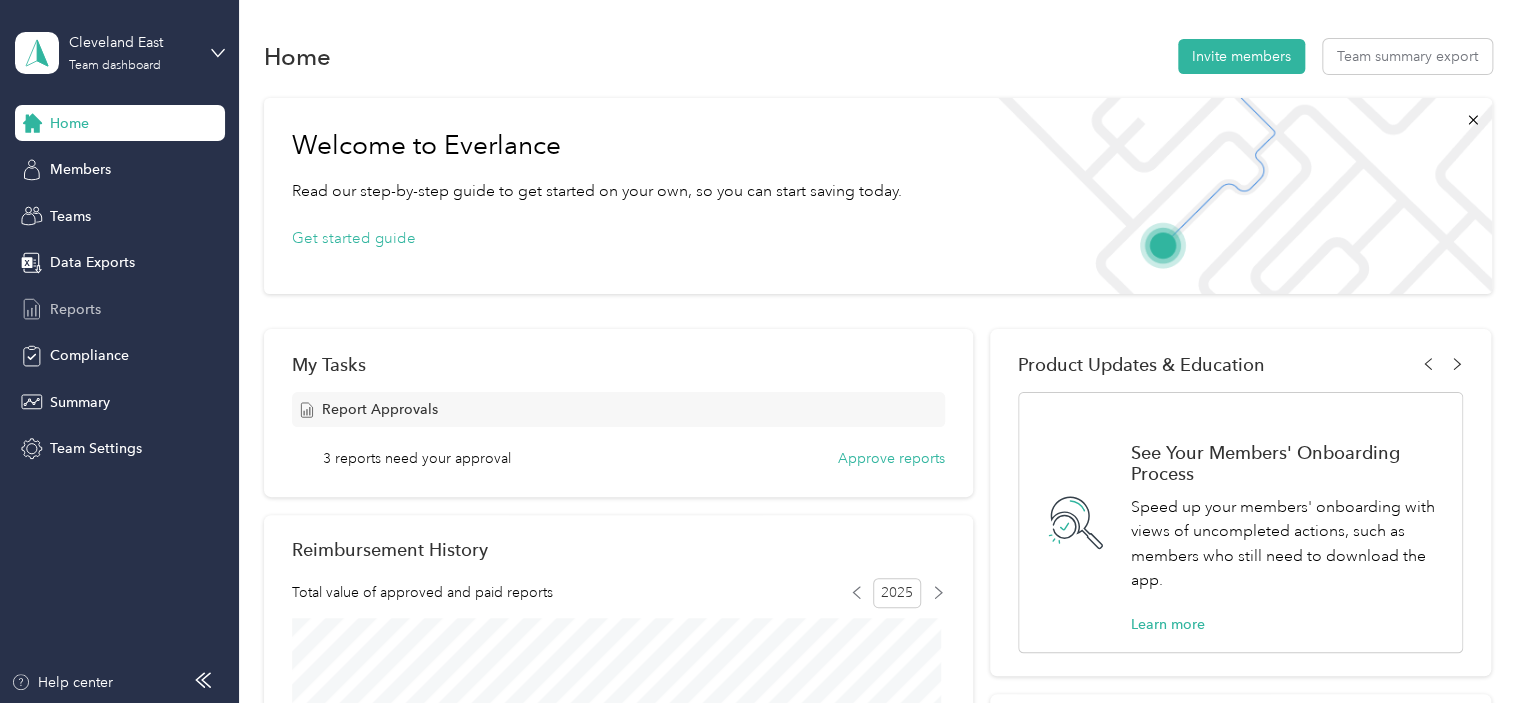 click on "Reports" at bounding box center [75, 309] 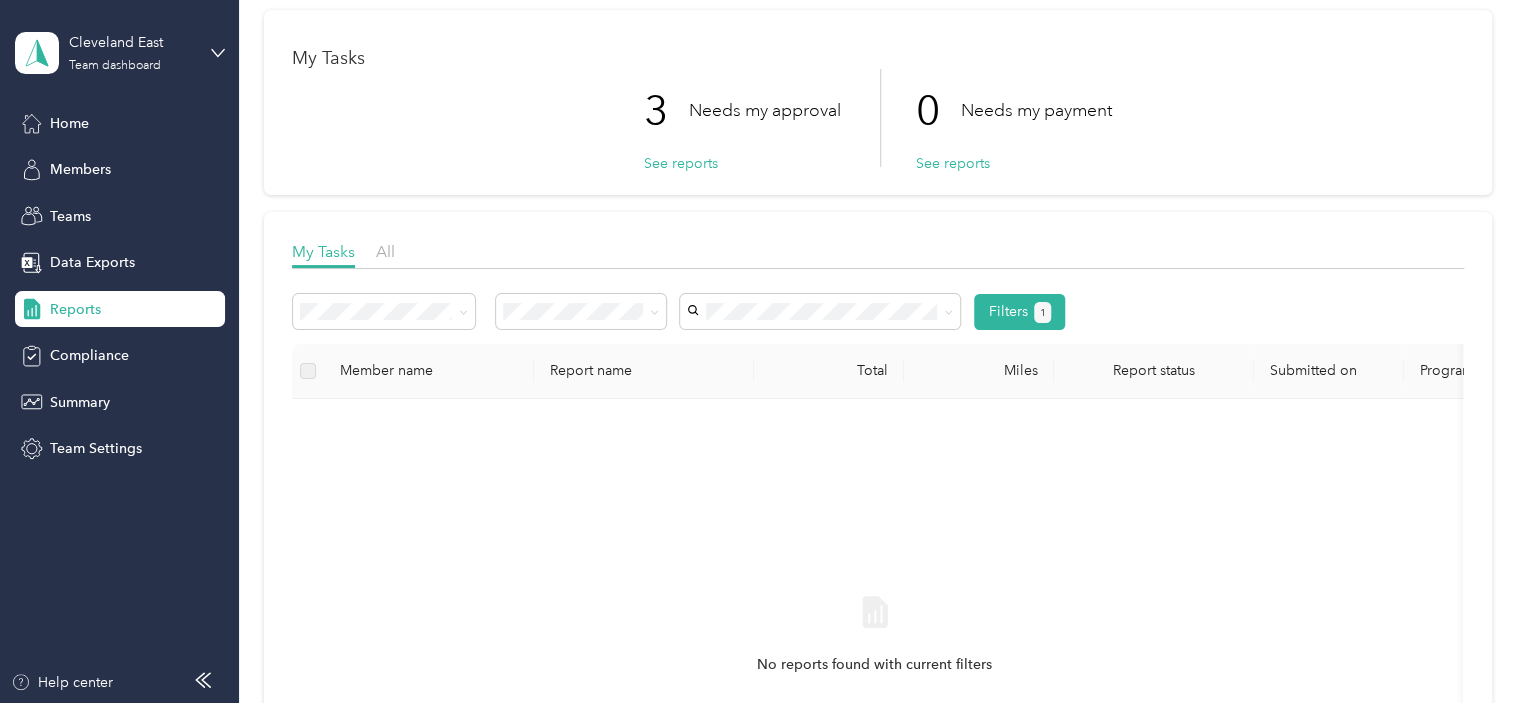 scroll, scrollTop: 200, scrollLeft: 0, axis: vertical 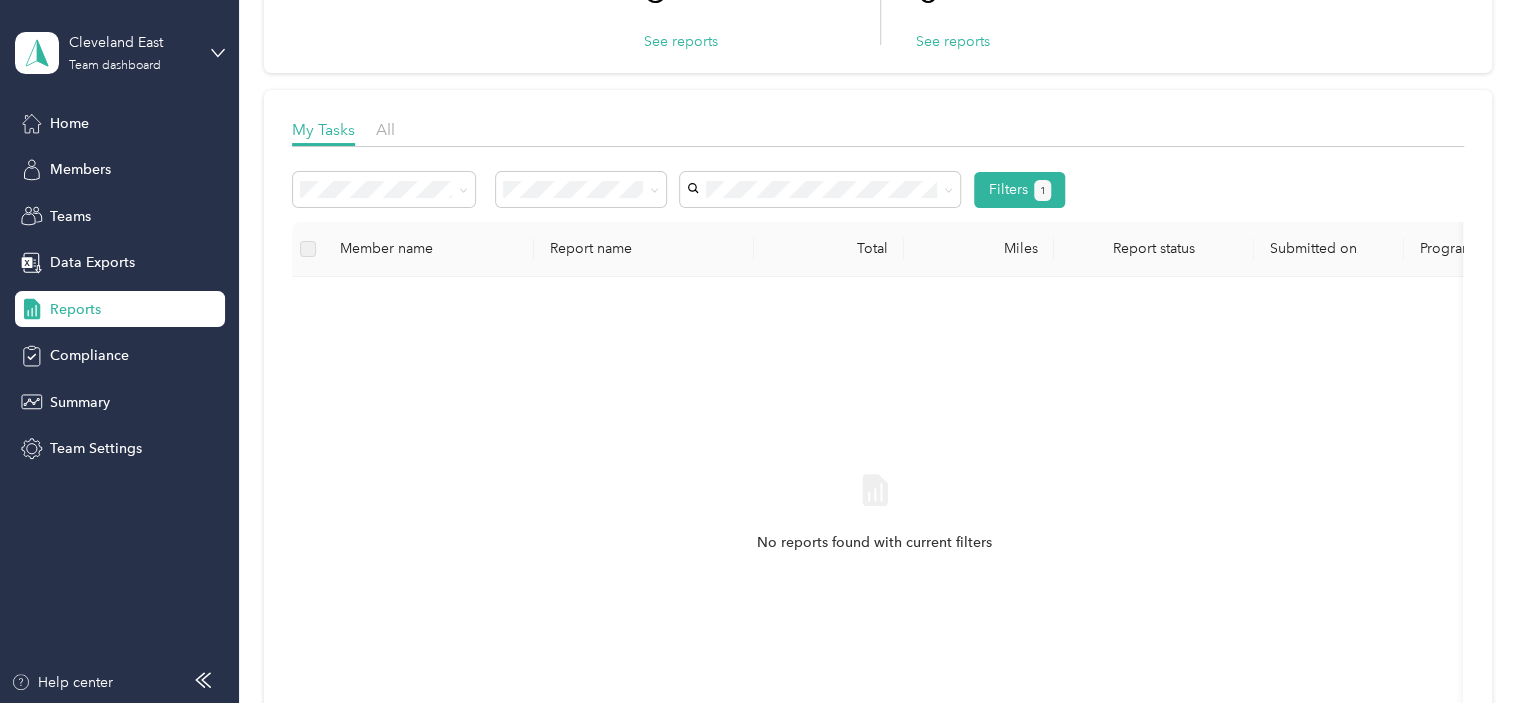click 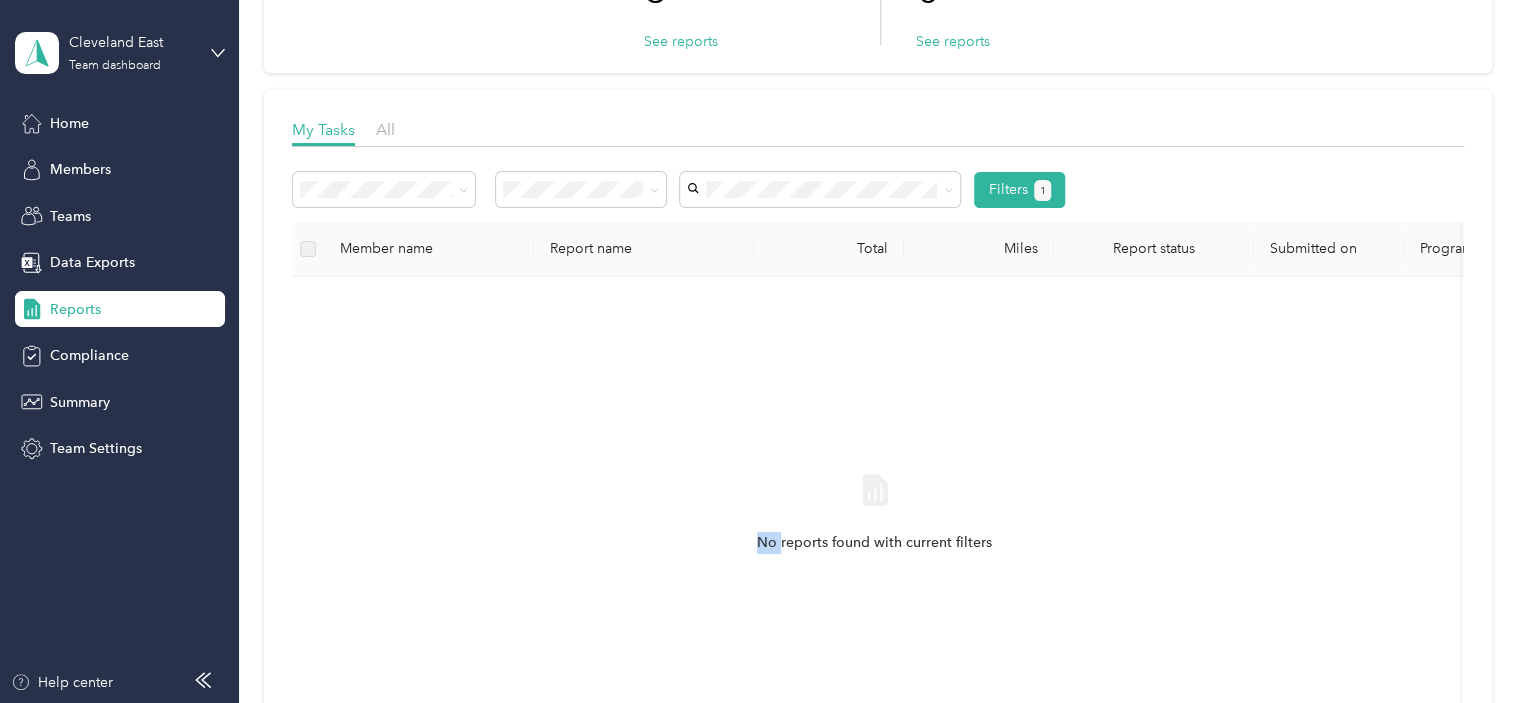 click 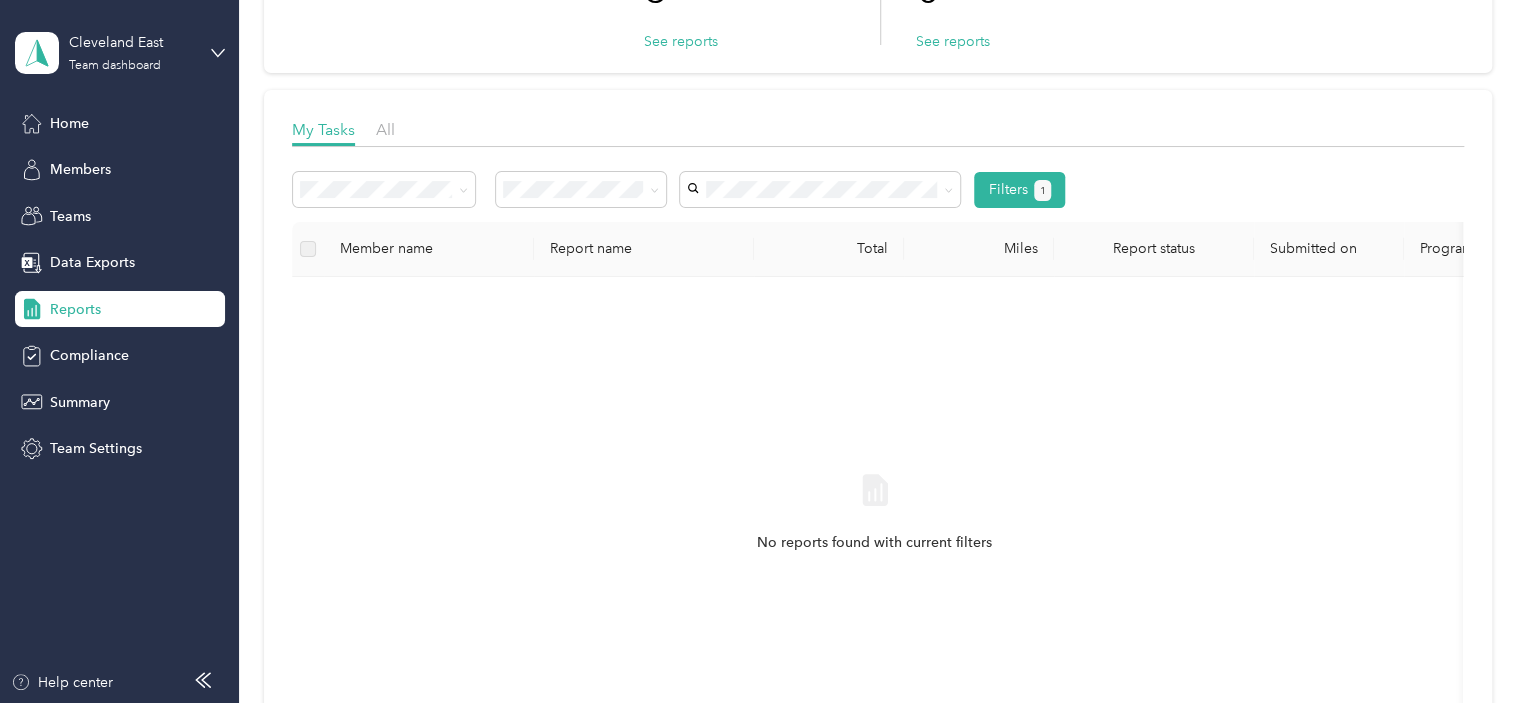click 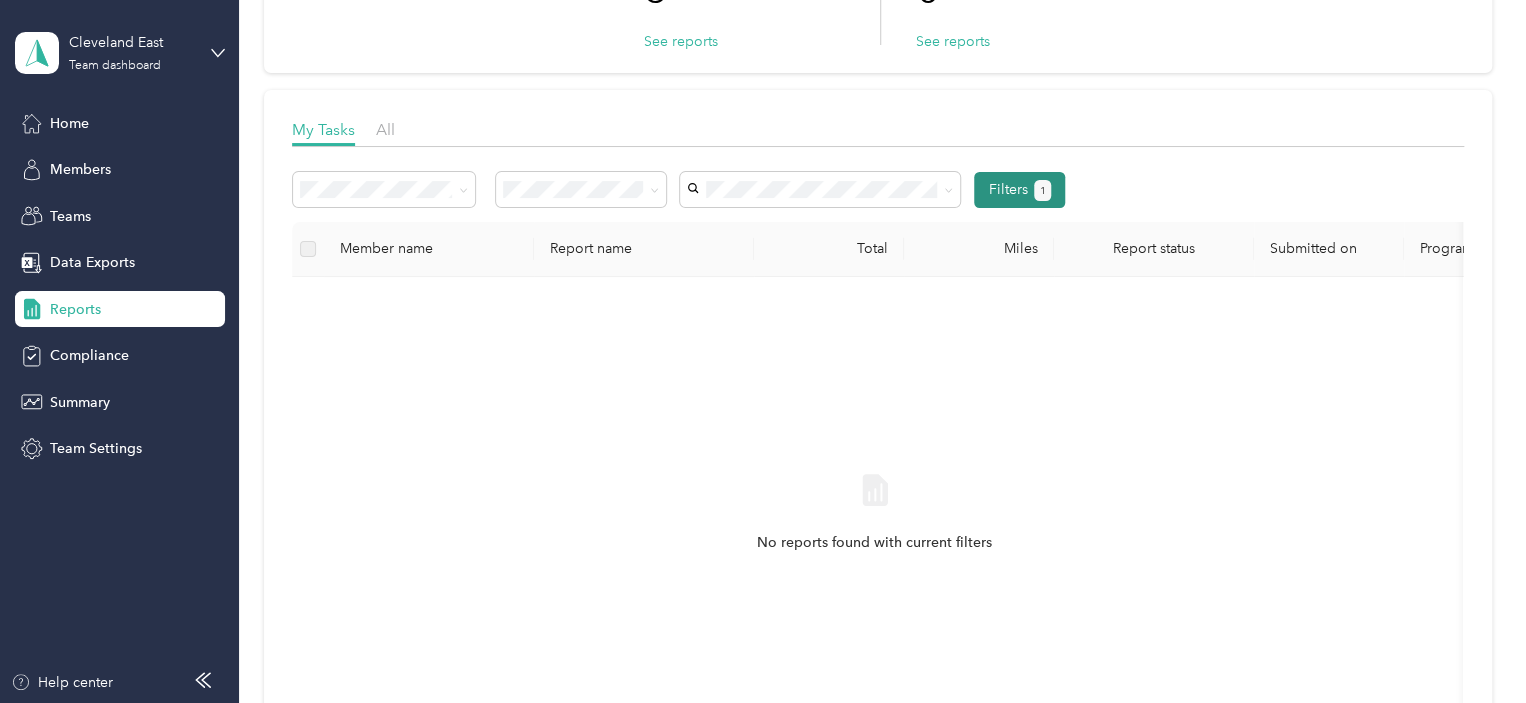 click on "Filters 1" at bounding box center [1019, 190] 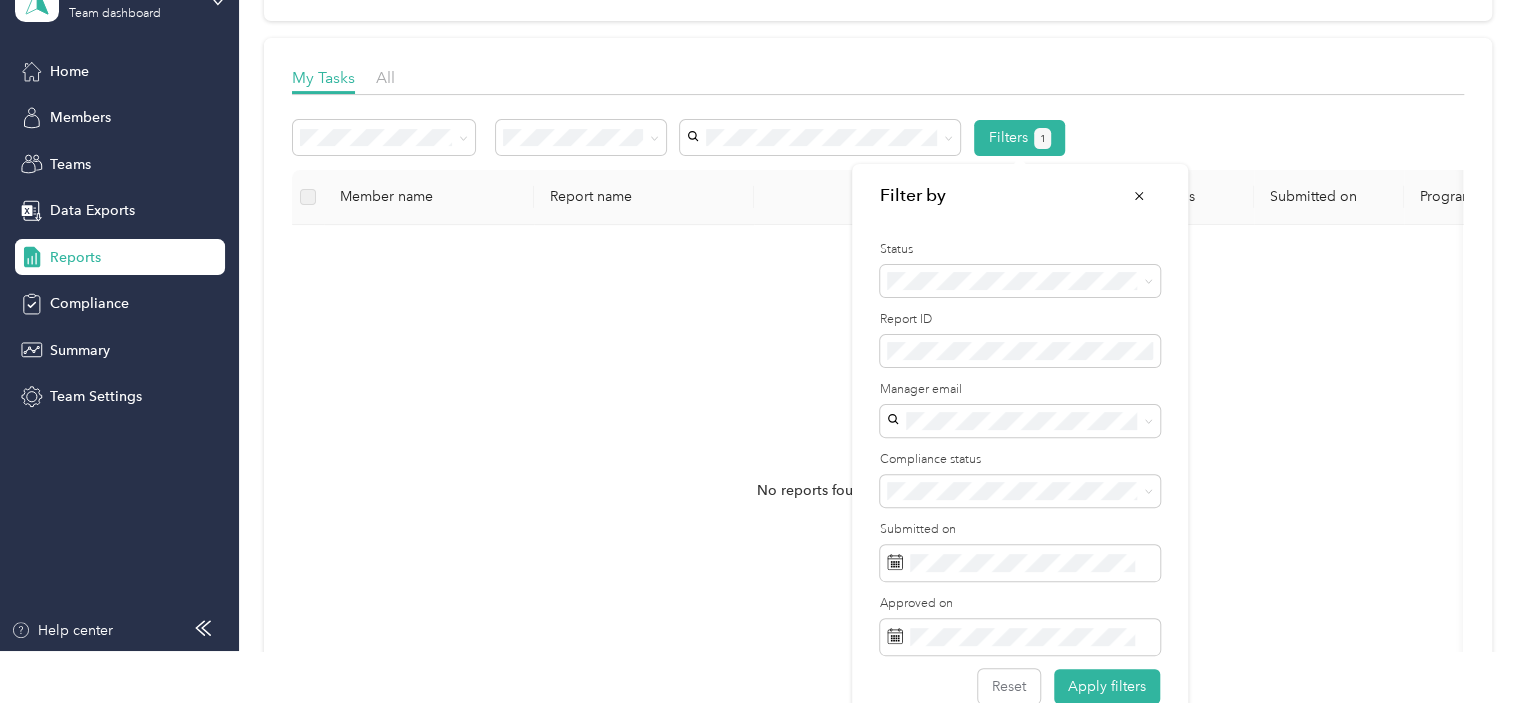scroll, scrollTop: 80, scrollLeft: 0, axis: vertical 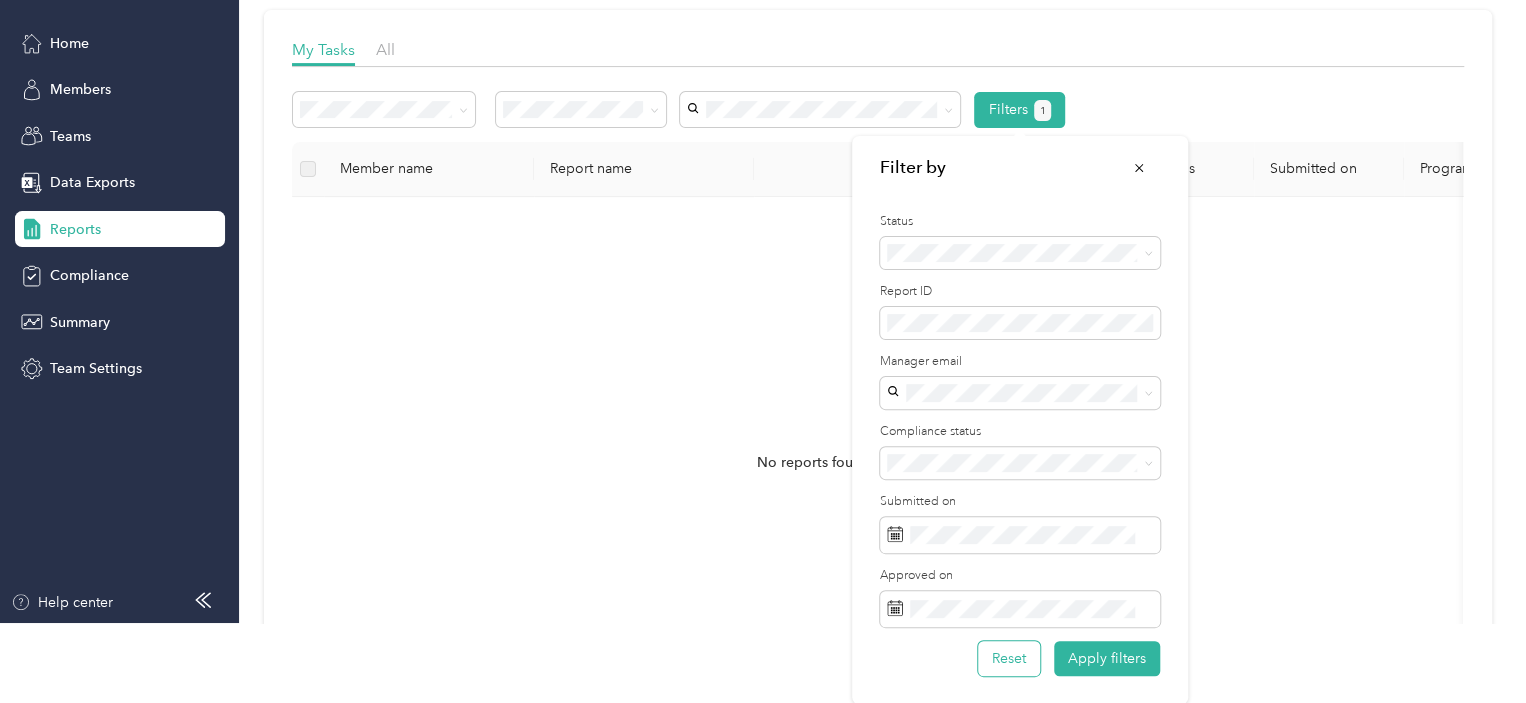 click on "Reset" at bounding box center (1009, 658) 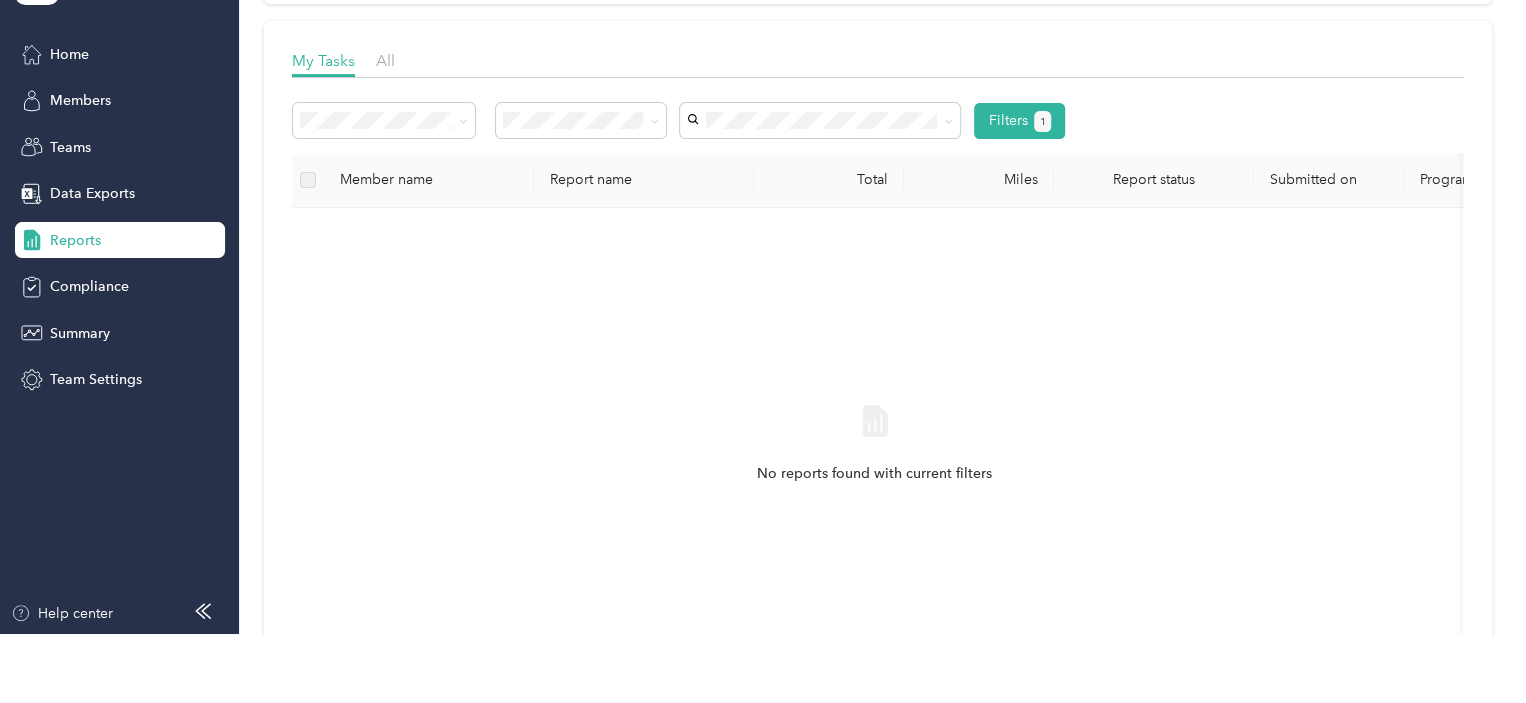 scroll, scrollTop: 0, scrollLeft: 0, axis: both 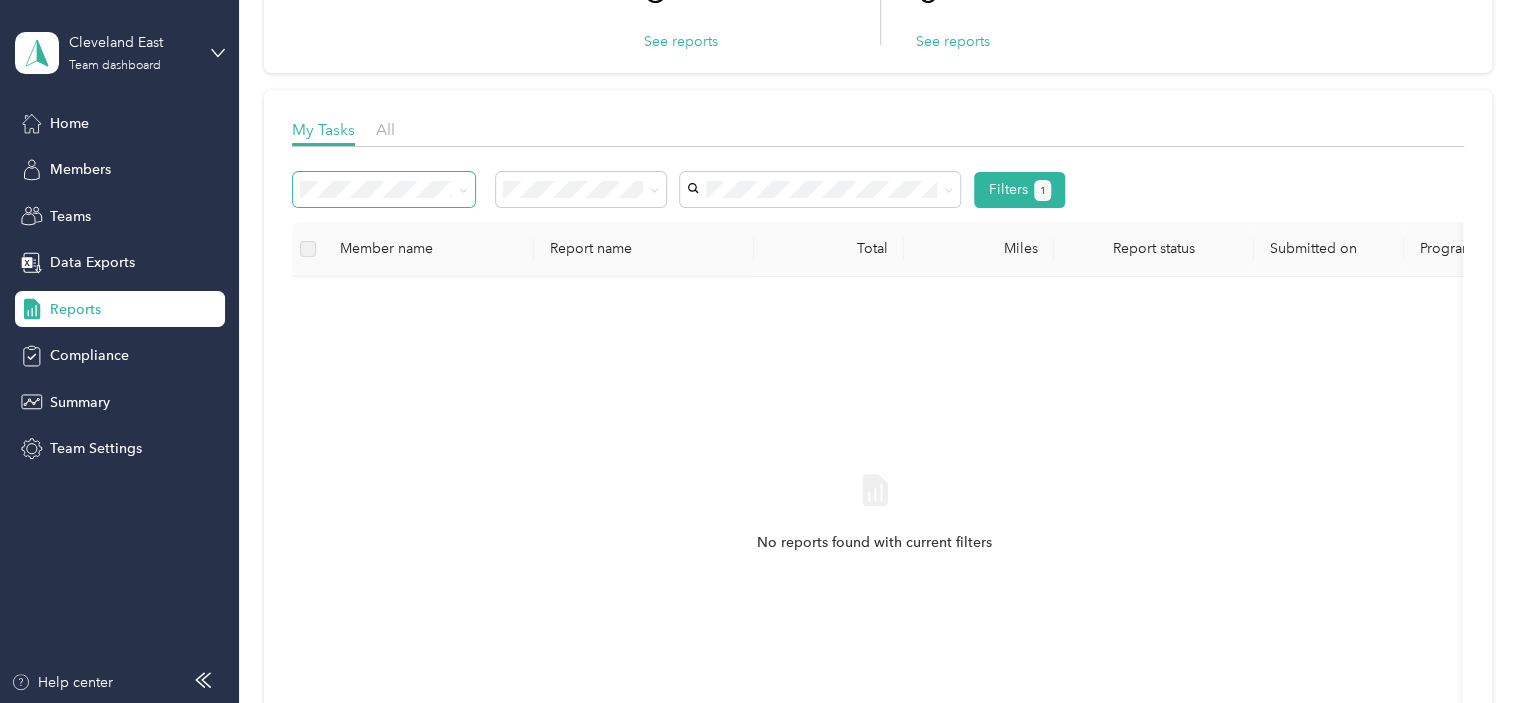 click at bounding box center (460, 189) 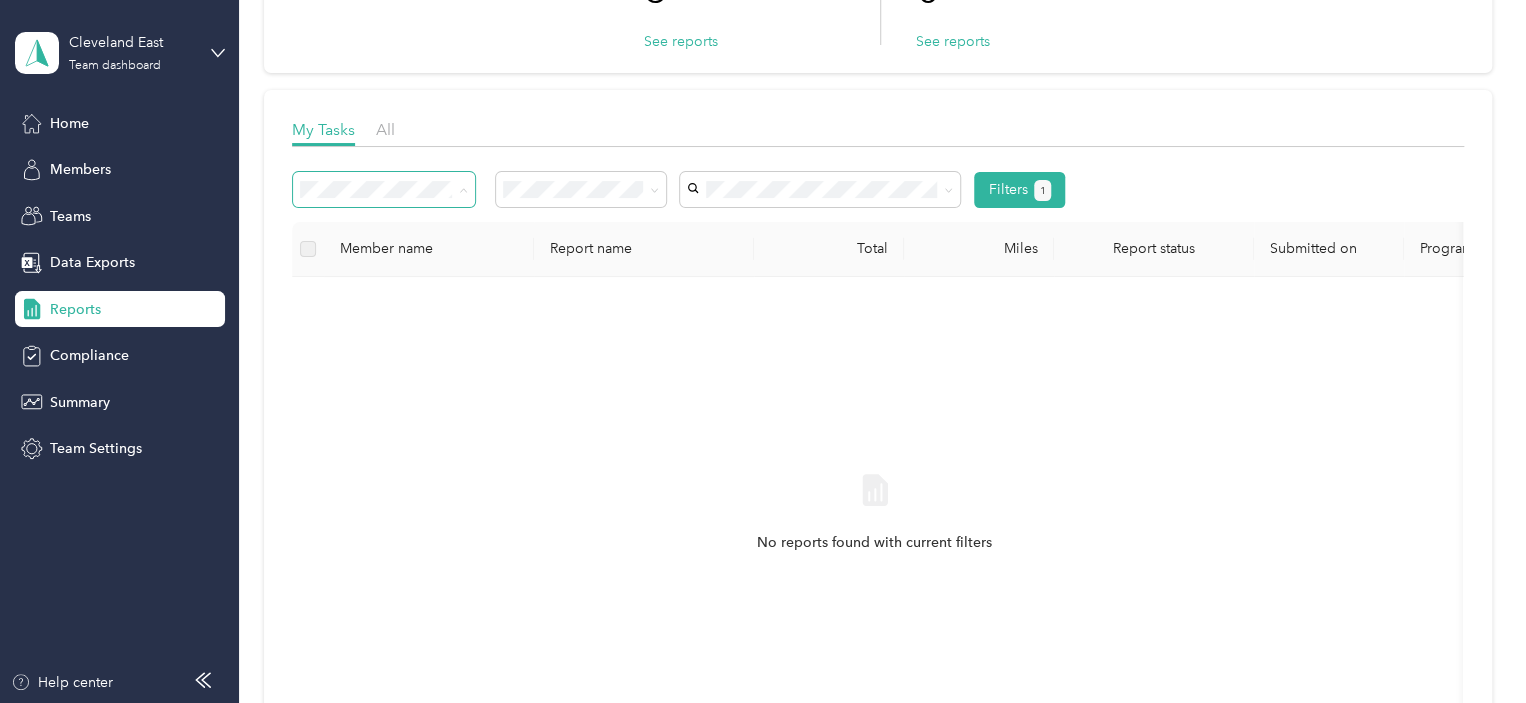 click 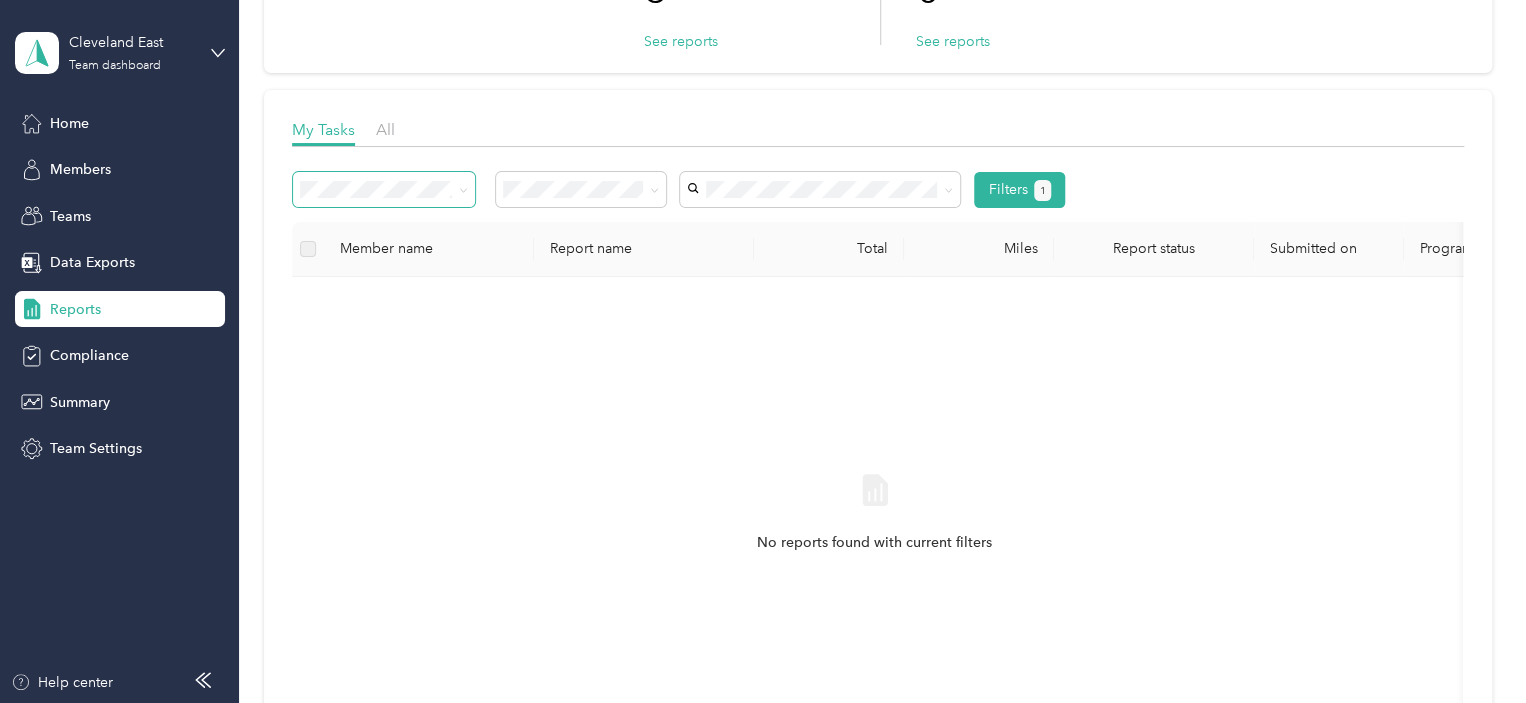 click 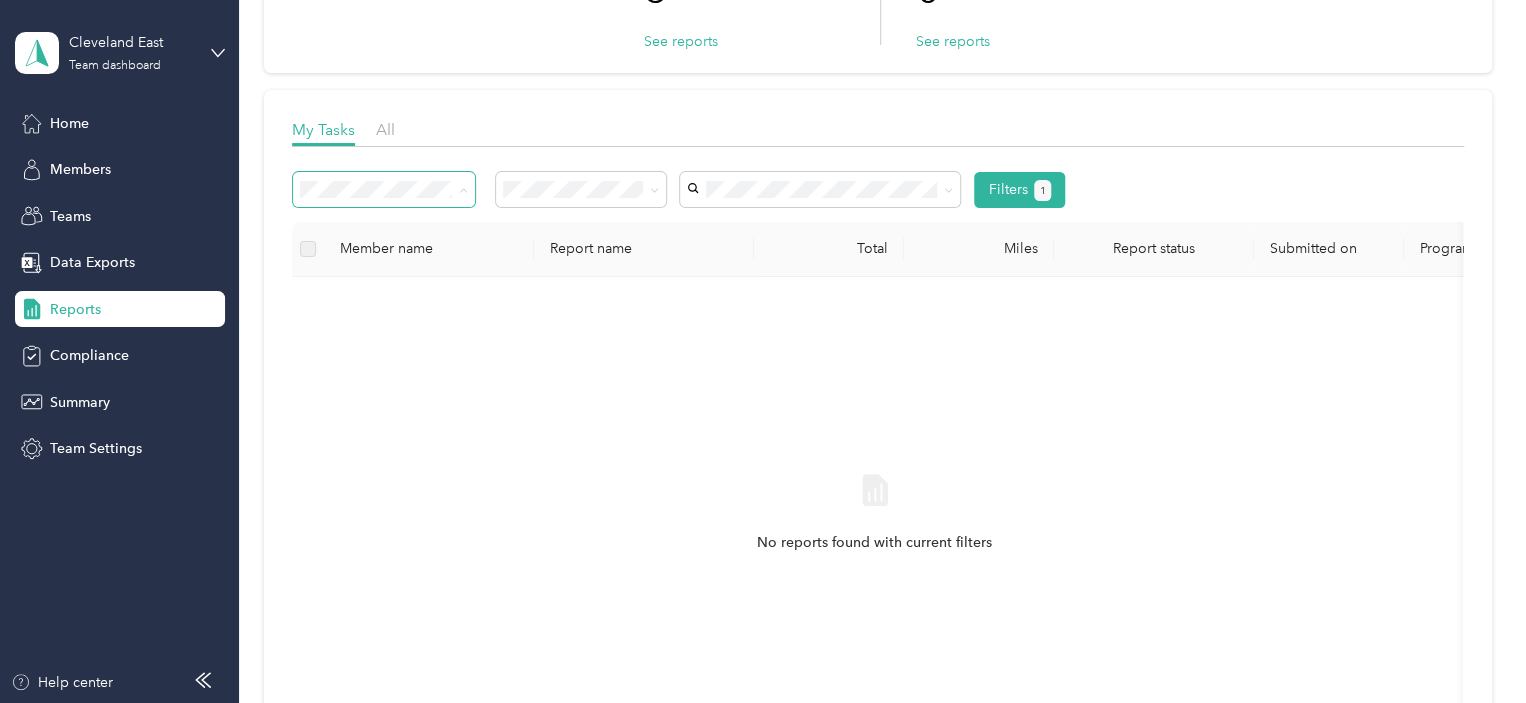 click on "All reports" at bounding box center [384, 295] 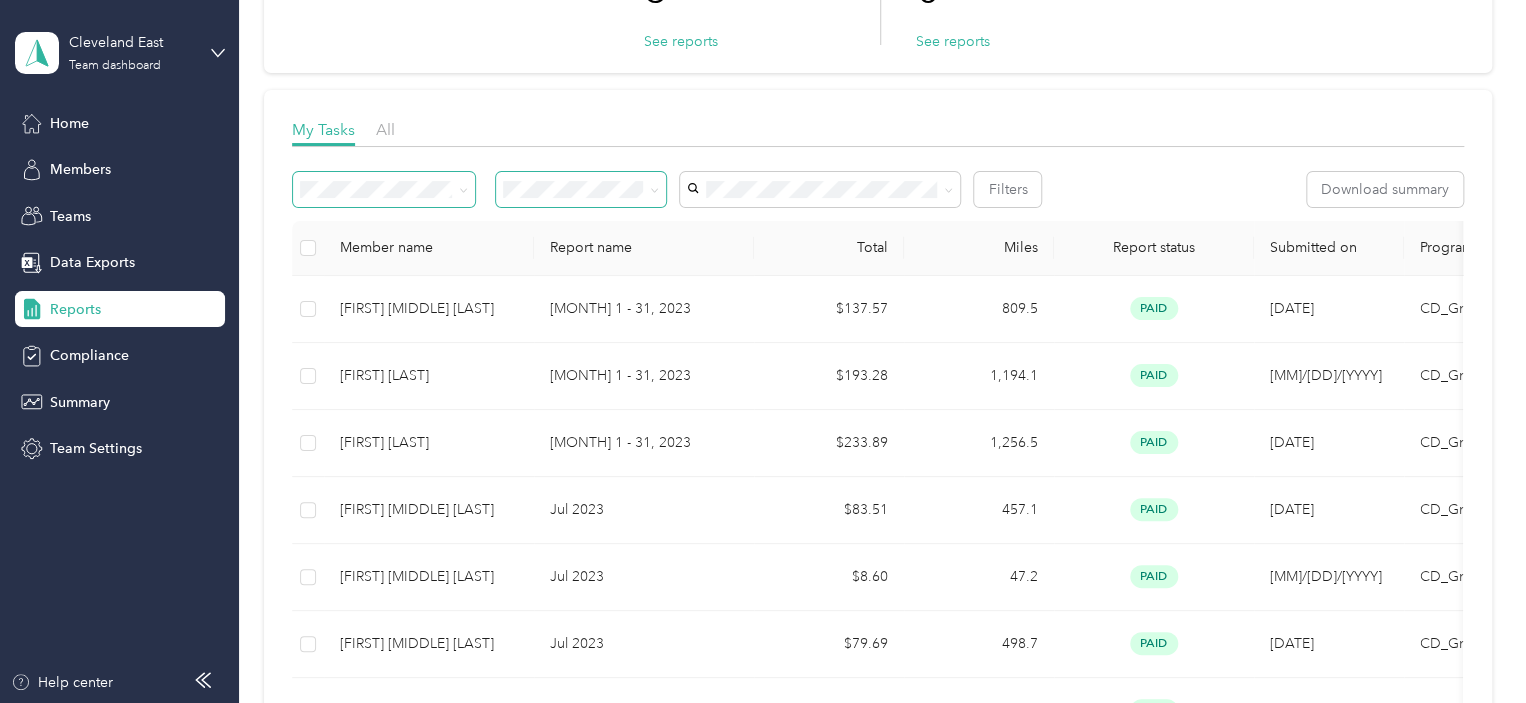 click 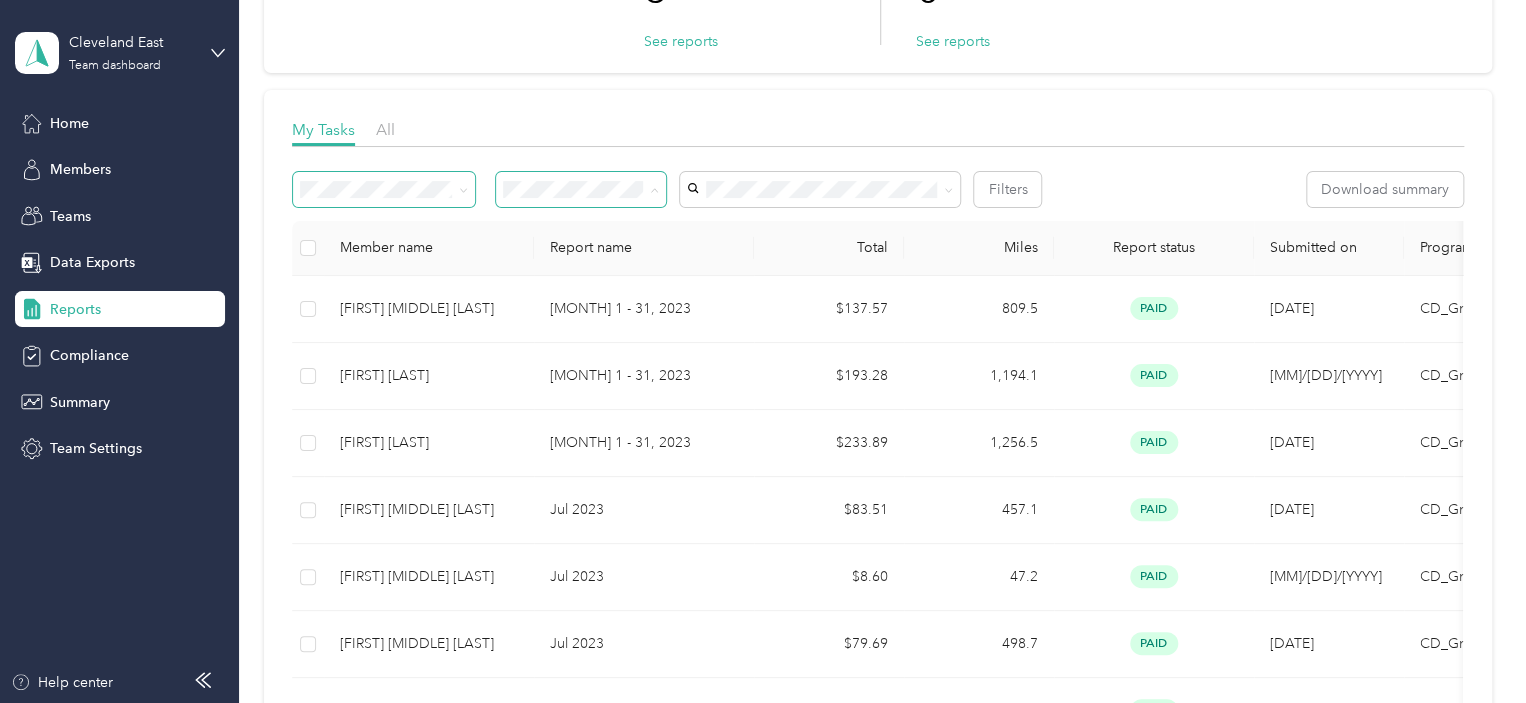 click on "Needs my approval" at bounding box center (572, 260) 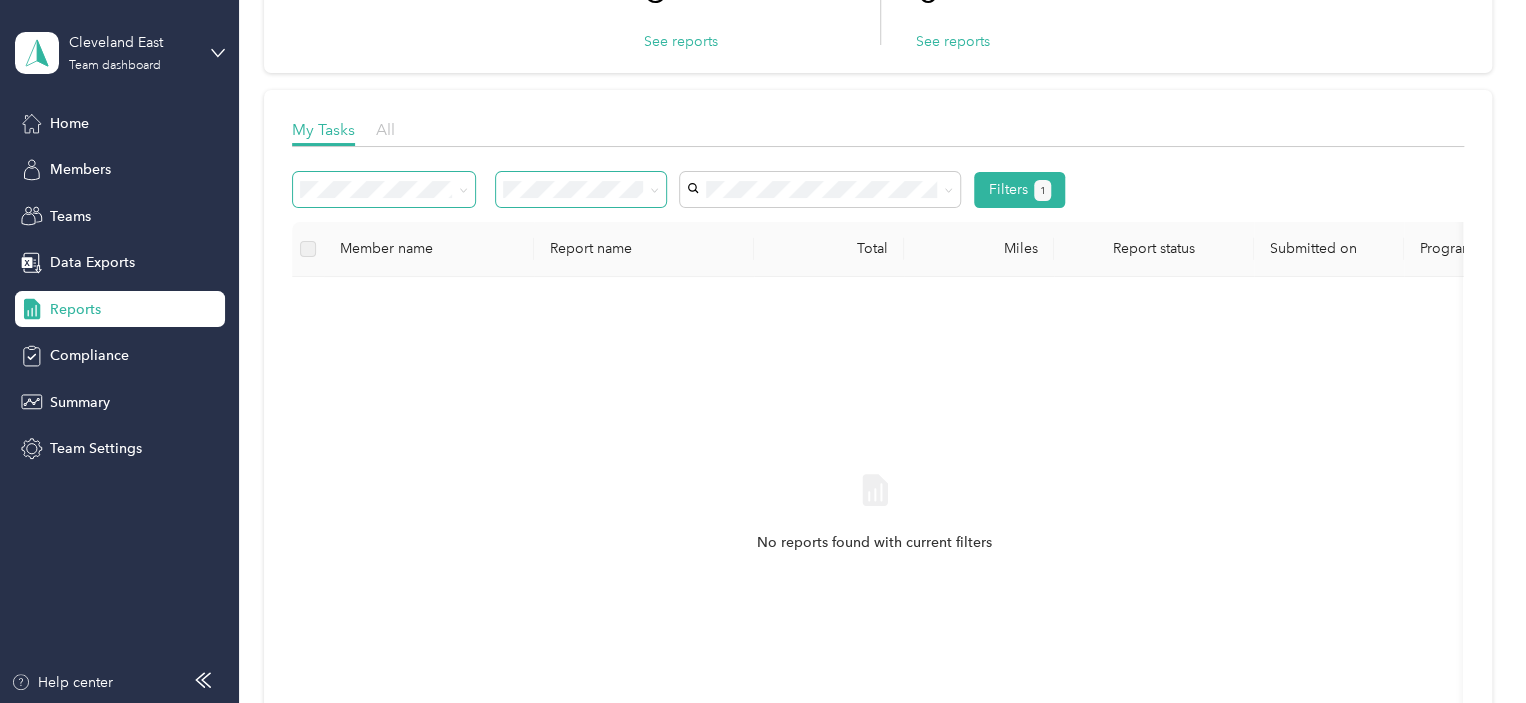 click on "All" at bounding box center (385, 129) 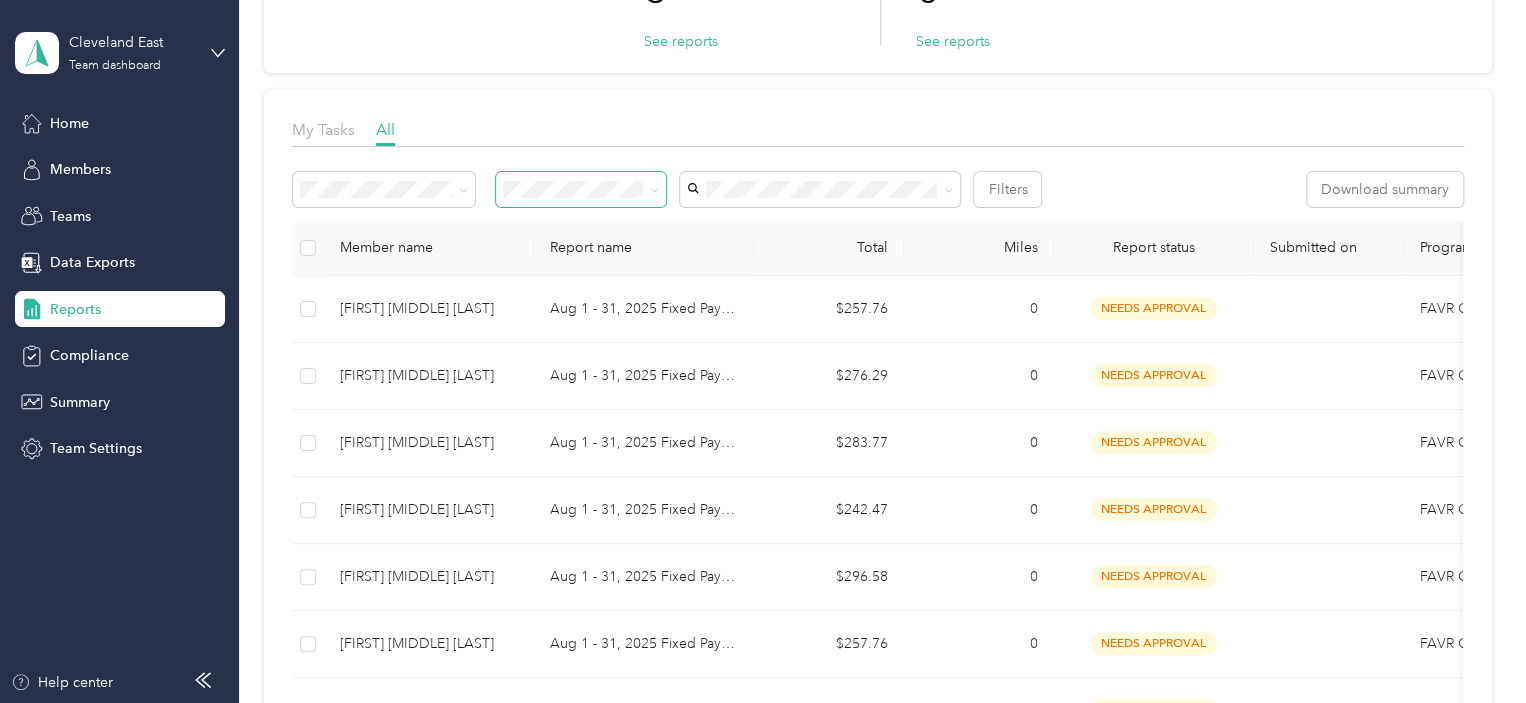 click 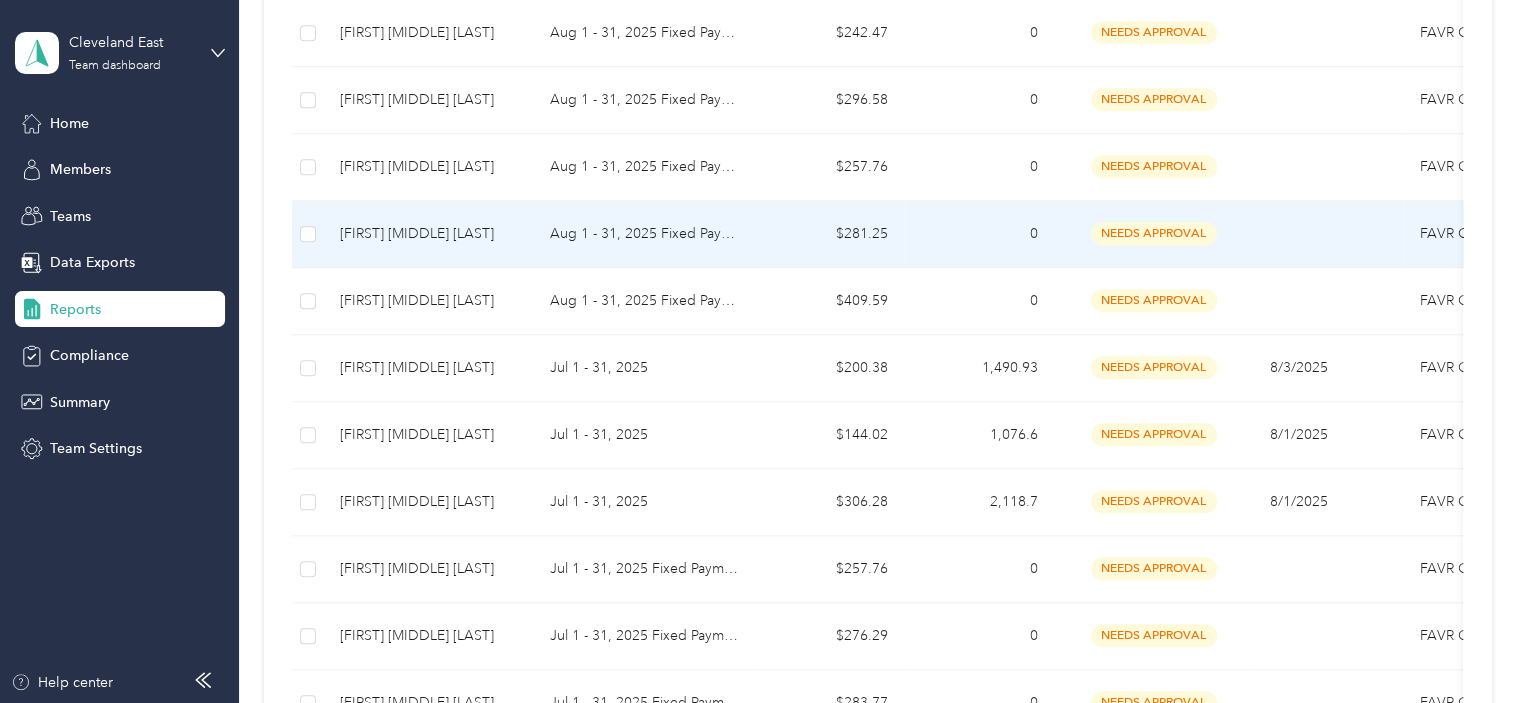 scroll, scrollTop: 800, scrollLeft: 0, axis: vertical 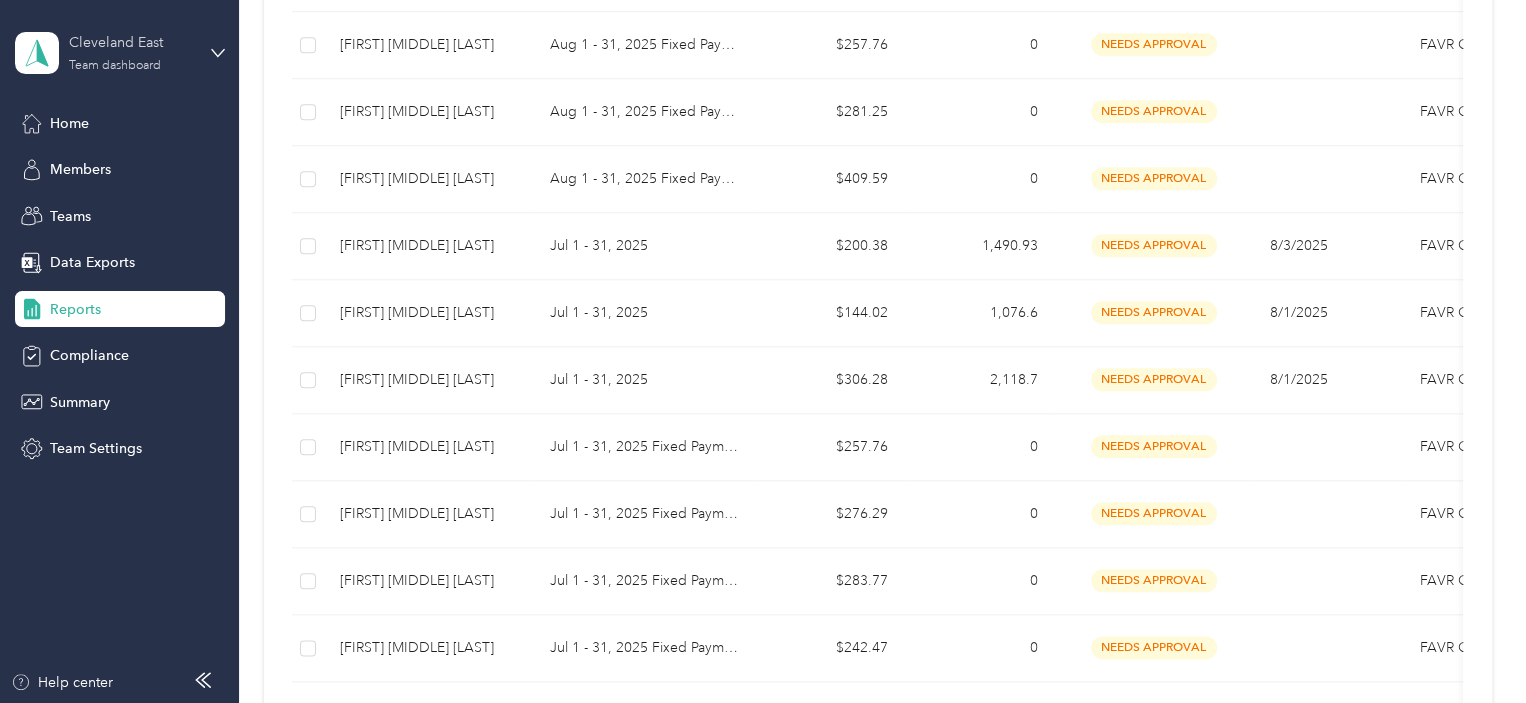 click on "Team dashboard" at bounding box center [115, 66] 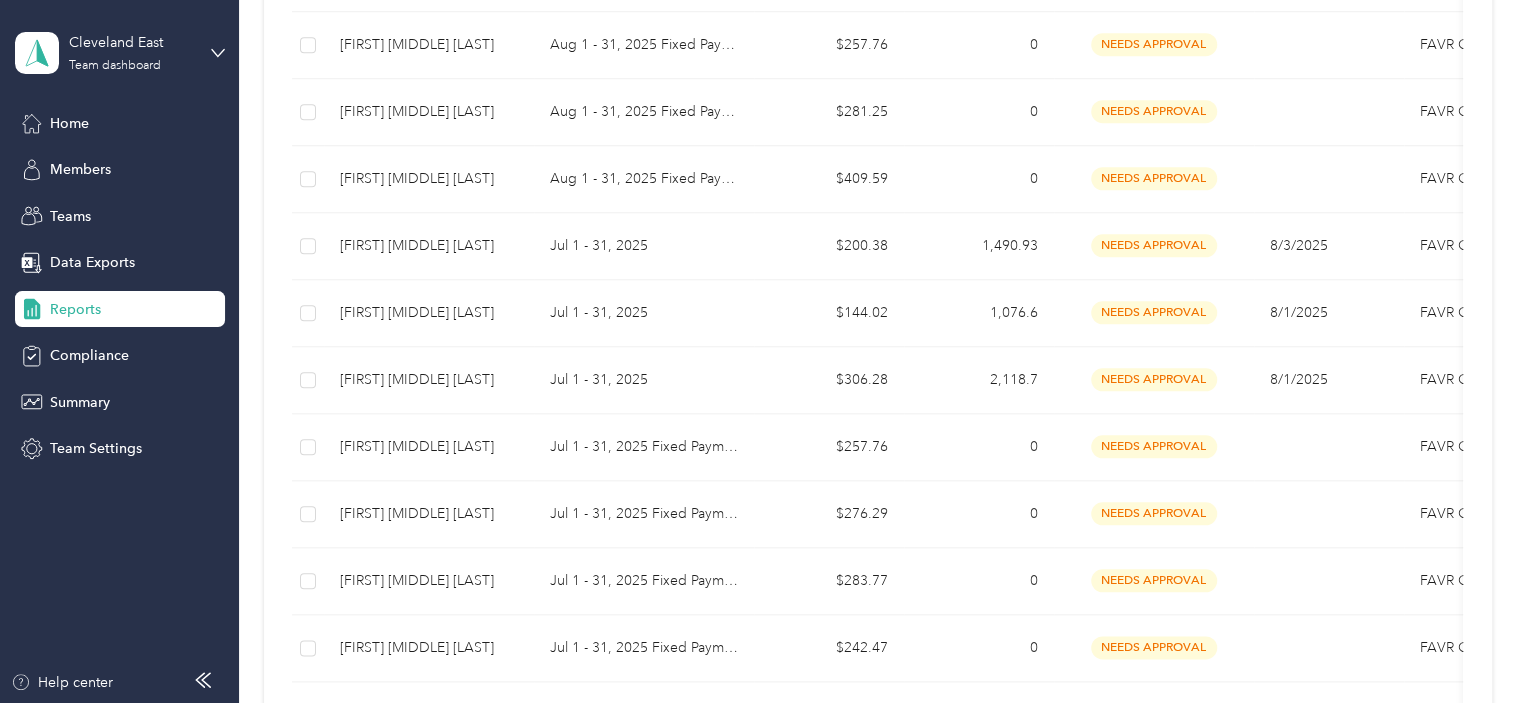click on "Personal dashboard" at bounding box center [95, 209] 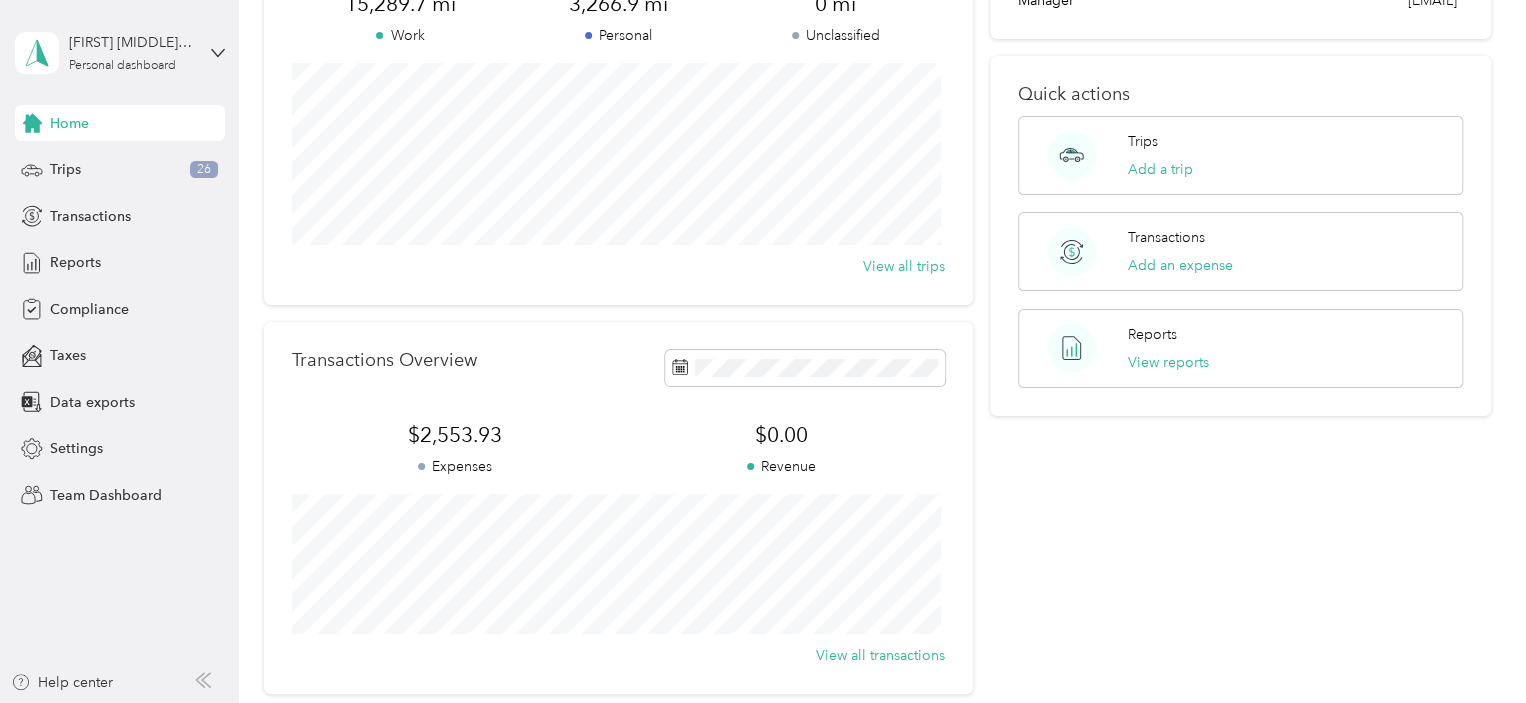scroll, scrollTop: 193, scrollLeft: 0, axis: vertical 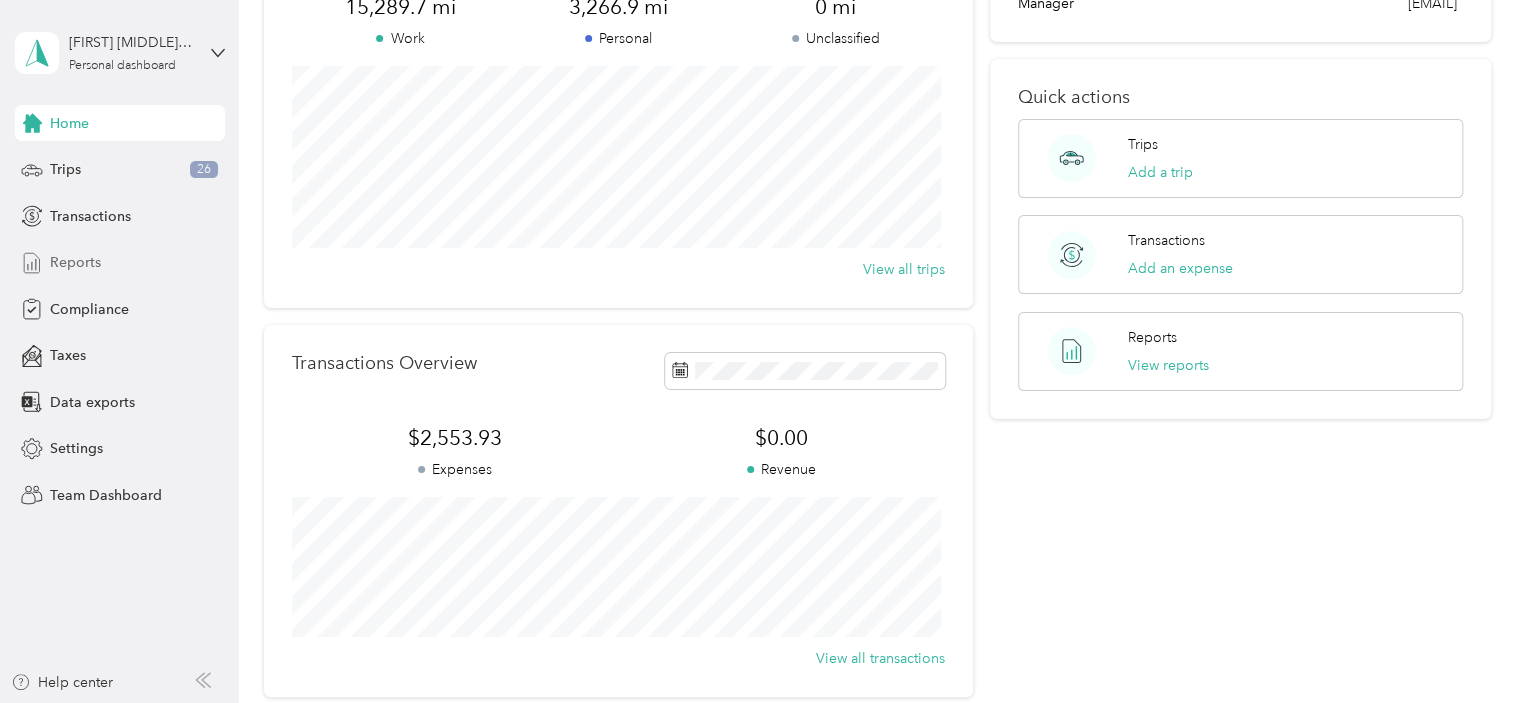 click on "Reports" at bounding box center [75, 262] 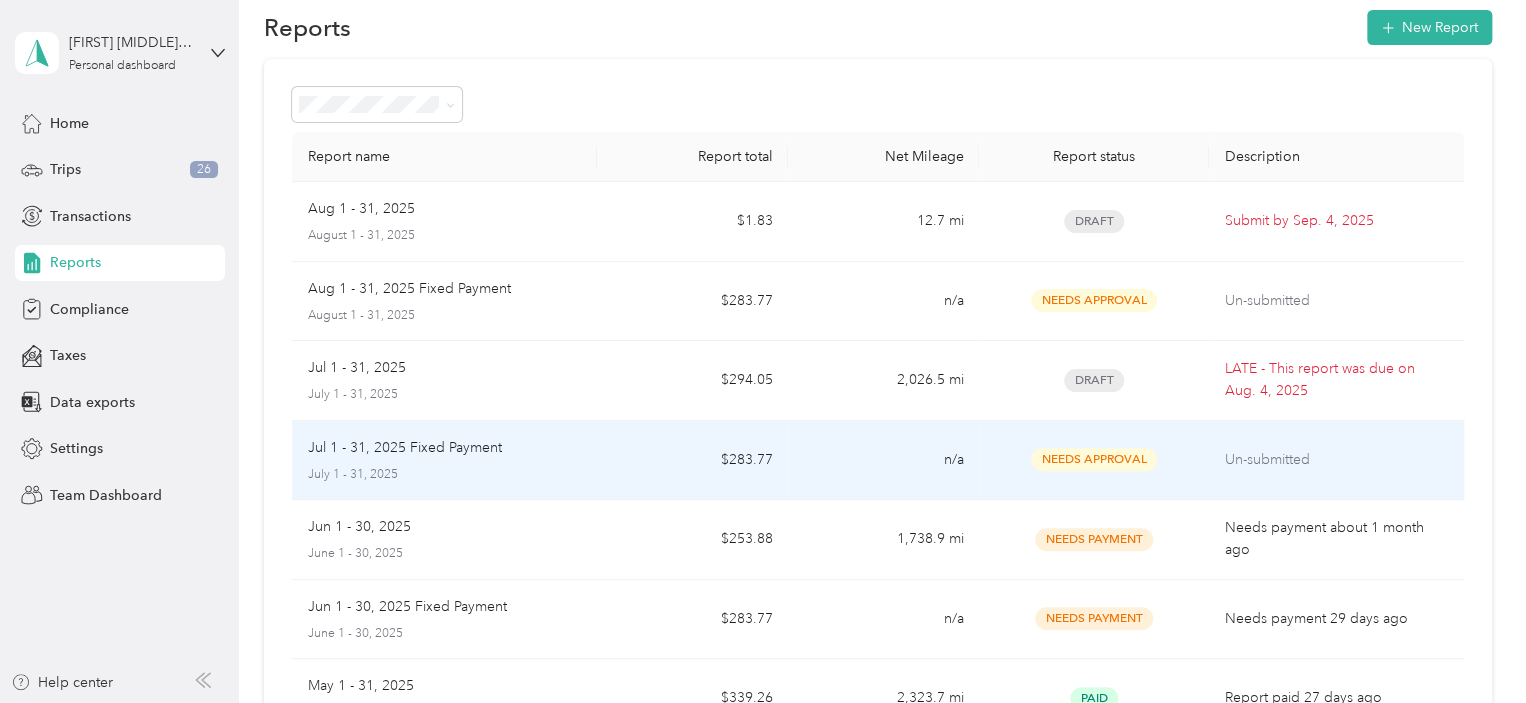scroll, scrollTop: 0, scrollLeft: 0, axis: both 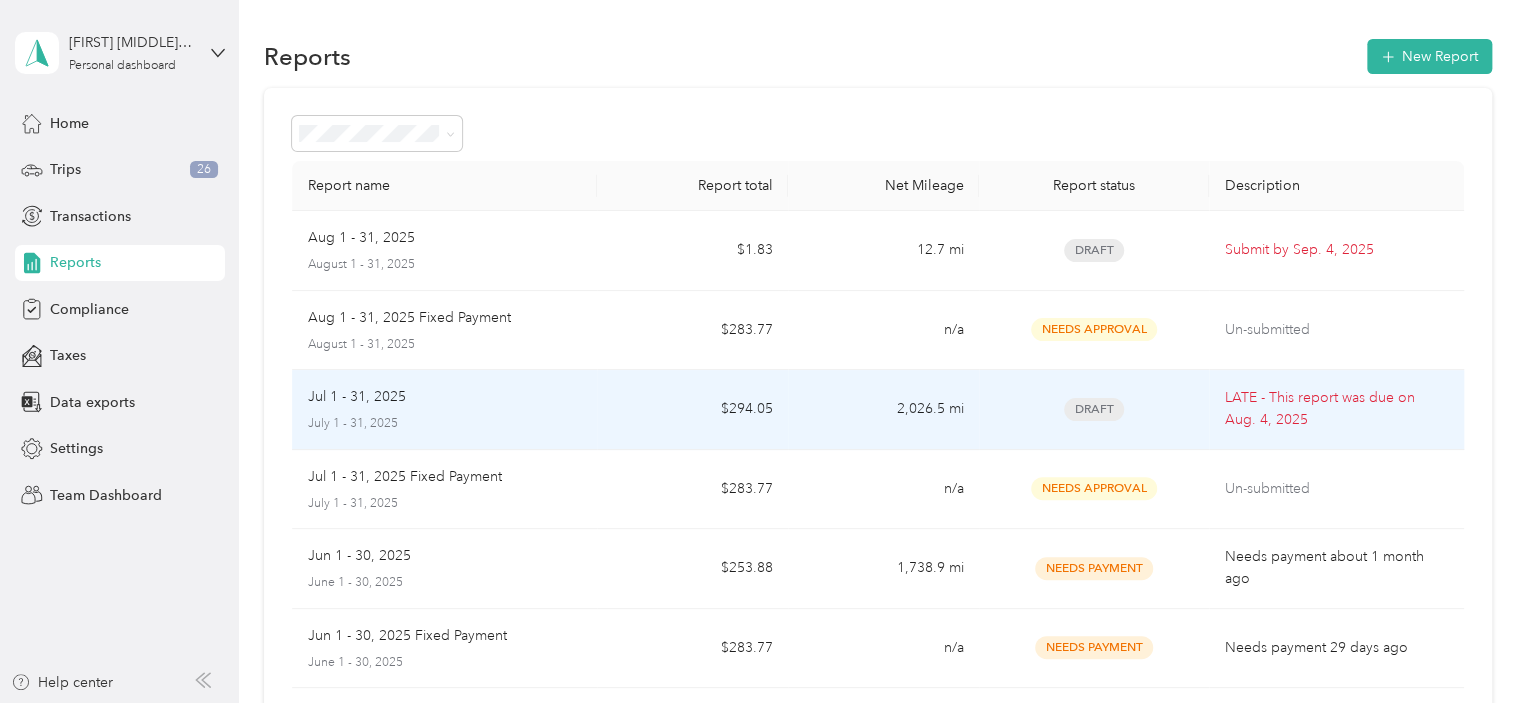 click on "$294.05" at bounding box center [692, 410] 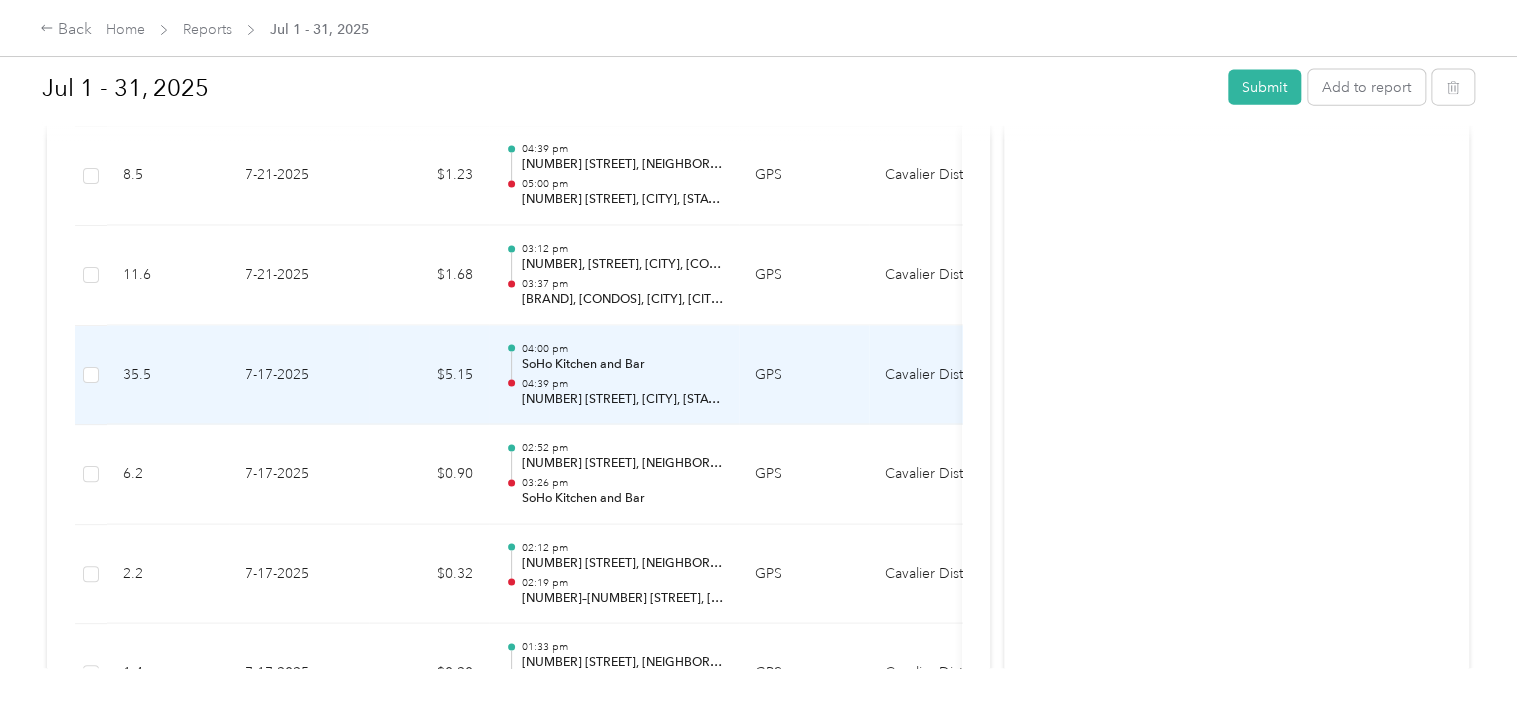scroll, scrollTop: 9900, scrollLeft: 0, axis: vertical 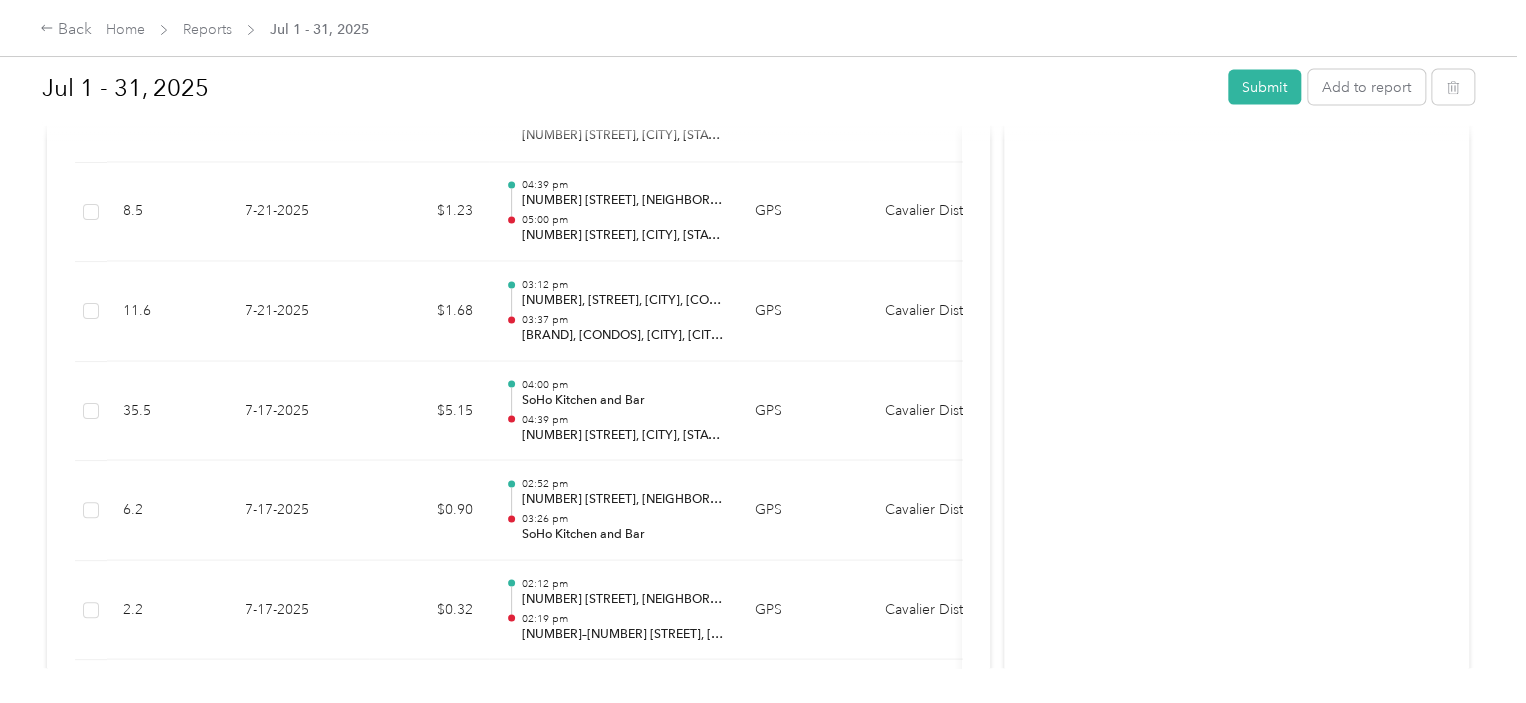 click on "Activity and Comments" at bounding box center [1236, 2155] 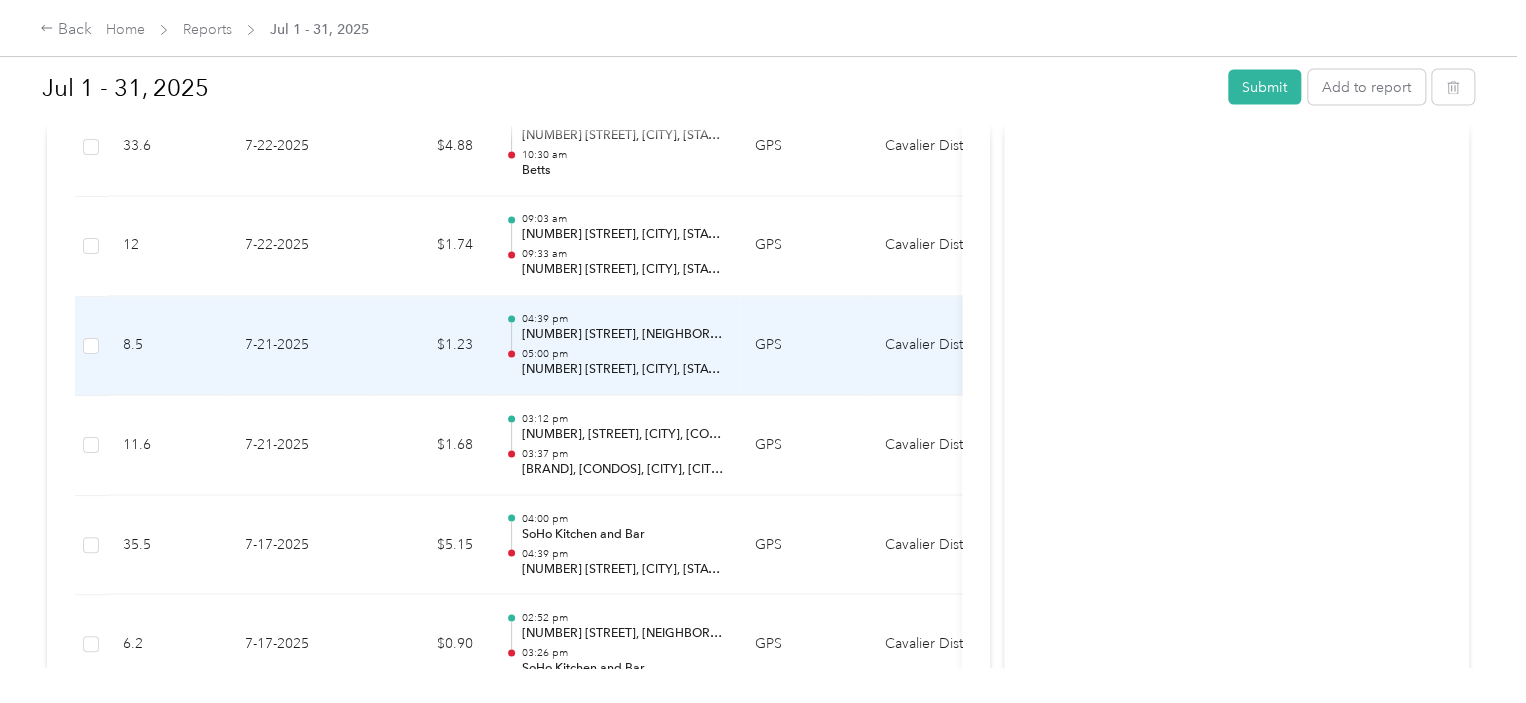 scroll, scrollTop: 9800, scrollLeft: 0, axis: vertical 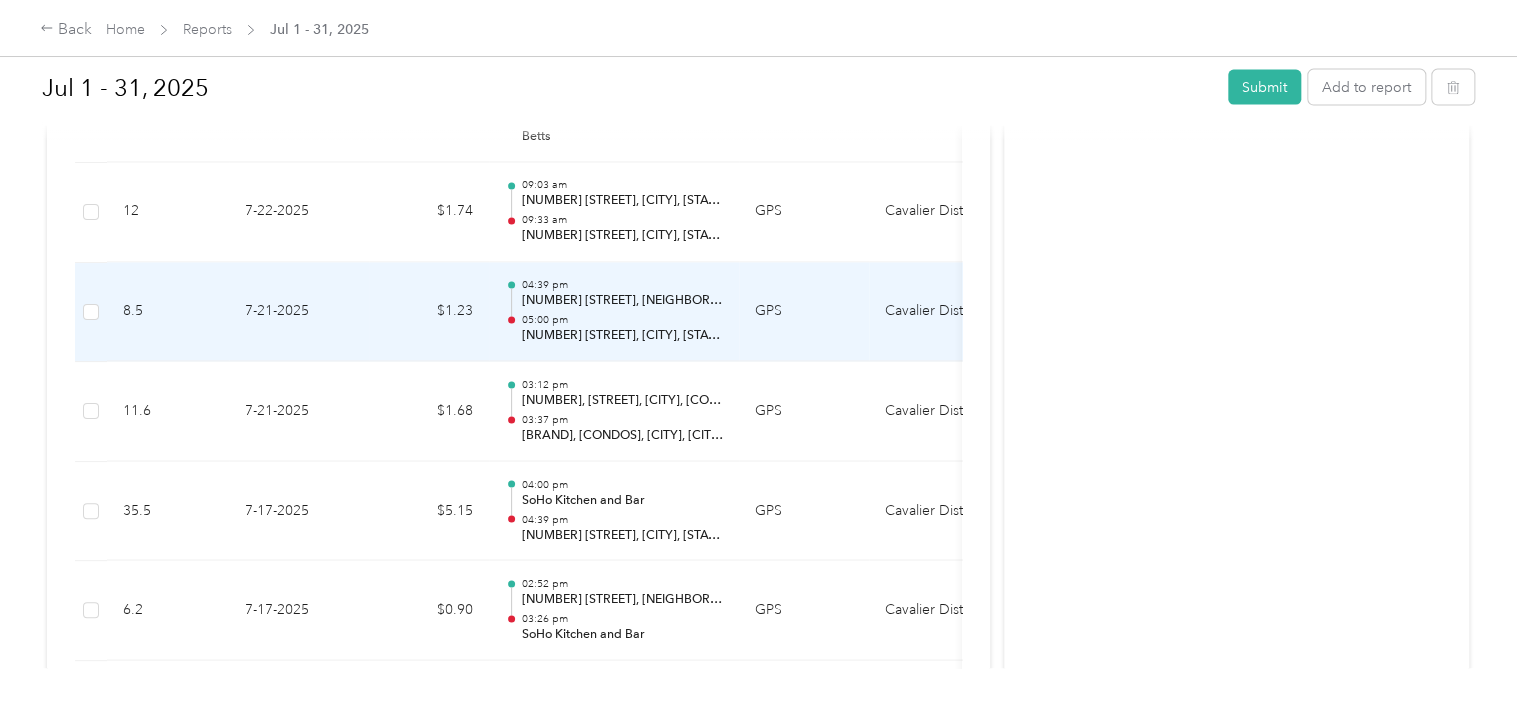 click on "Cavalier Distributing Company" at bounding box center (944, 313) 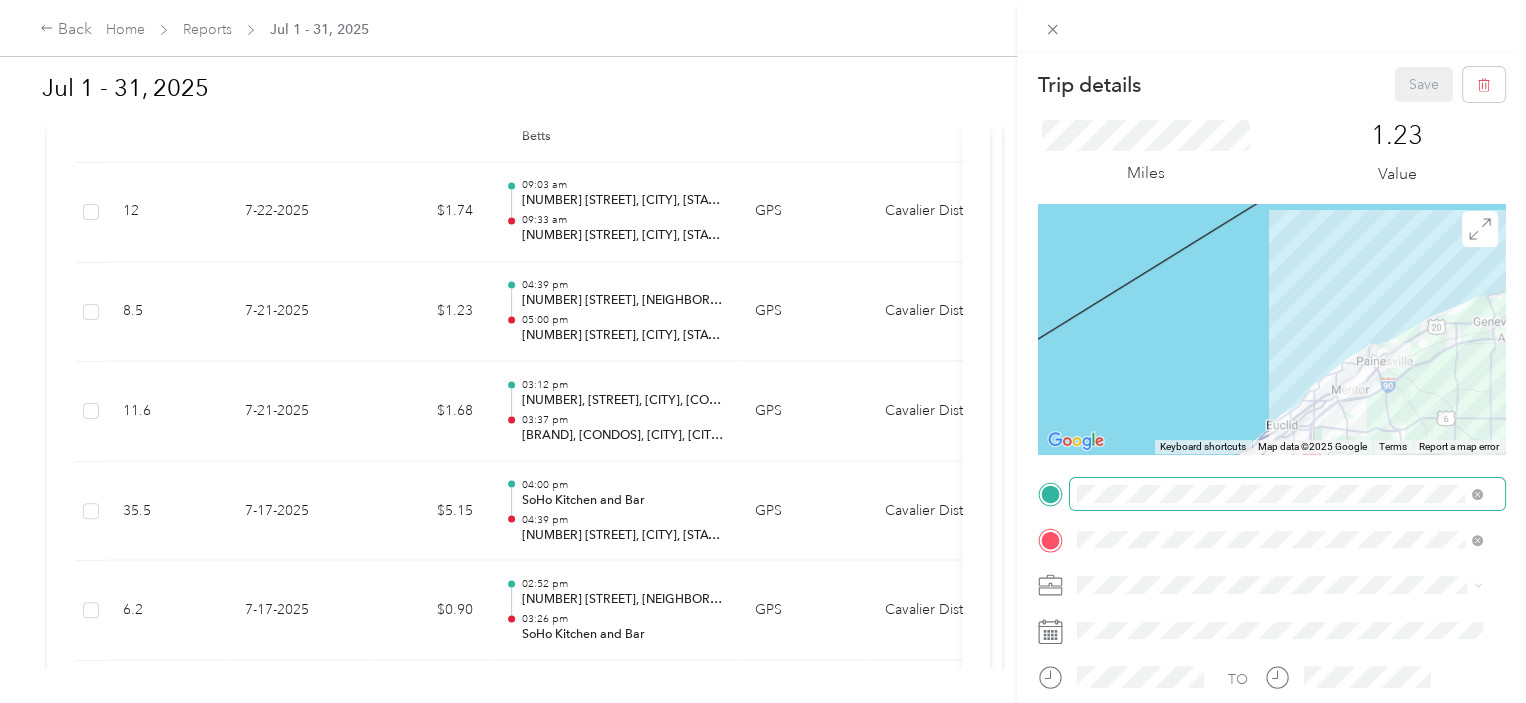 scroll, scrollTop: 300, scrollLeft: 0, axis: vertical 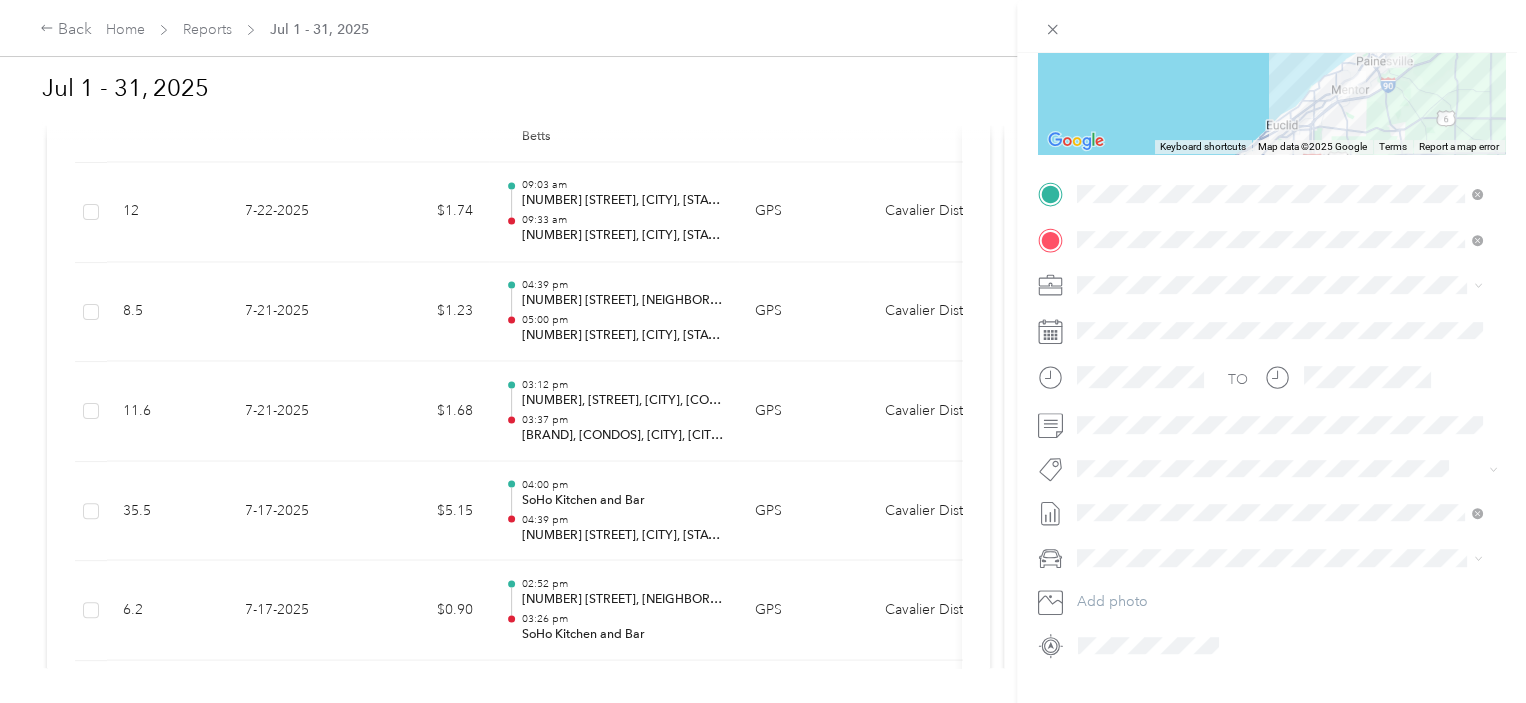 click on "Trip details Save This trip cannot be edited because it is either under review, approved, or paid. Contact your Team Manager to edit it. Miles 1.23 Value  ← Move left → Move right ↑ Move up ↓ Move down + Zoom in - Zoom out Home Jump left by 75% End Jump right by 75% Page Up Jump up by 75% Page Down Jump down by 75% Keyboard shortcuts Map Data Map data ©2025 Google Map data ©2025 Google 10 km  Click to toggle between metric and imperial units Terms Report a map error TO Add photo" at bounding box center (763, 351) 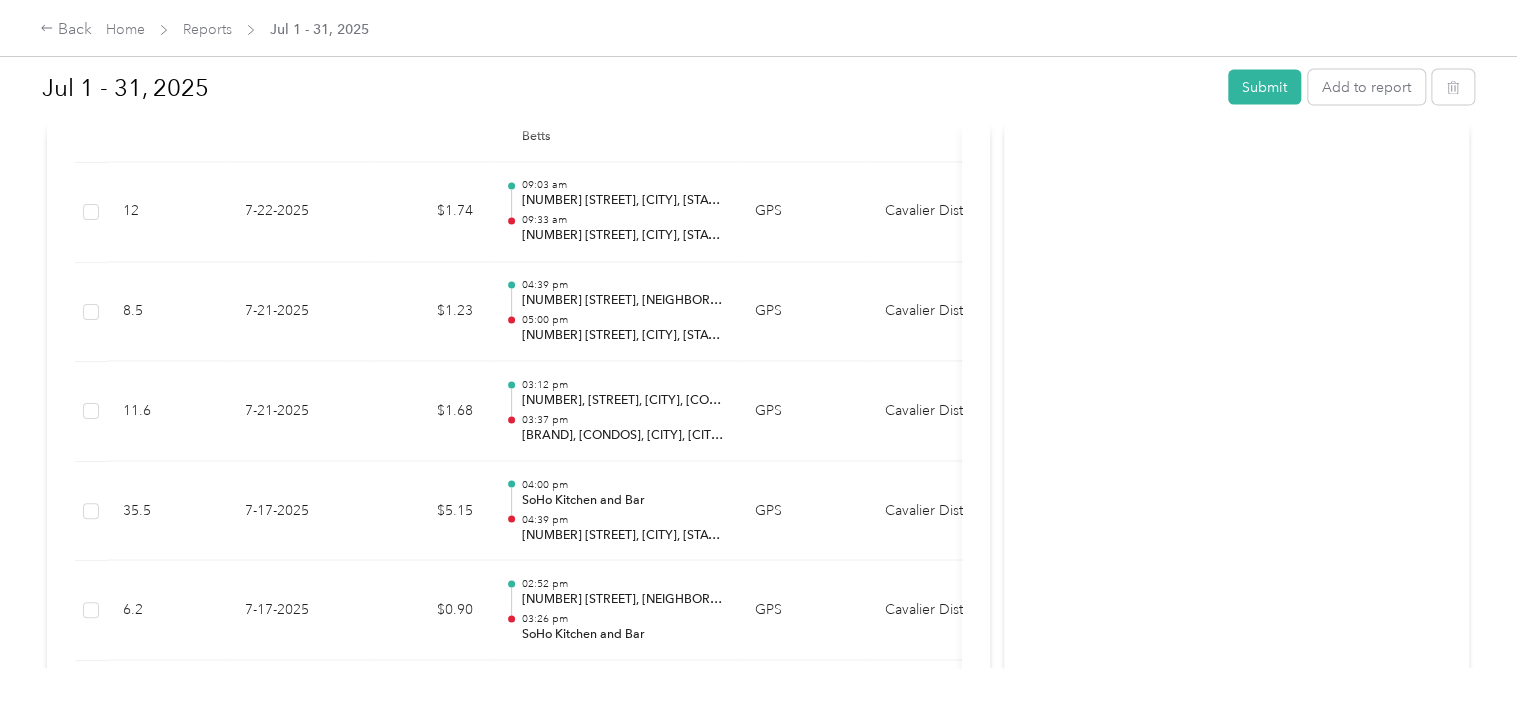 click on "Home" at bounding box center (125, 29) 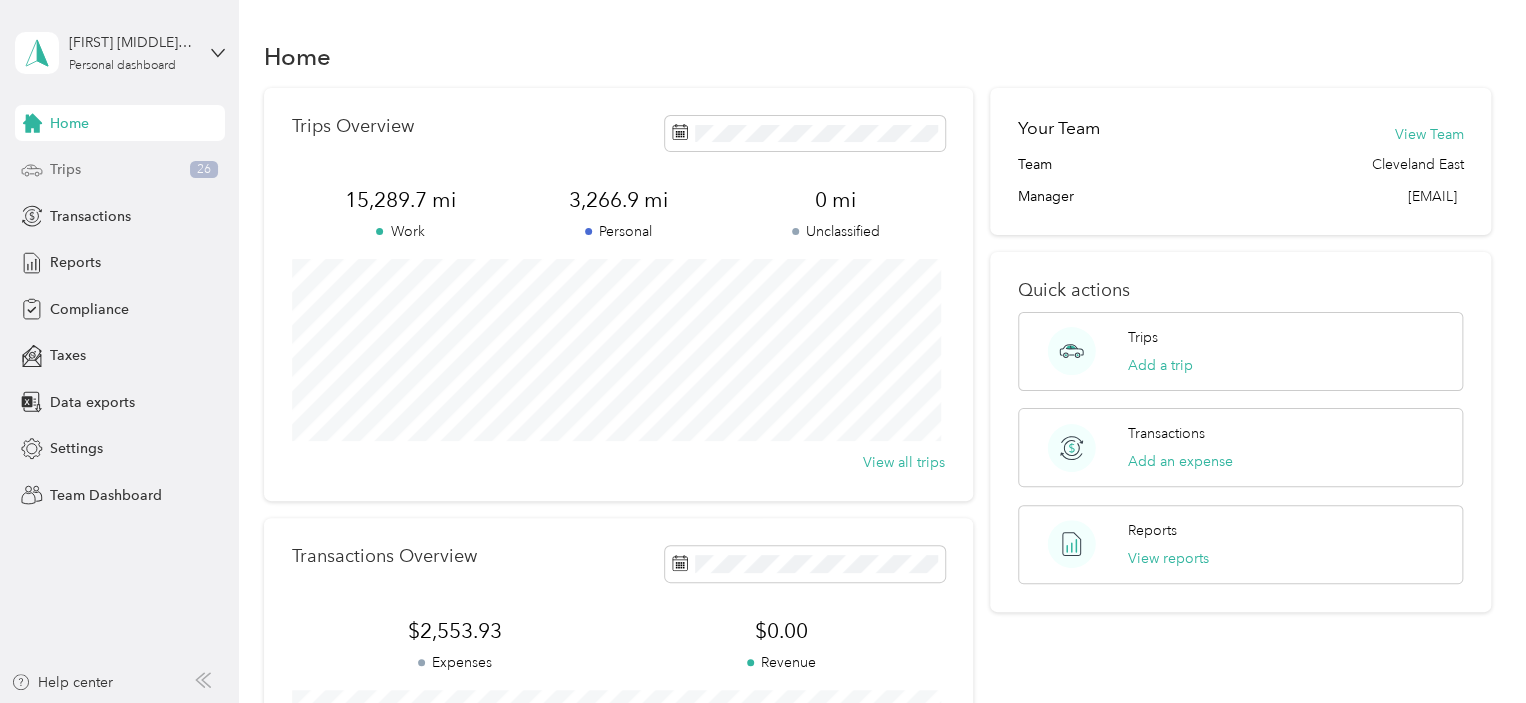 click on "Trips" at bounding box center (65, 169) 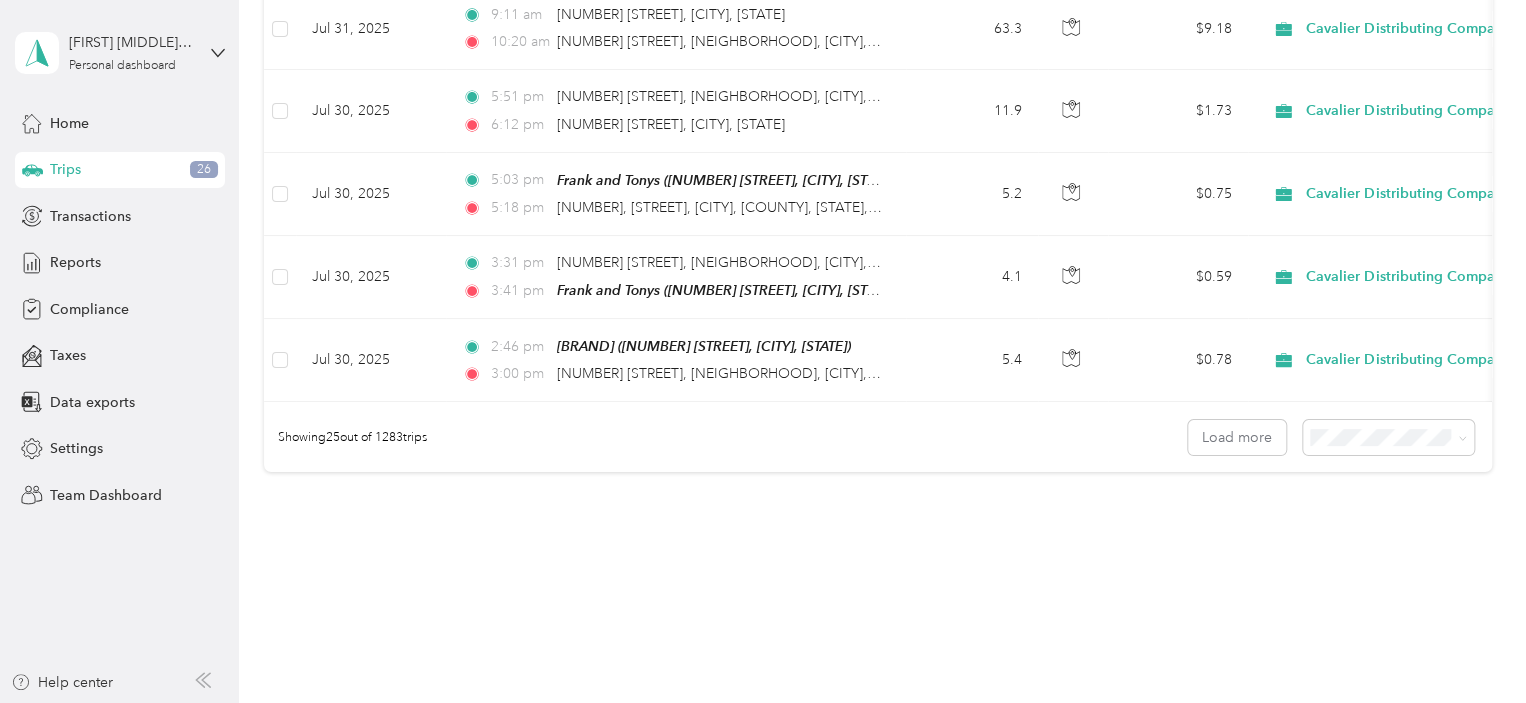 scroll, scrollTop: 2046, scrollLeft: 0, axis: vertical 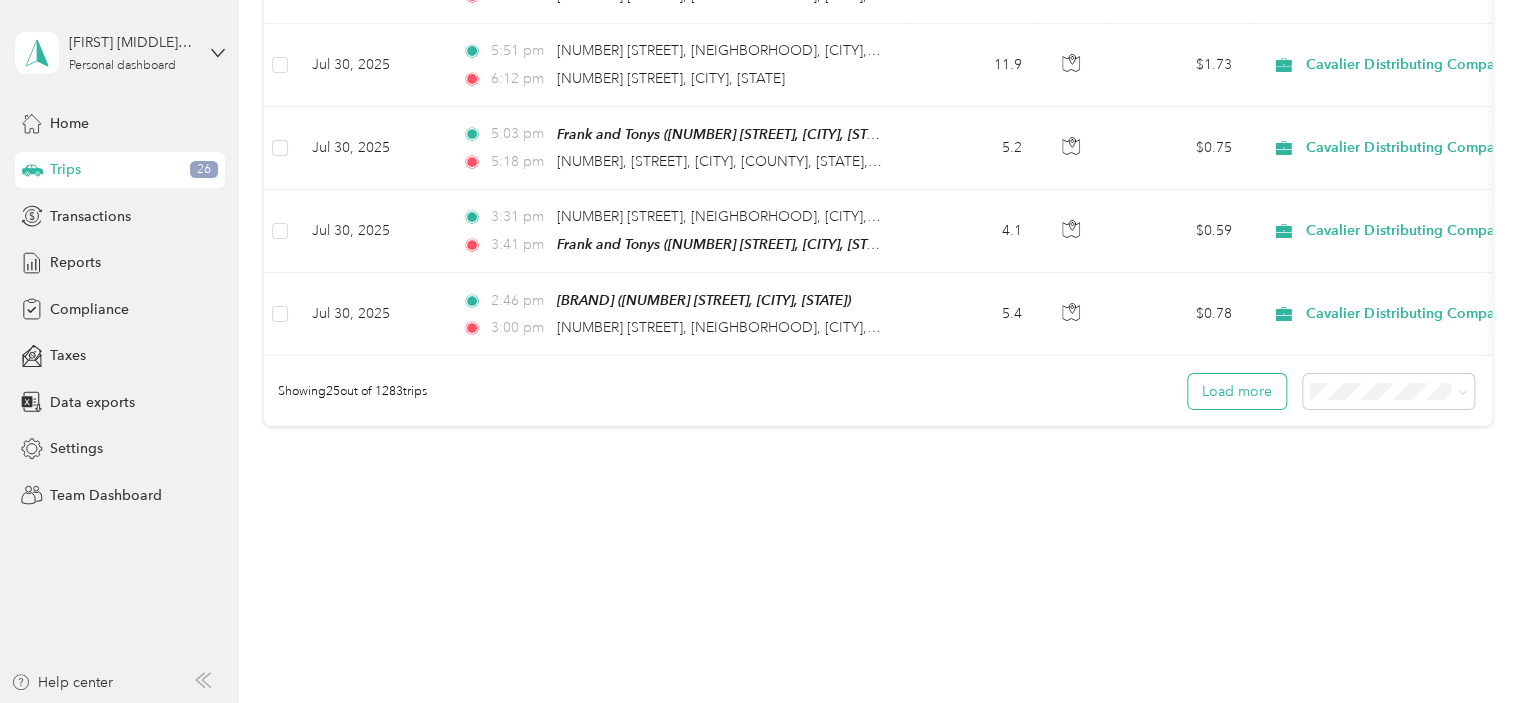 click on "Load more" at bounding box center [1237, 391] 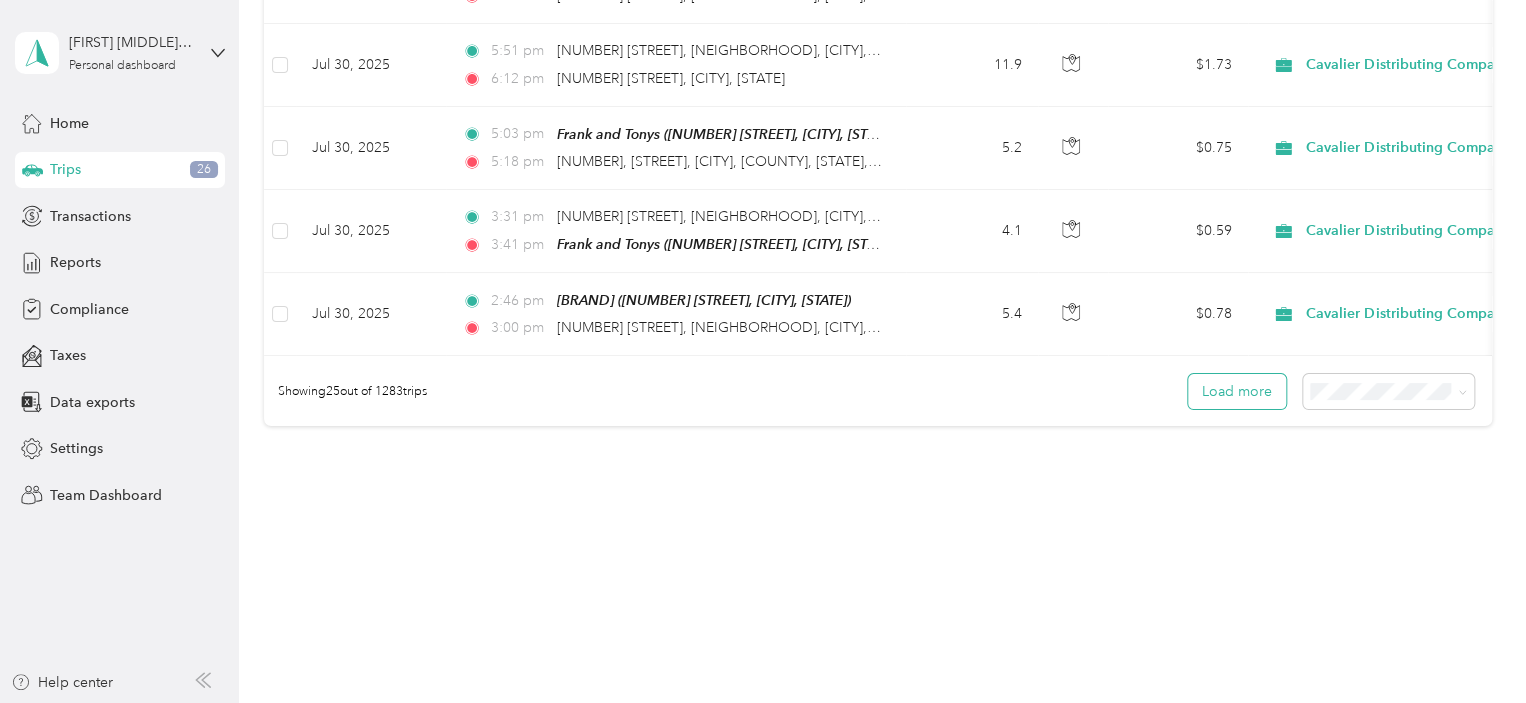 click on "All purposes Filters Date Locations Mileage (mi) Map Mileage value Purpose Track Method Report                     Aug 1, 2025 7:10 pm [NUMBER]–[NUMBER] [STREET], [CITY], [STATE] 7:17 pm [NUMBER] [STREET], [CITY], [STATE] 3.7 $0.00 Personal GPS -- Aug 1, 2025 6:13 pm [NUMBER] [STREET], [CITY], [CITY], [STATE] 6:35 pm [NUMBER] [STREET], [CITY], [STATE] 6.8 $0.98 Cavalier Distributing Company GPS Aug 1 - 31, 2025 Aug 1, 2025 4:15 pm [NUMBER], [STREET], [CITY], [COUNTY], [STATE], [POSTAL_CODE], [COUNTRY] 4:45 pm [NUMBER], [STREET], [CITY], [COUNTY], [STATE], [POSTAL_CODE], [COUNTRY] 12.9 $1.86 Cavalier Distributing Company GPS Aug 1 - 31, 2025 Jul 31, 2025 8:09 pm [NUMBER] [STREET], [CITY], [CITY], [STATE] 8:23 pm [NUMBER] [STREET], [CITY], [STATE] 9.4 $0.00 Personal GPS -- Jul 31, 2025 6:19 pm [NUMBER] [STREET], [CITY], [STATE] 6:39 pm [NUMBER] [STREET], [CITY], [CITY], [STATE] 7.1 $1.03 Cavalier Distributing Company GPS Jul 1 - 31, 2025 Jul 31, 2025 5:00 pm [NUMBER] [STREET], [CITY], [CITY], [STATE]" at bounding box center [878, -702] 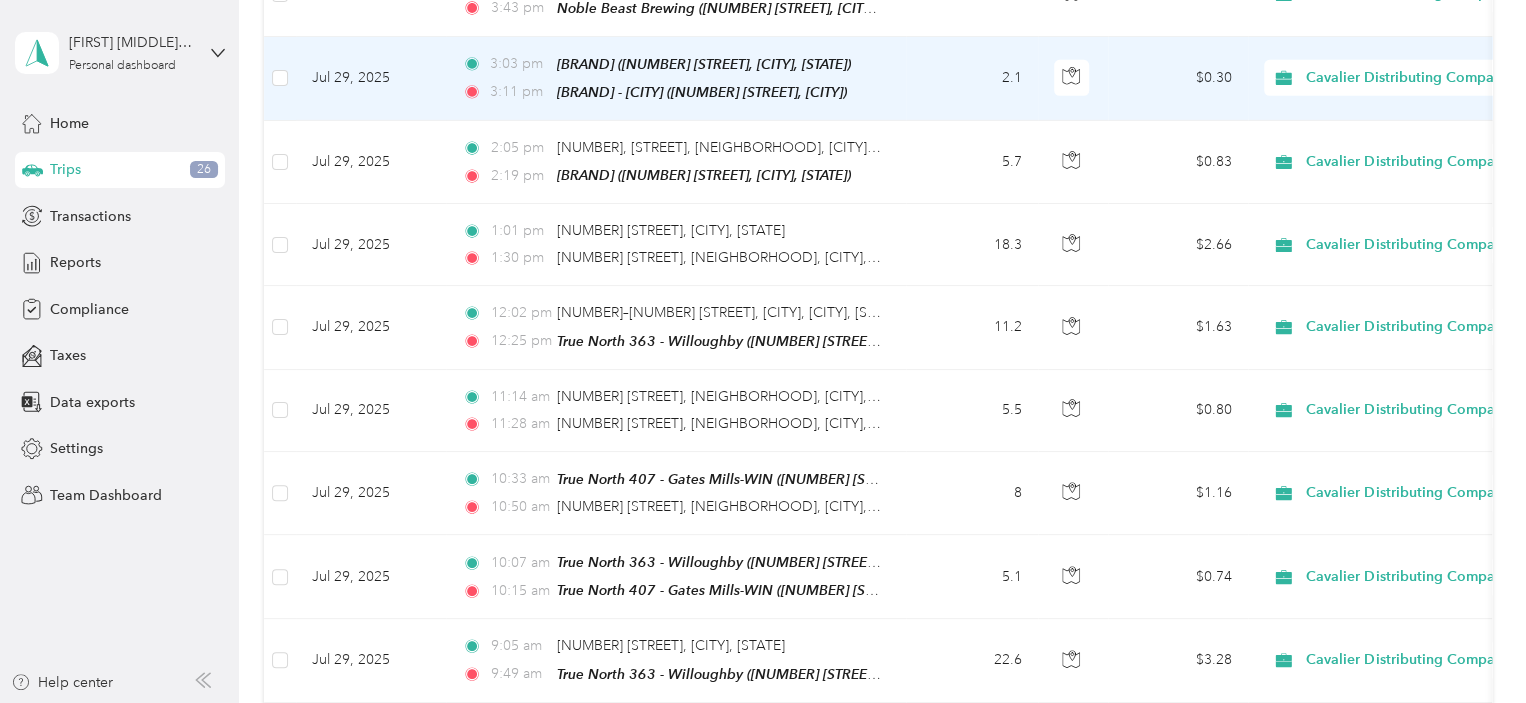 scroll, scrollTop: 4097, scrollLeft: 0, axis: vertical 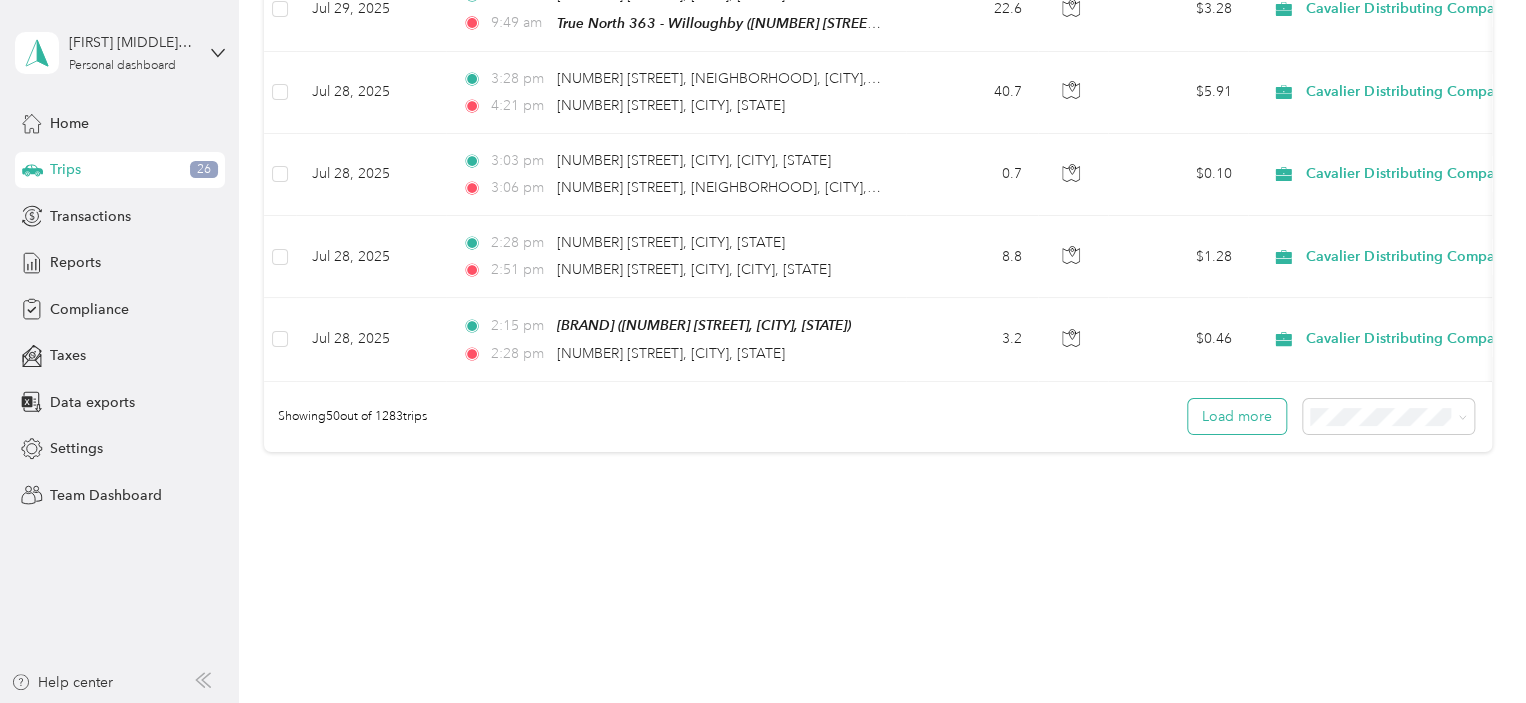 click on "Load more" at bounding box center (1237, 416) 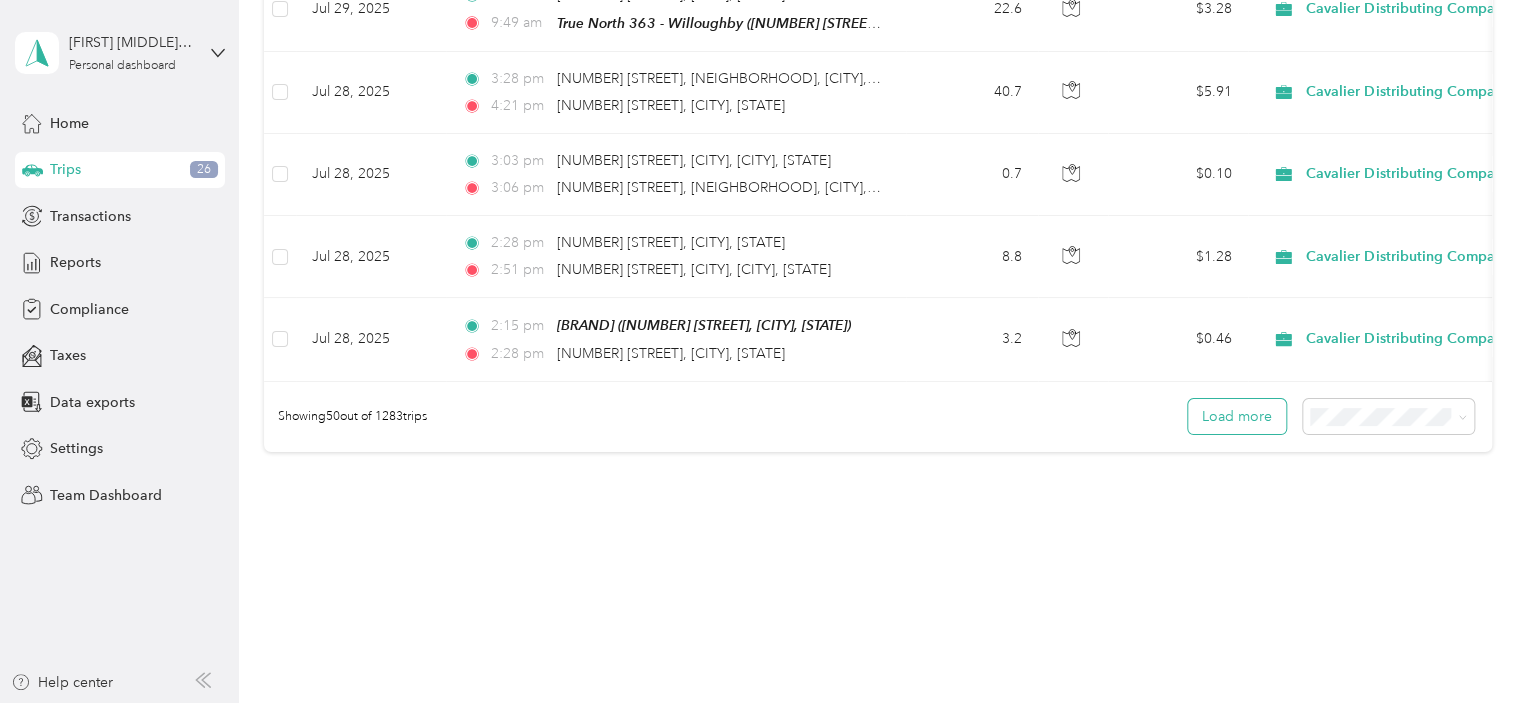 click on "Load more" at bounding box center [1237, 416] 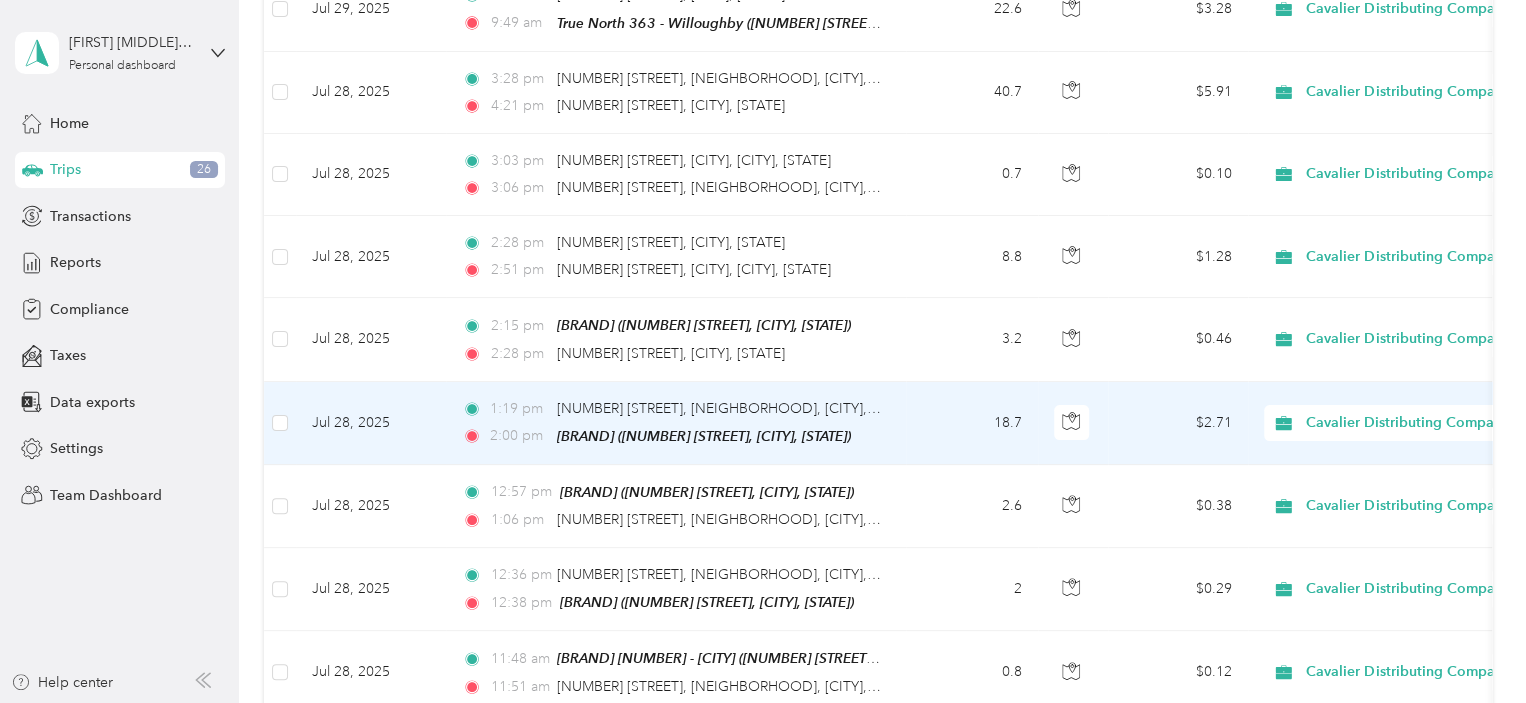 click on "$2.71" at bounding box center [1178, 423] 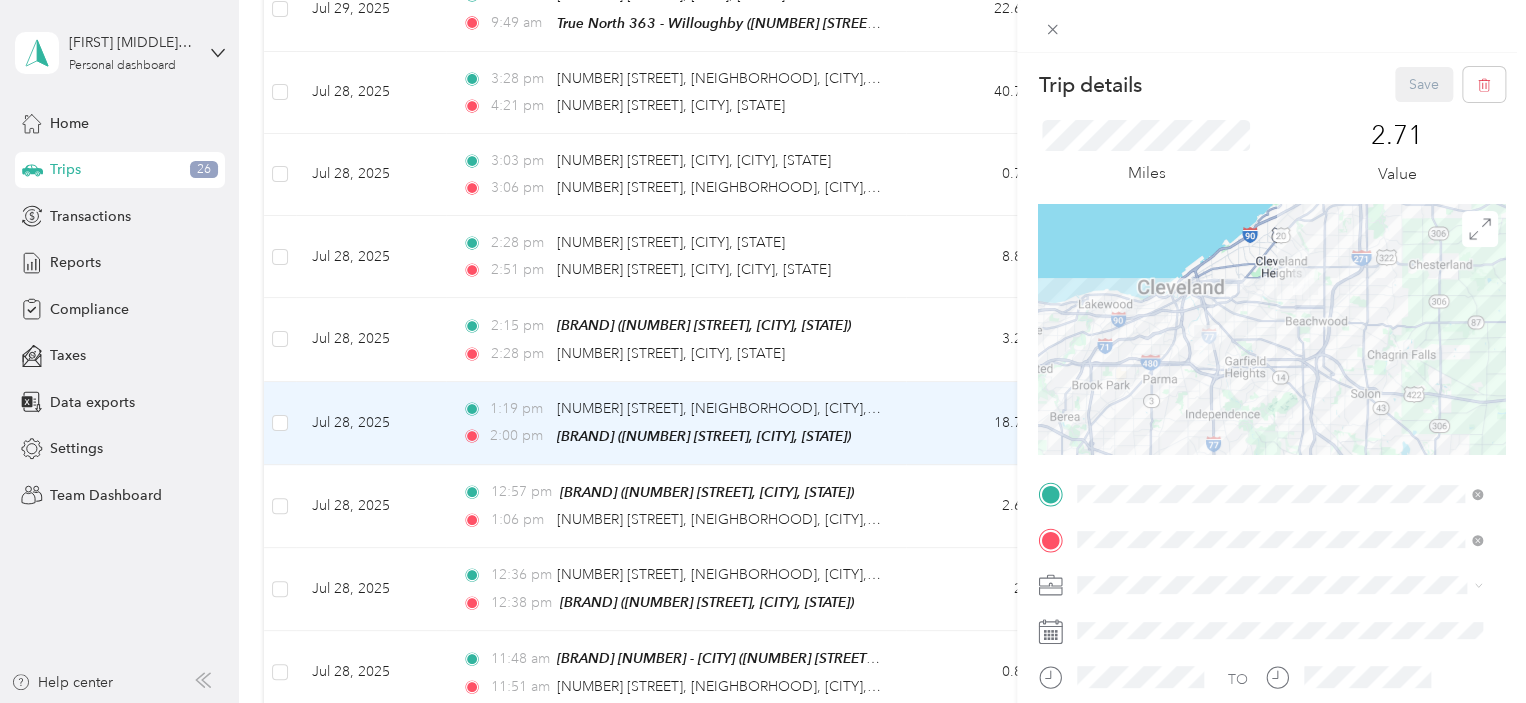 click on "Trip details Save This trip cannot be edited because it is either under review, approved, or paid. Contact your Team Manager to edit it. Miles 2.71 Value  TO Add photo" at bounding box center (763, 351) 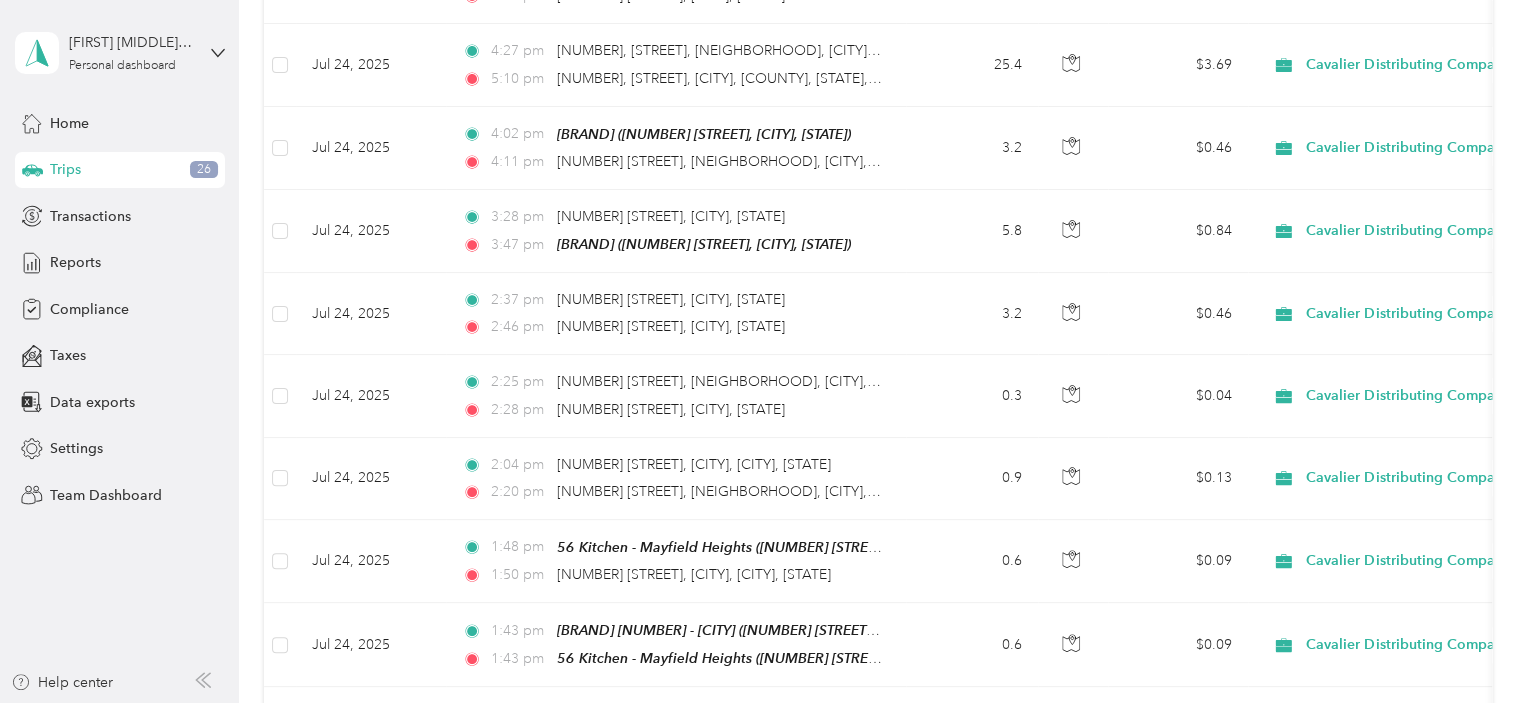 scroll, scrollTop: 6148, scrollLeft: 0, axis: vertical 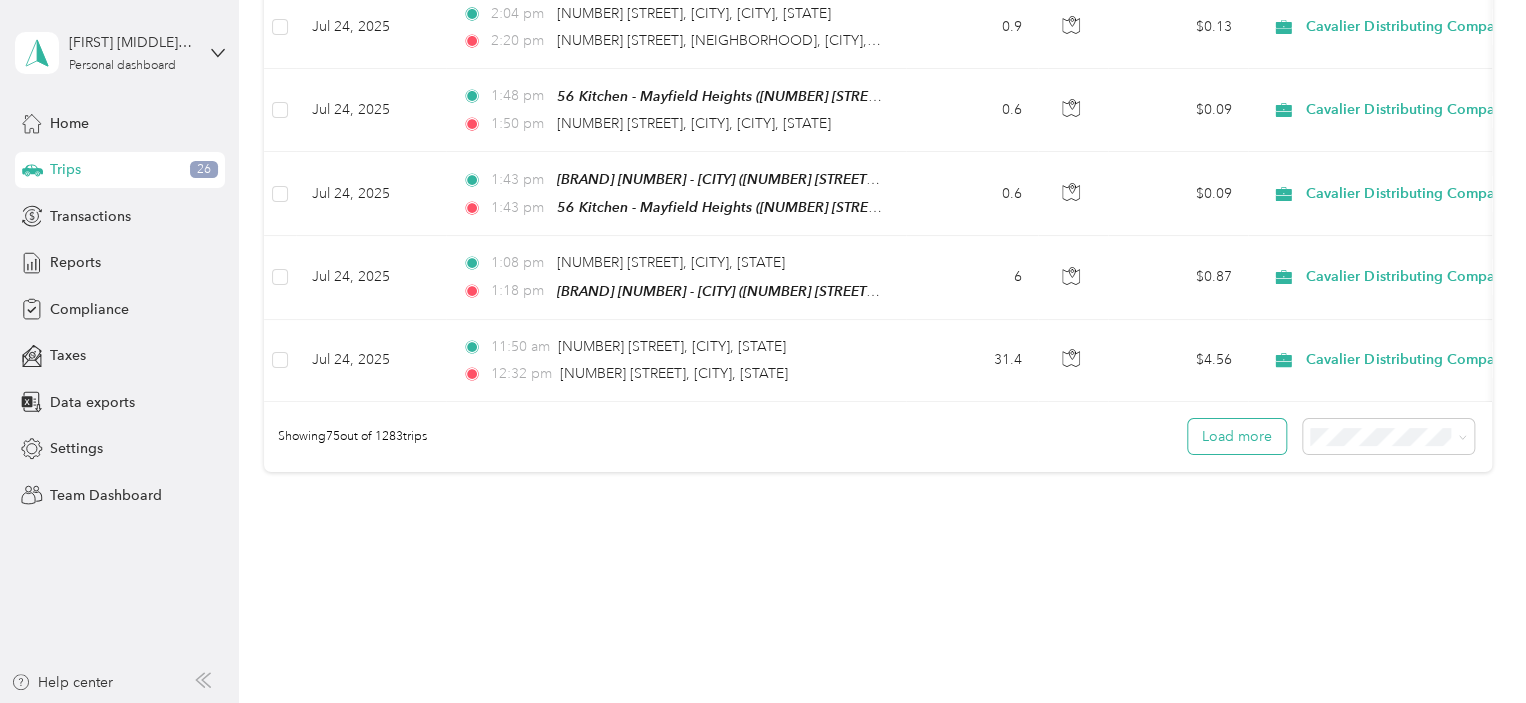 click on "Load more" at bounding box center (1237, 436) 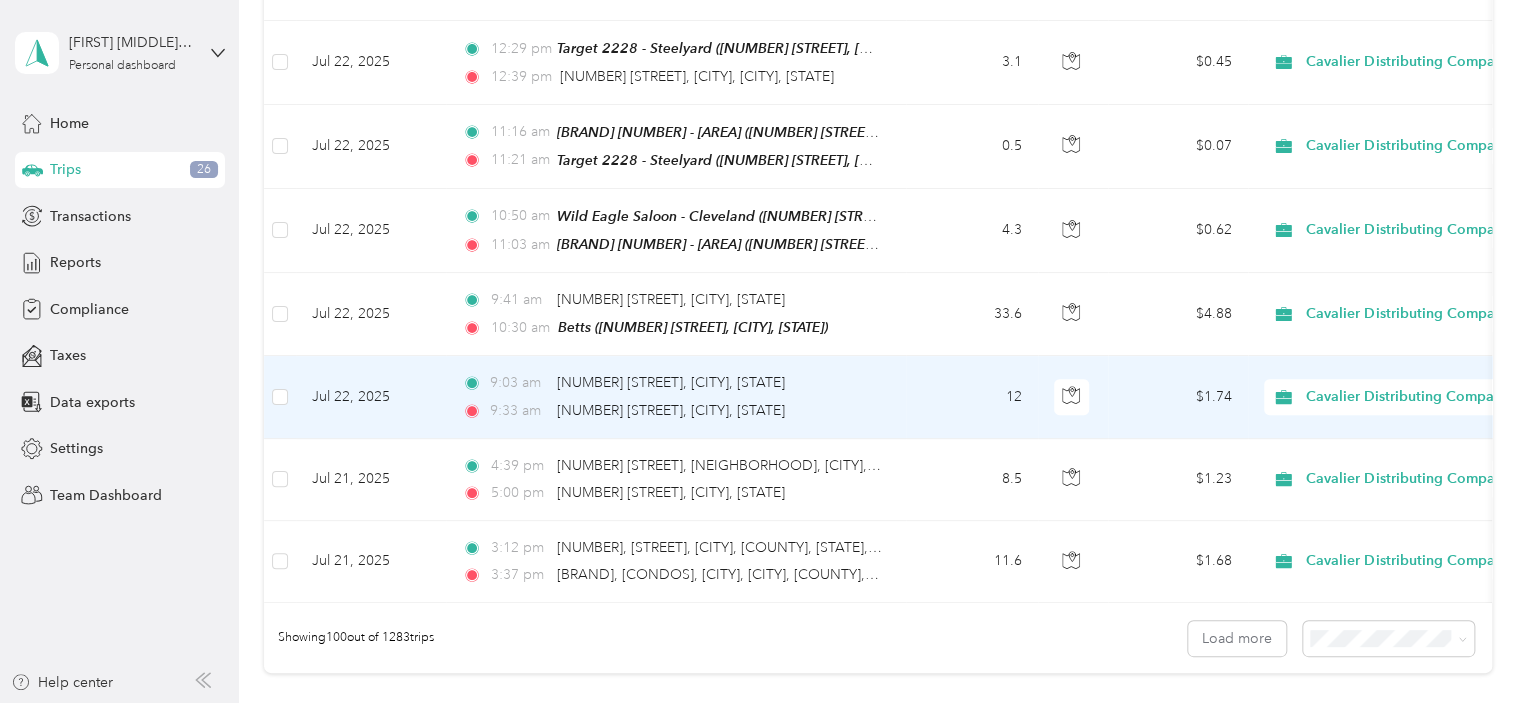 scroll, scrollTop: 8048, scrollLeft: 0, axis: vertical 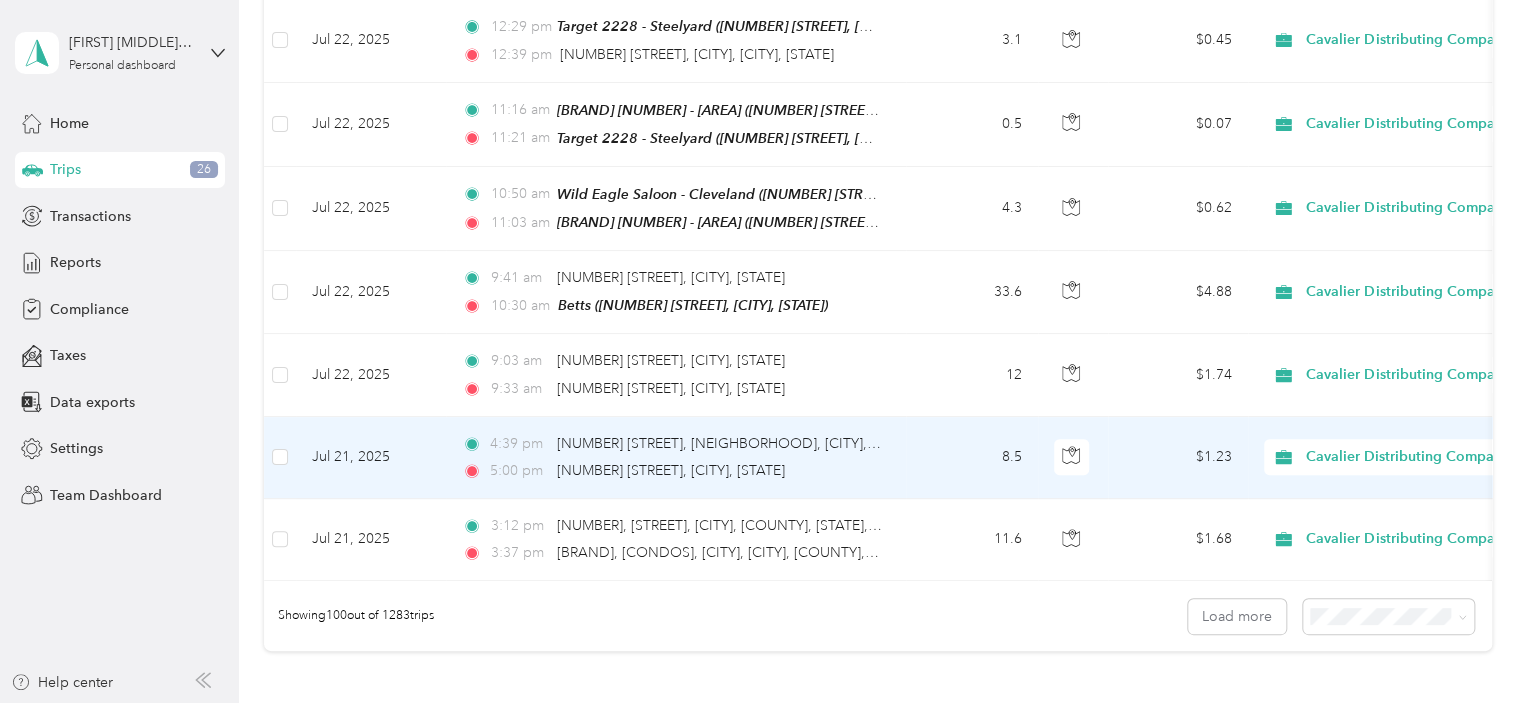 click on "Cavalier Distributing Company" at bounding box center [1407, 457] 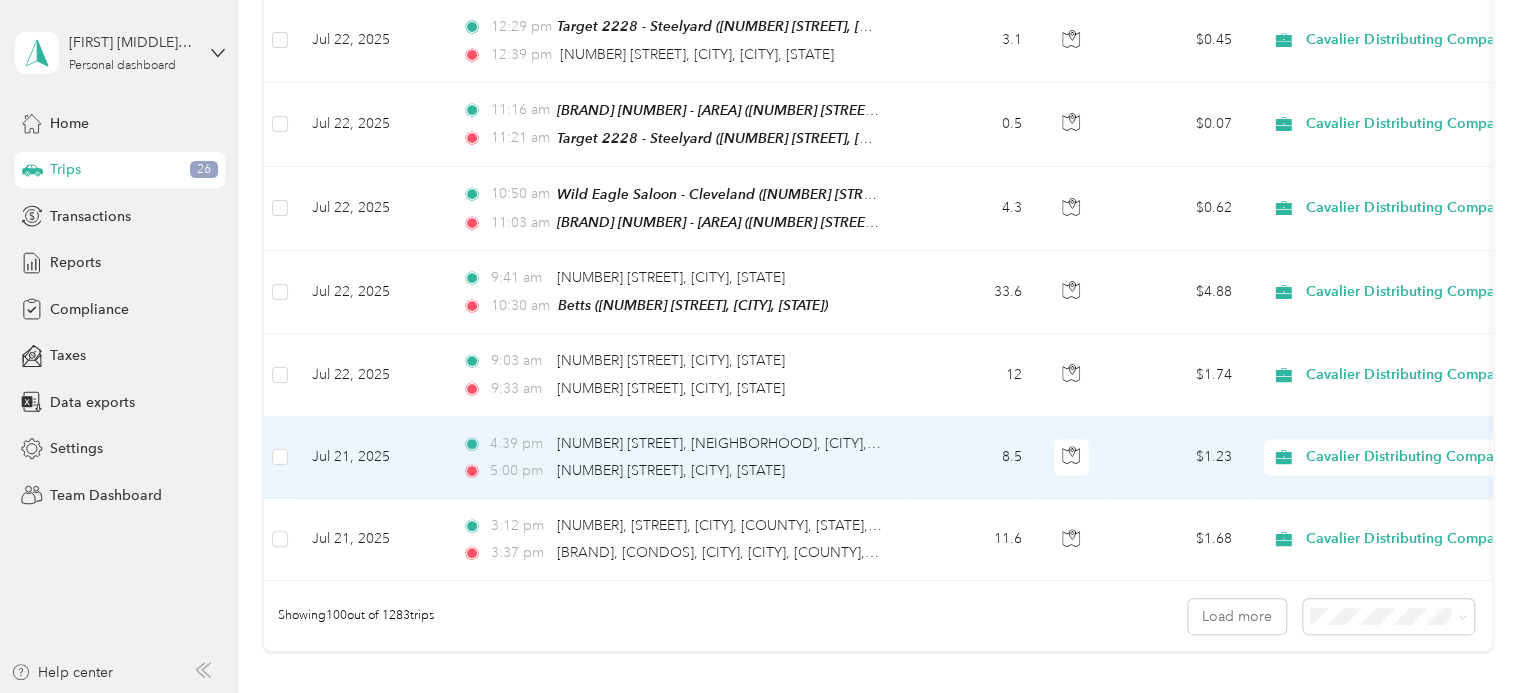 click on "Personal" at bounding box center [1427, 441] 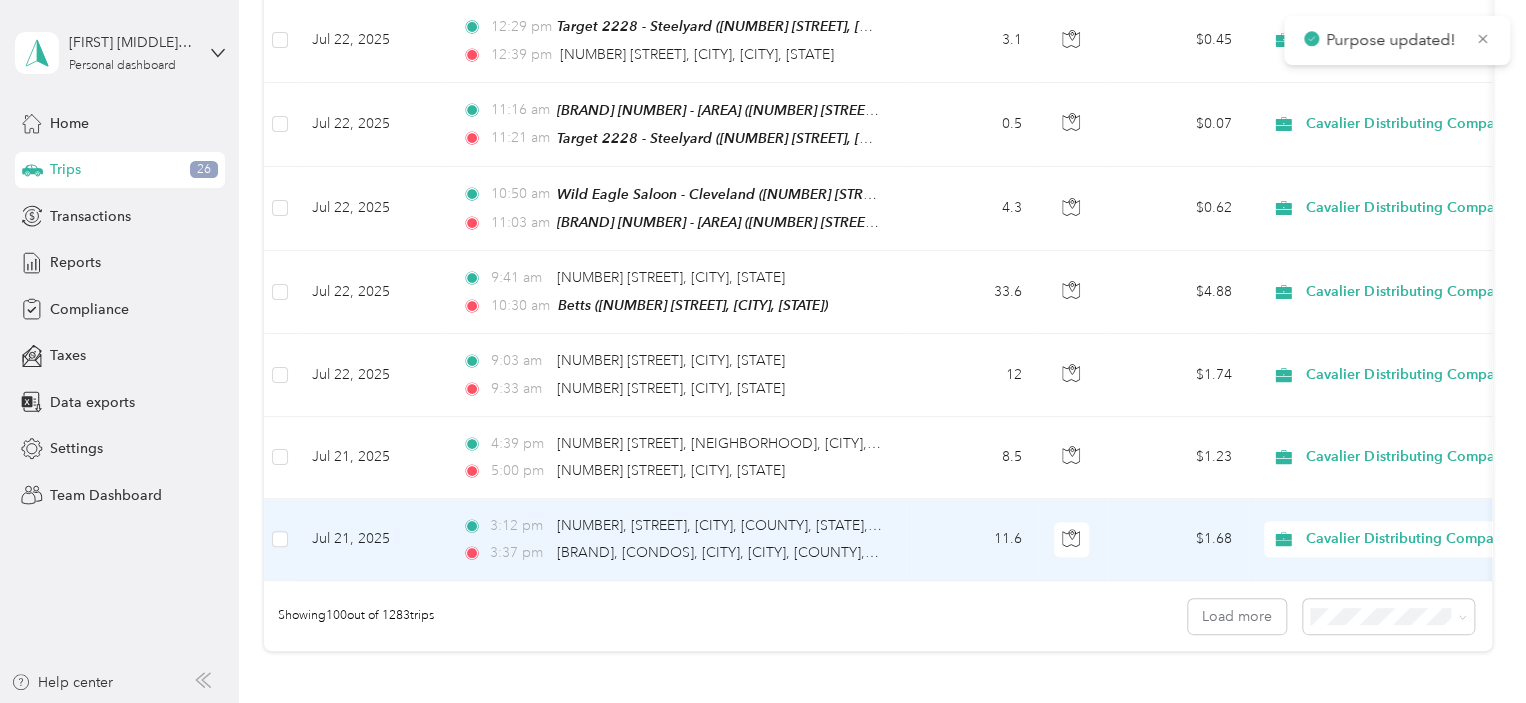click on "Cavalier Distributing Company" at bounding box center (1407, 539) 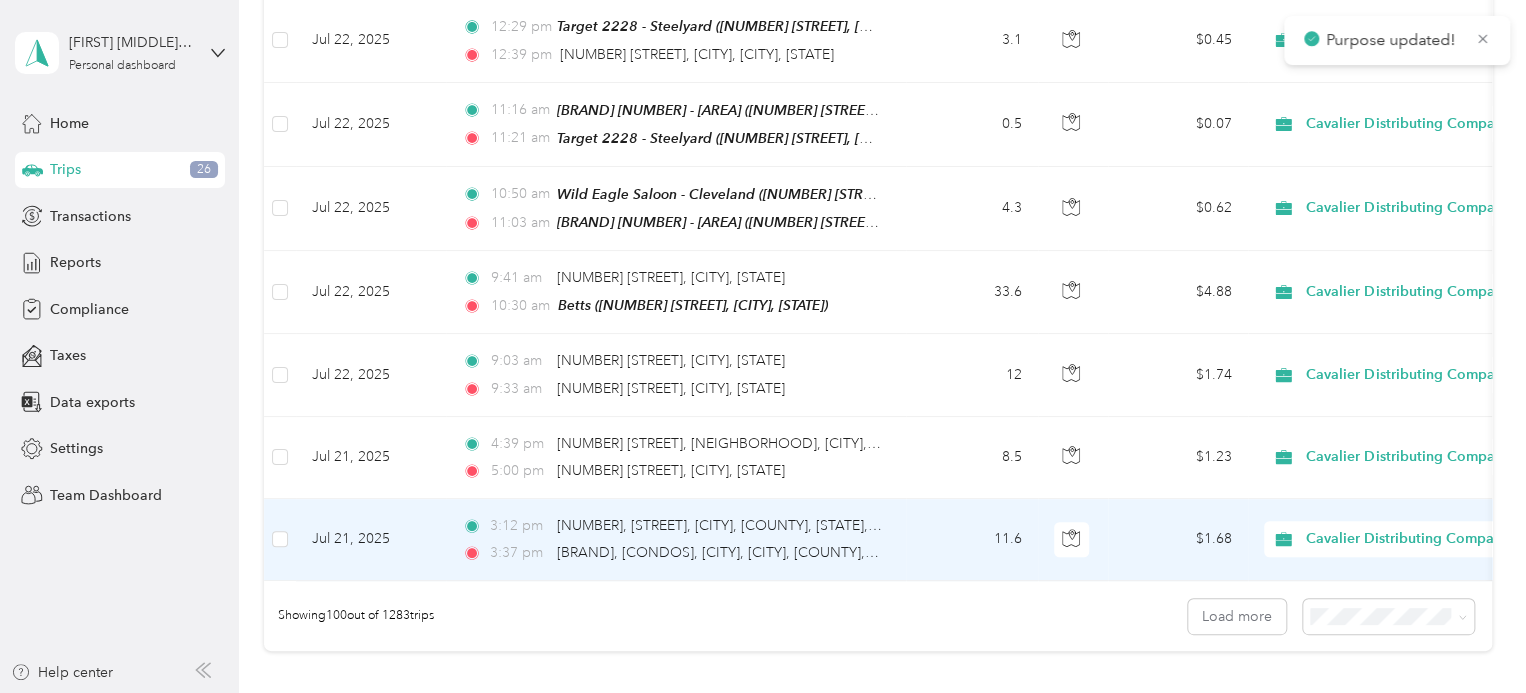 click on "Personal" at bounding box center (1427, 523) 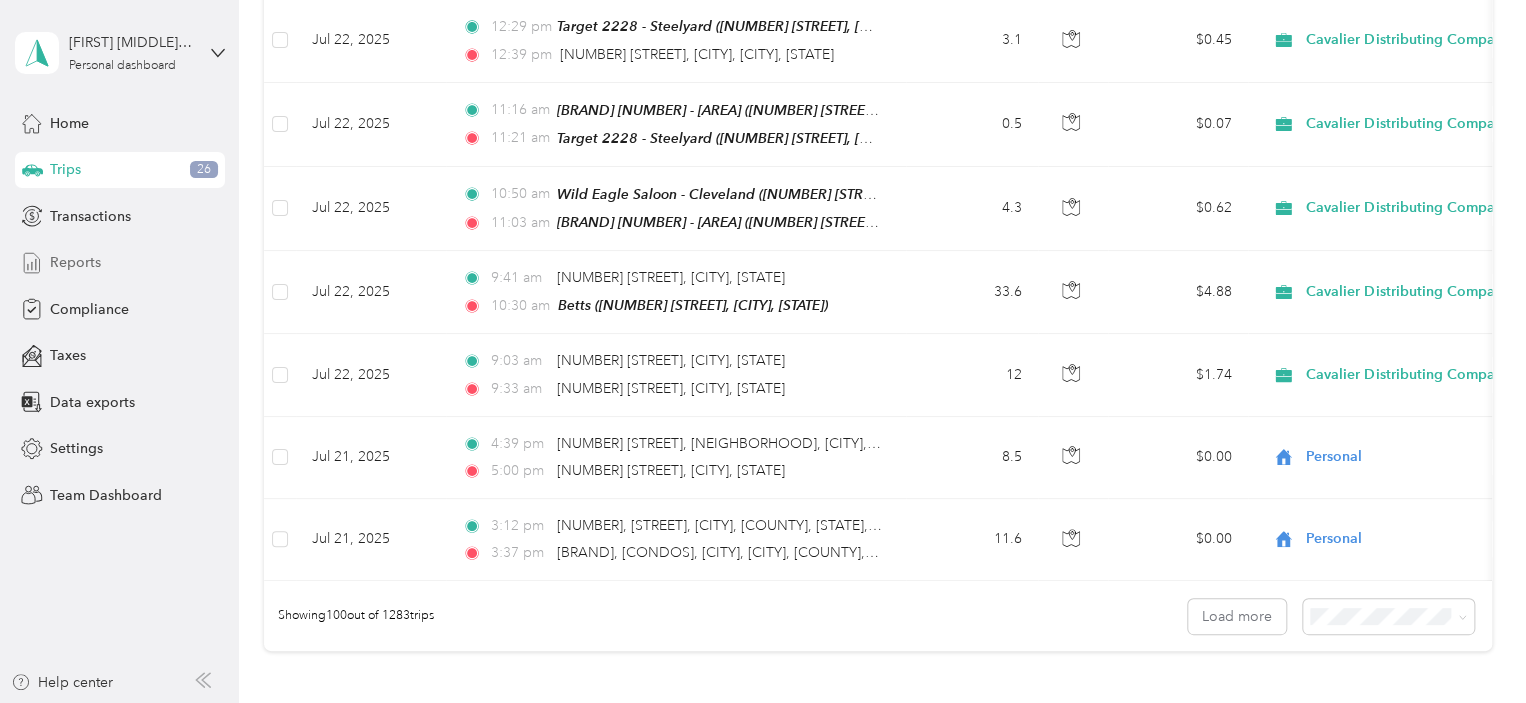 click on "Reports" at bounding box center (75, 262) 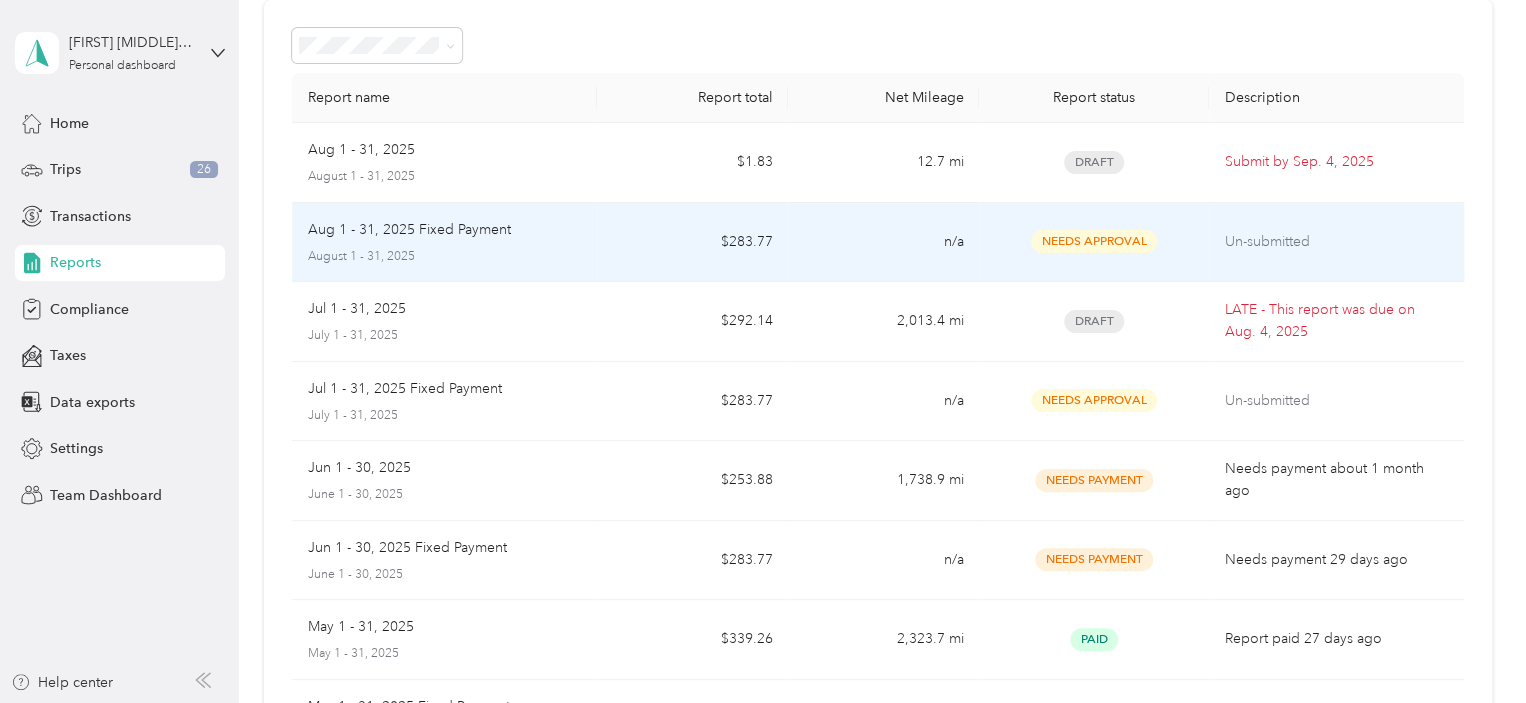 scroll, scrollTop: 0, scrollLeft: 0, axis: both 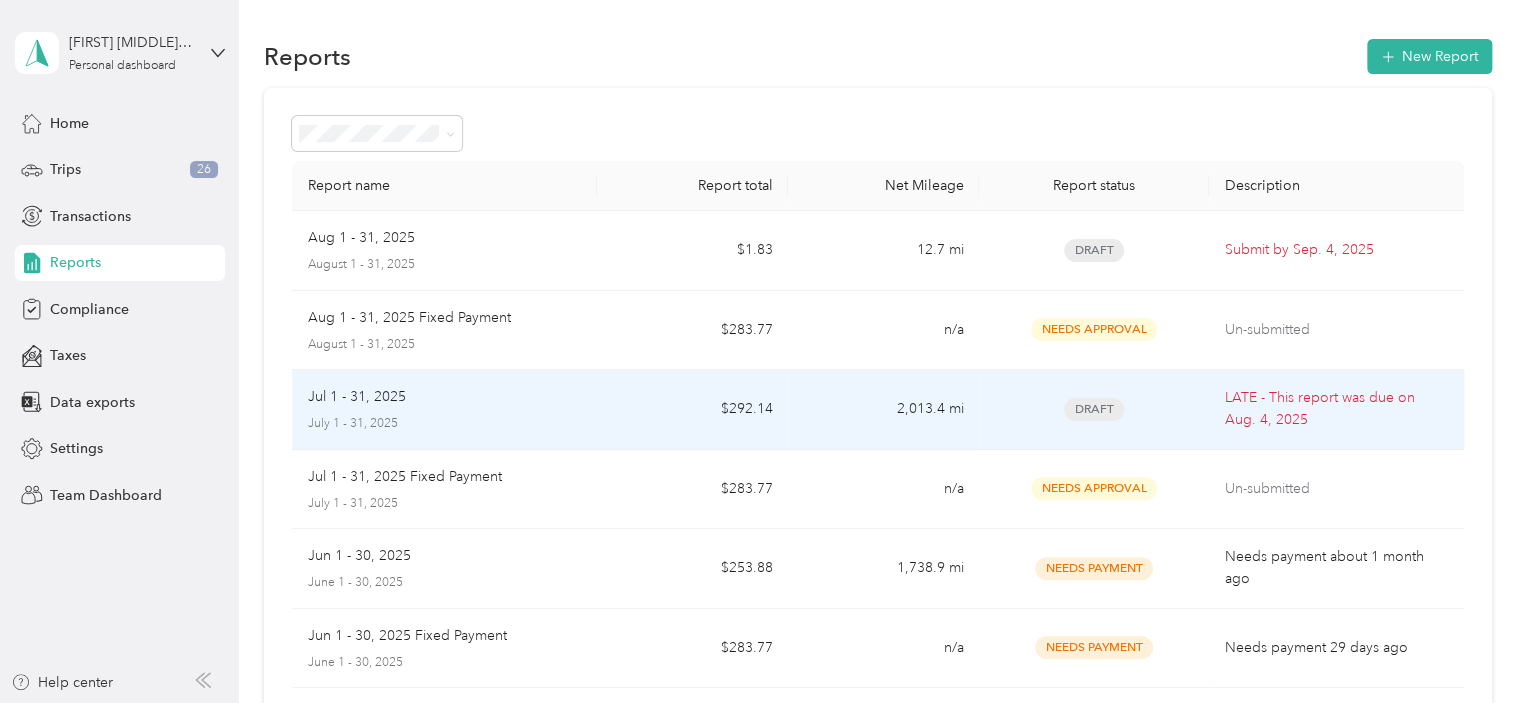 click on "$292.14" at bounding box center (692, 410) 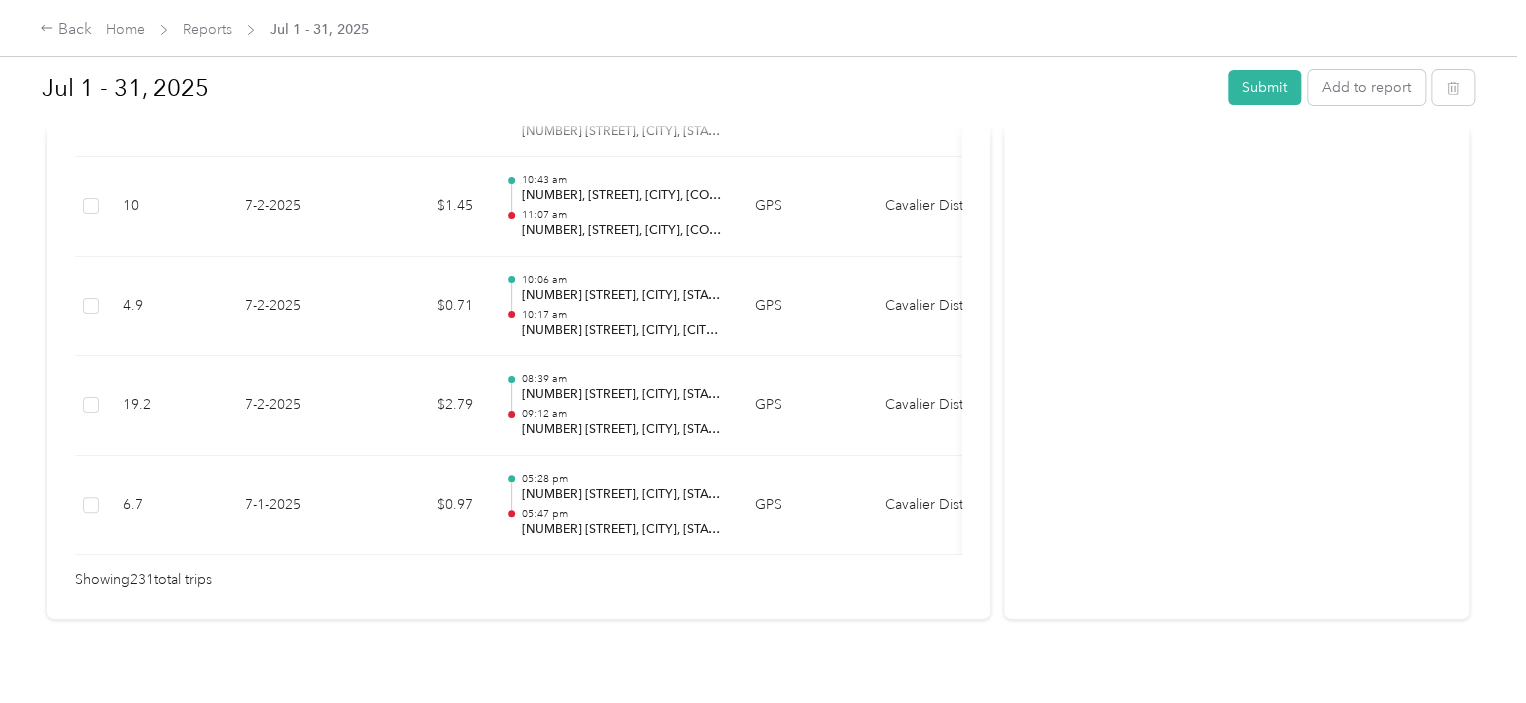 scroll, scrollTop: 23143, scrollLeft: 0, axis: vertical 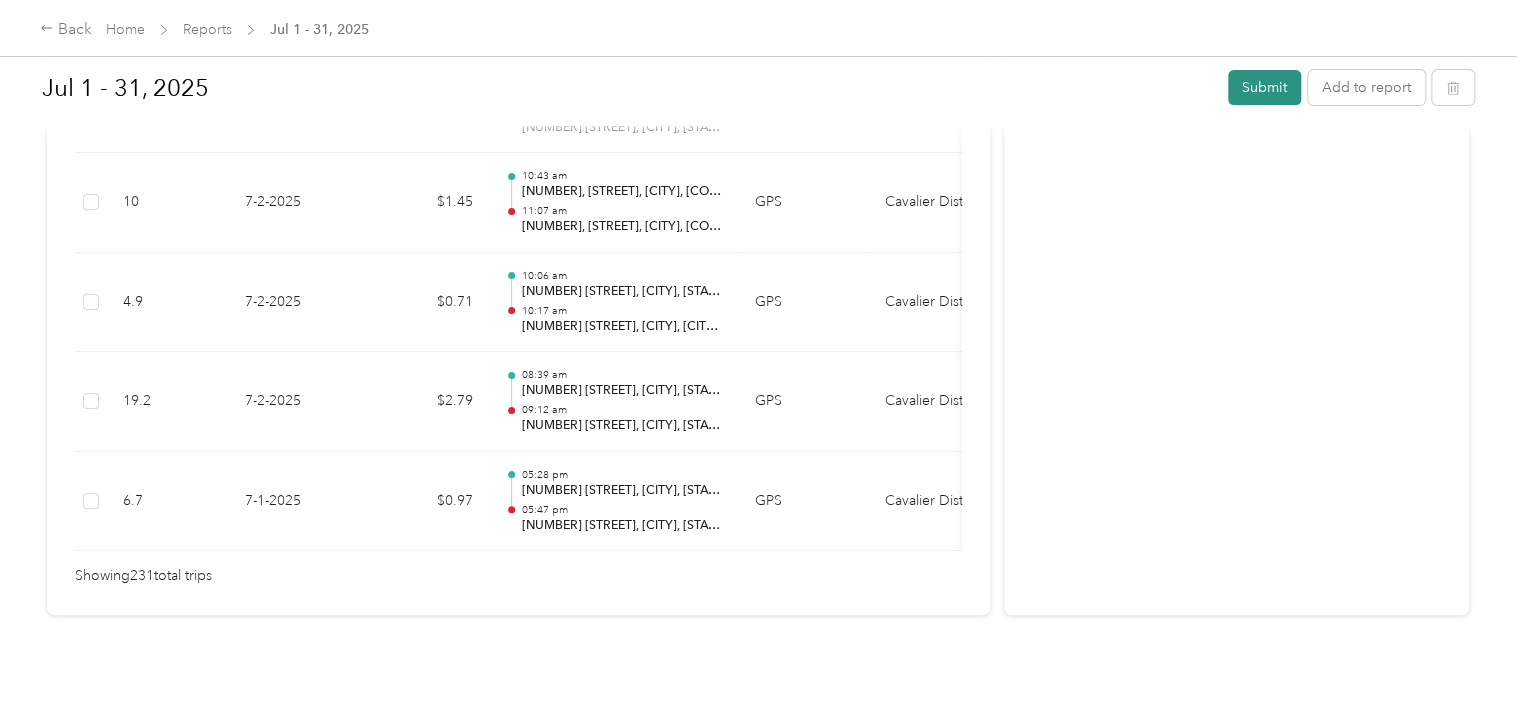 click on "Submit" at bounding box center [1264, 87] 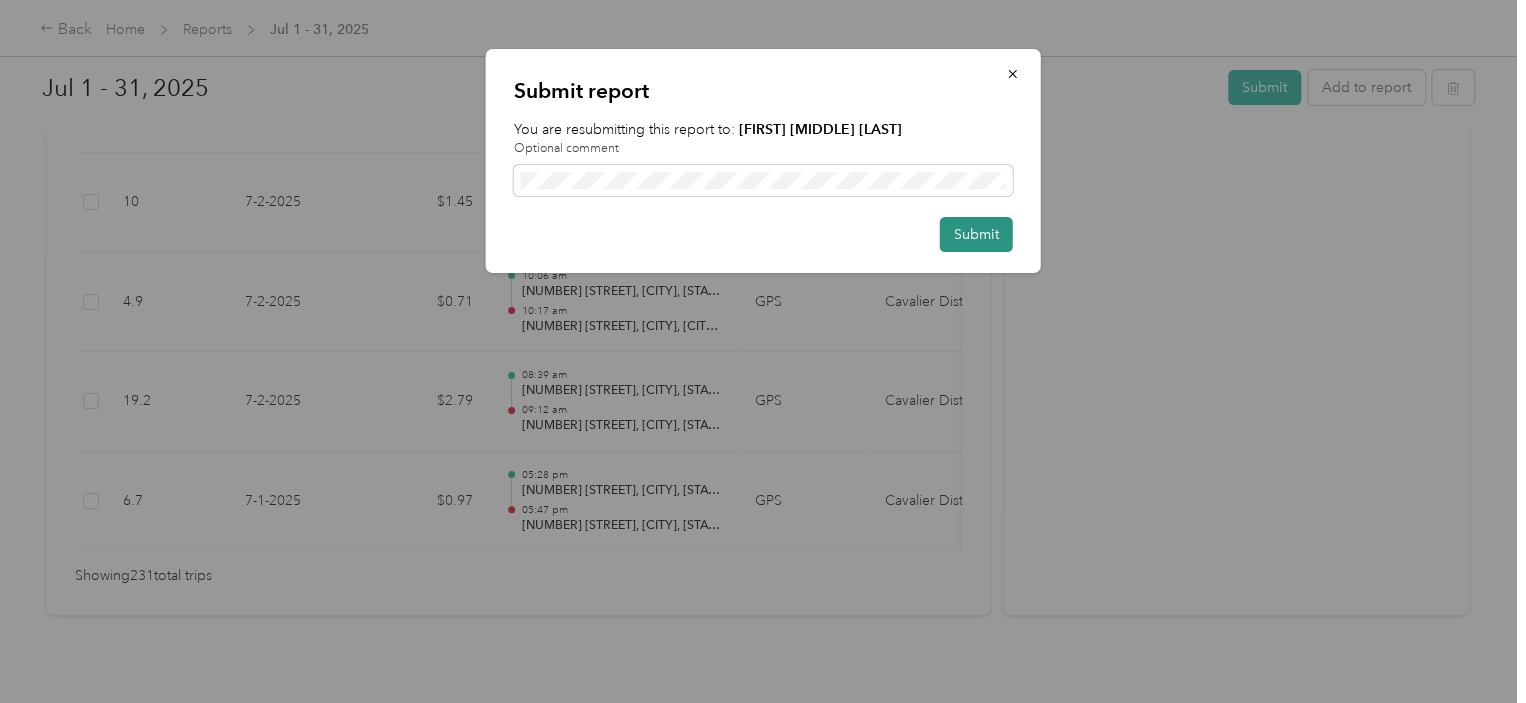 click on "Submit" at bounding box center [976, 234] 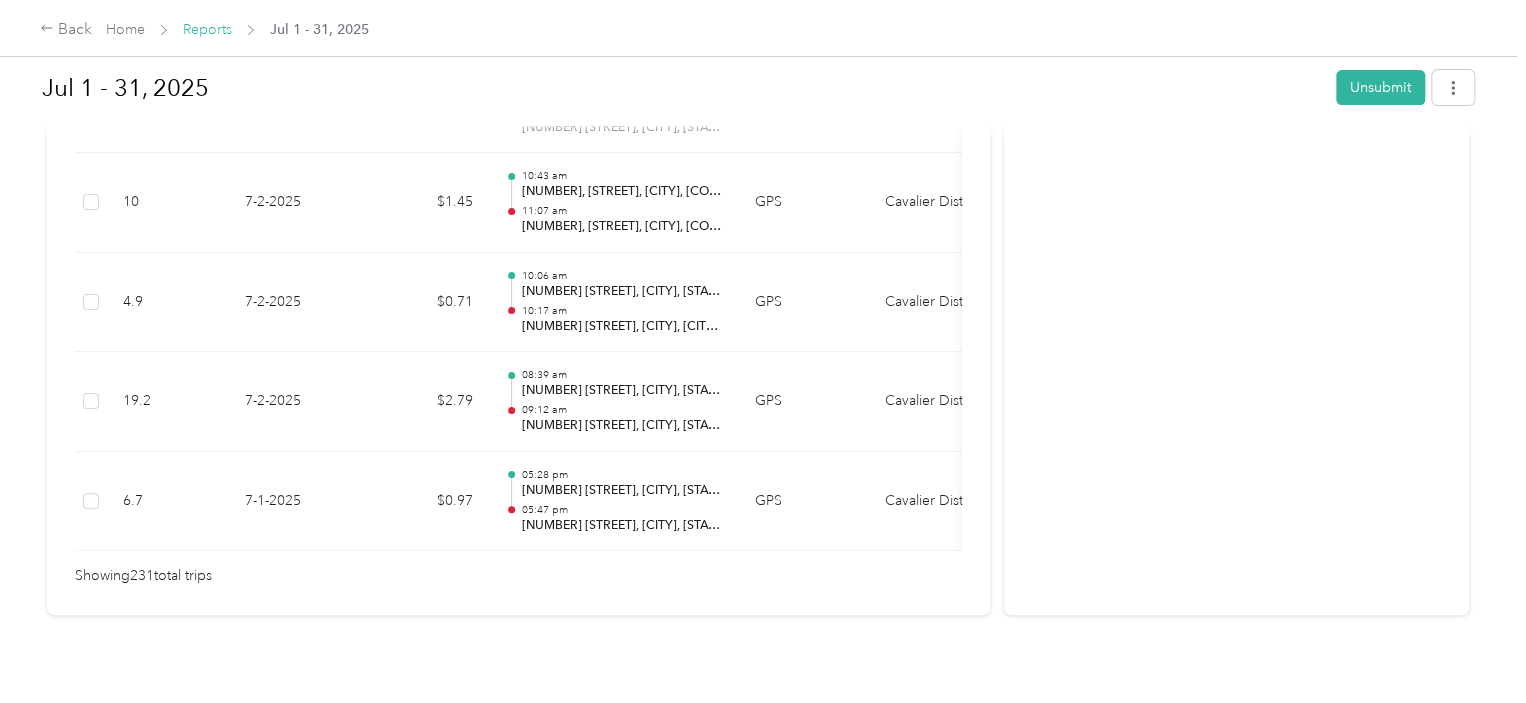click on "Reports" at bounding box center (207, 29) 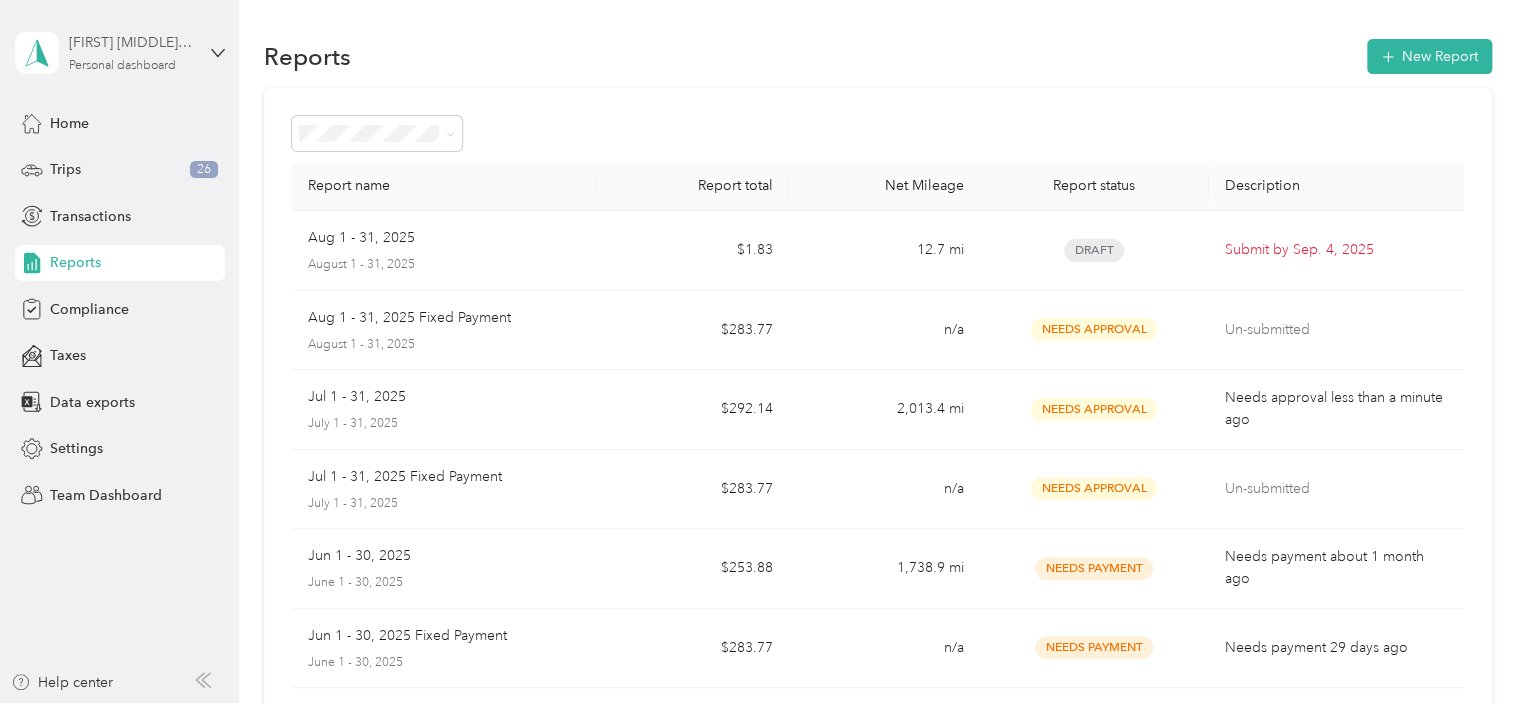 click on "[FIRST] [MIDDLE] [LAST] Personal dashboard" at bounding box center [131, 52] 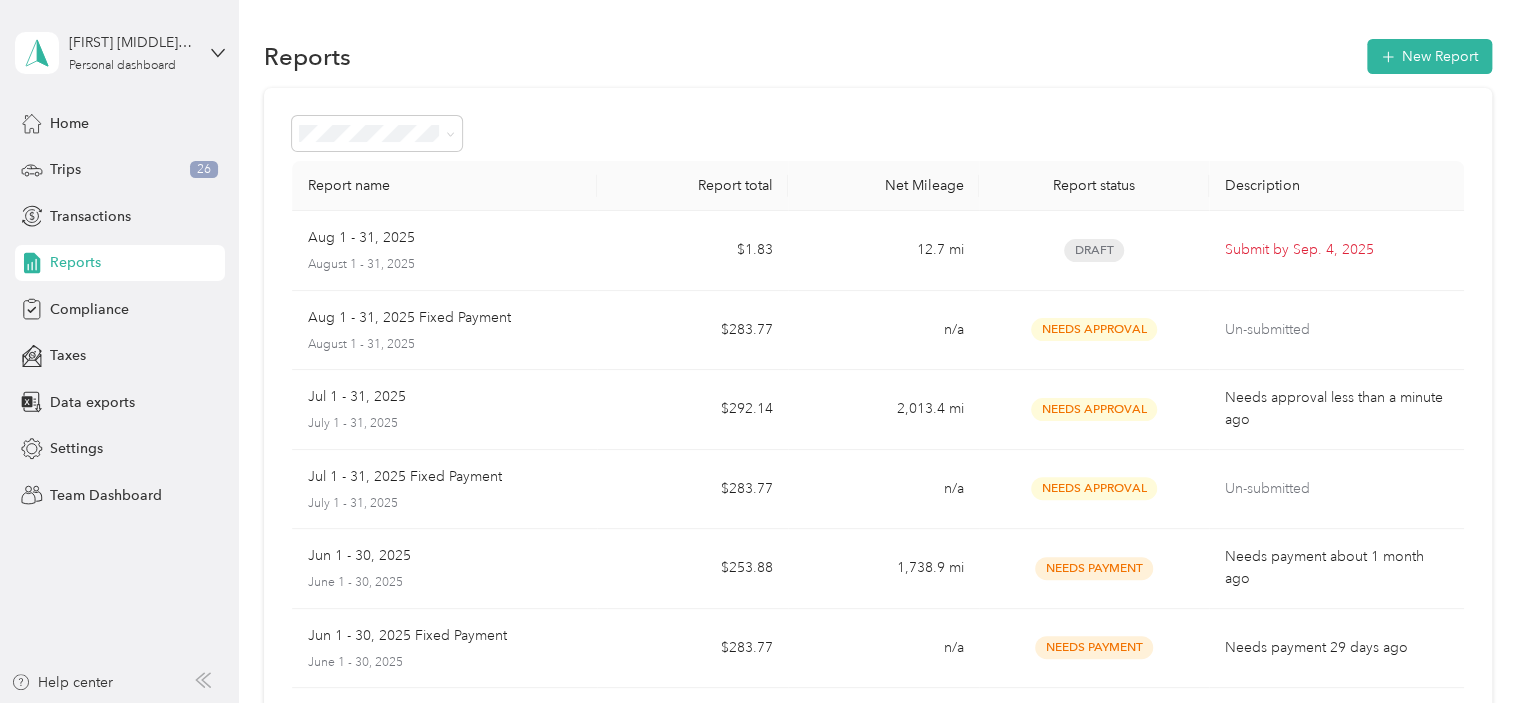 click on "Team dashboard" at bounding box center (167, 164) 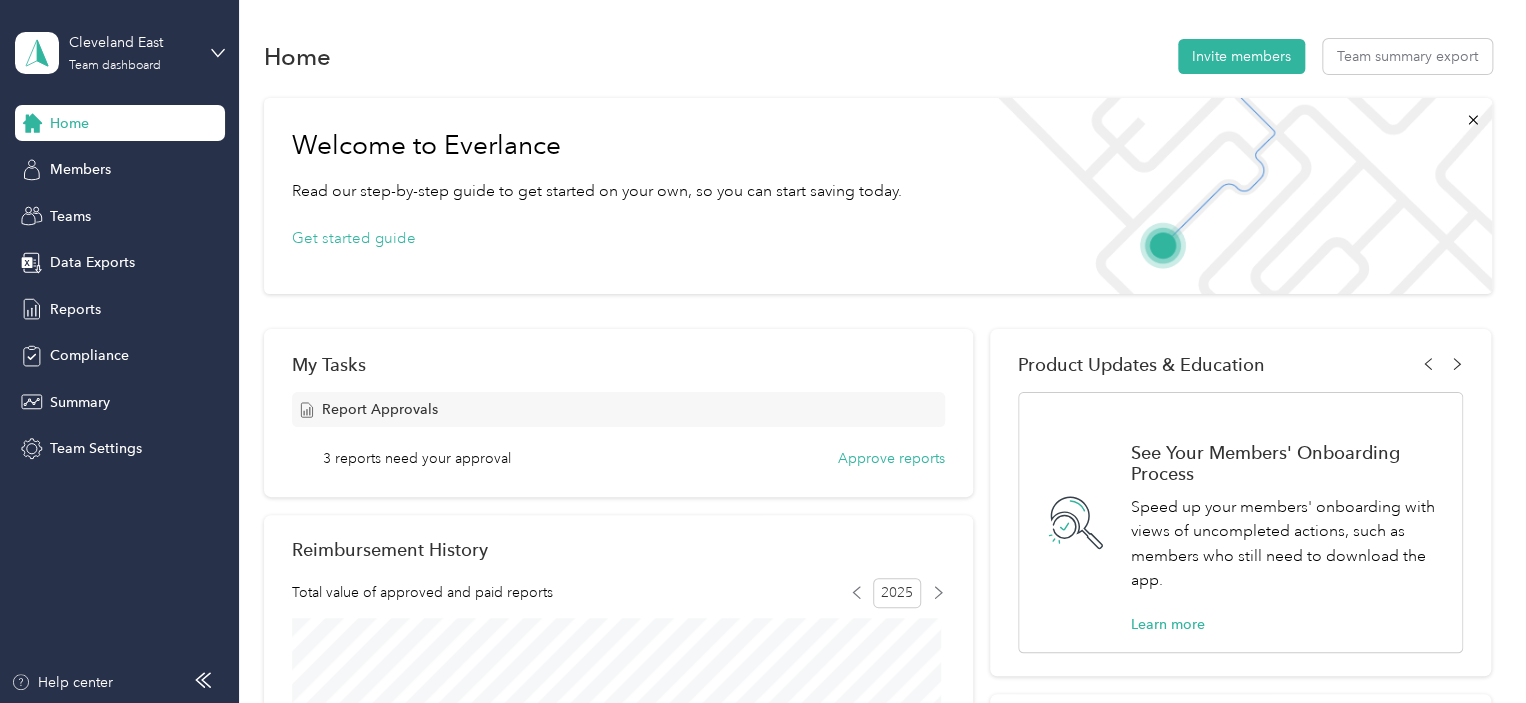 click on "3 reports need your approval" at bounding box center (417, 458) 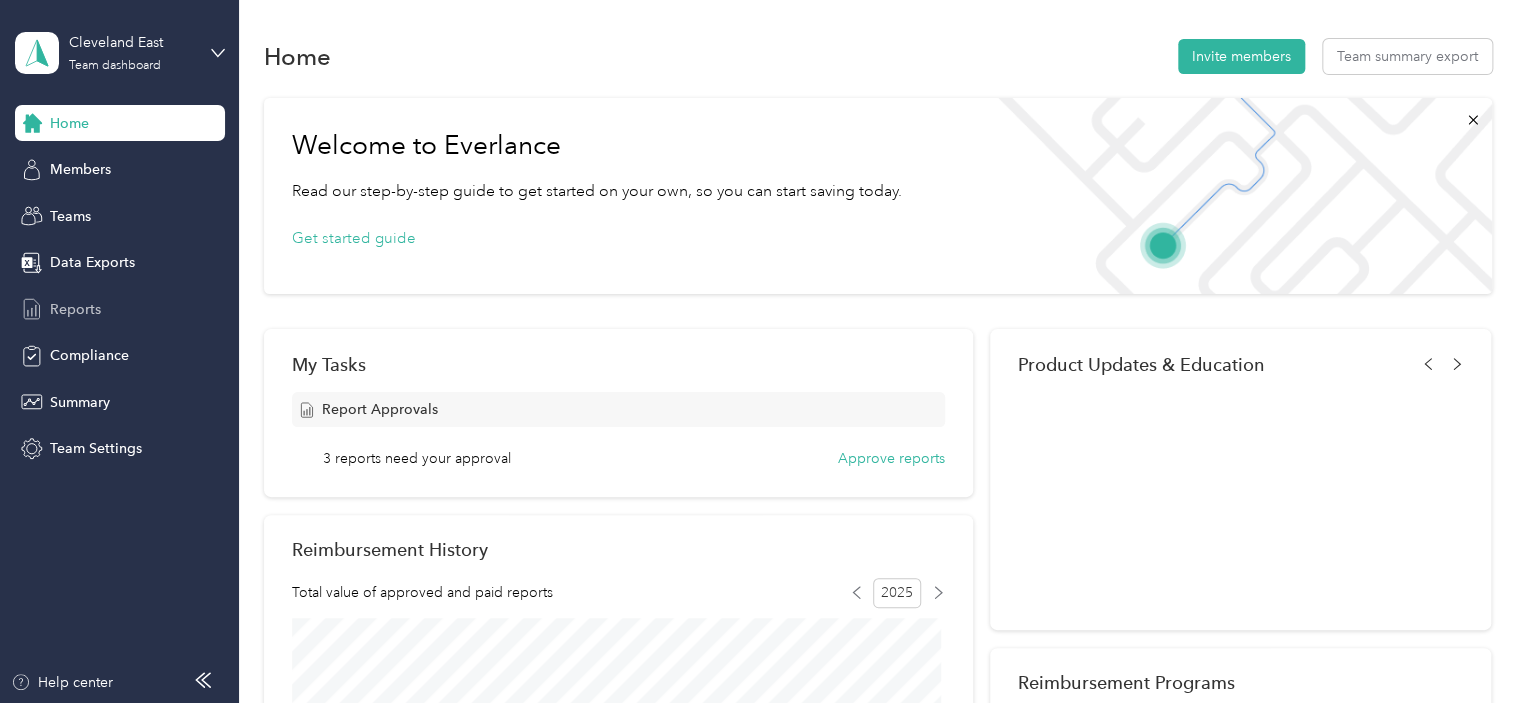 click on "Reports" at bounding box center [75, 309] 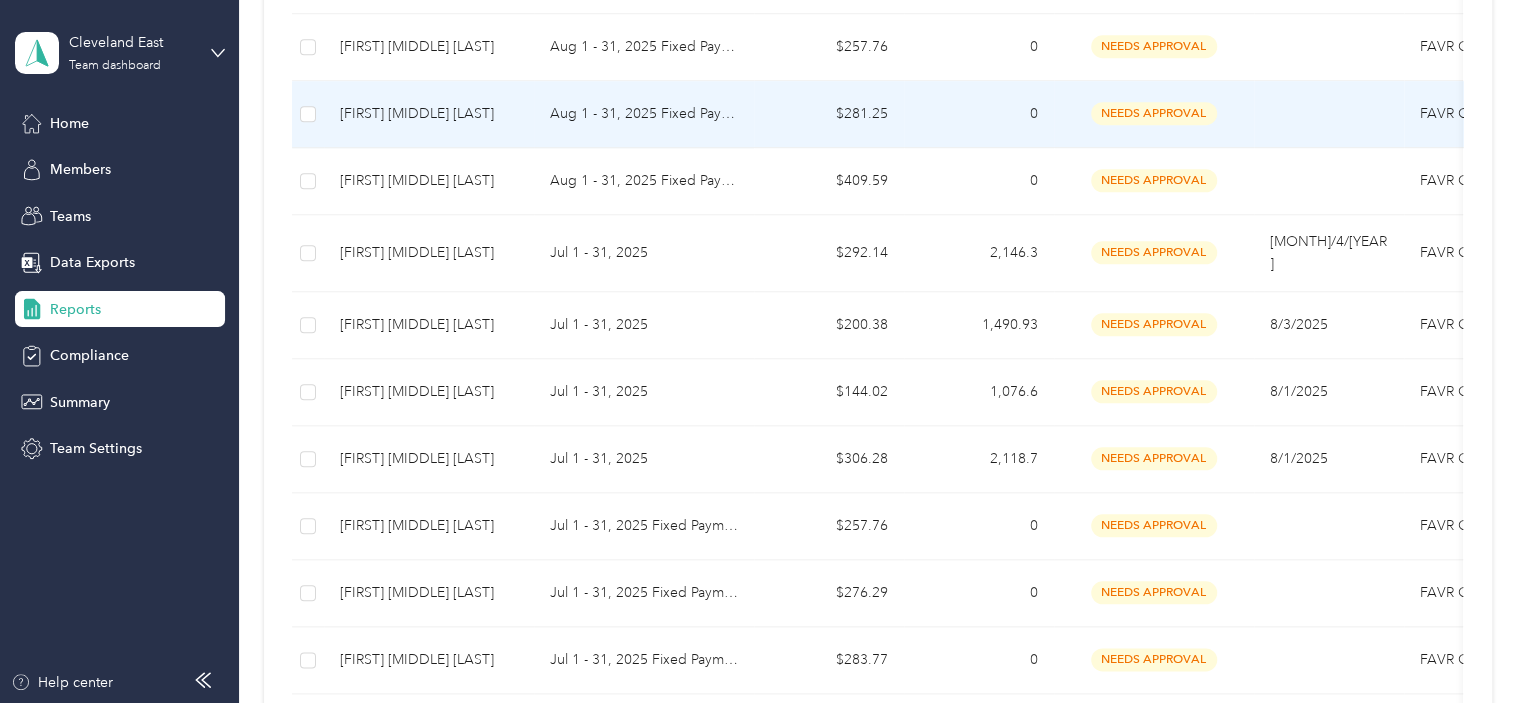 scroll, scrollTop: 800, scrollLeft: 0, axis: vertical 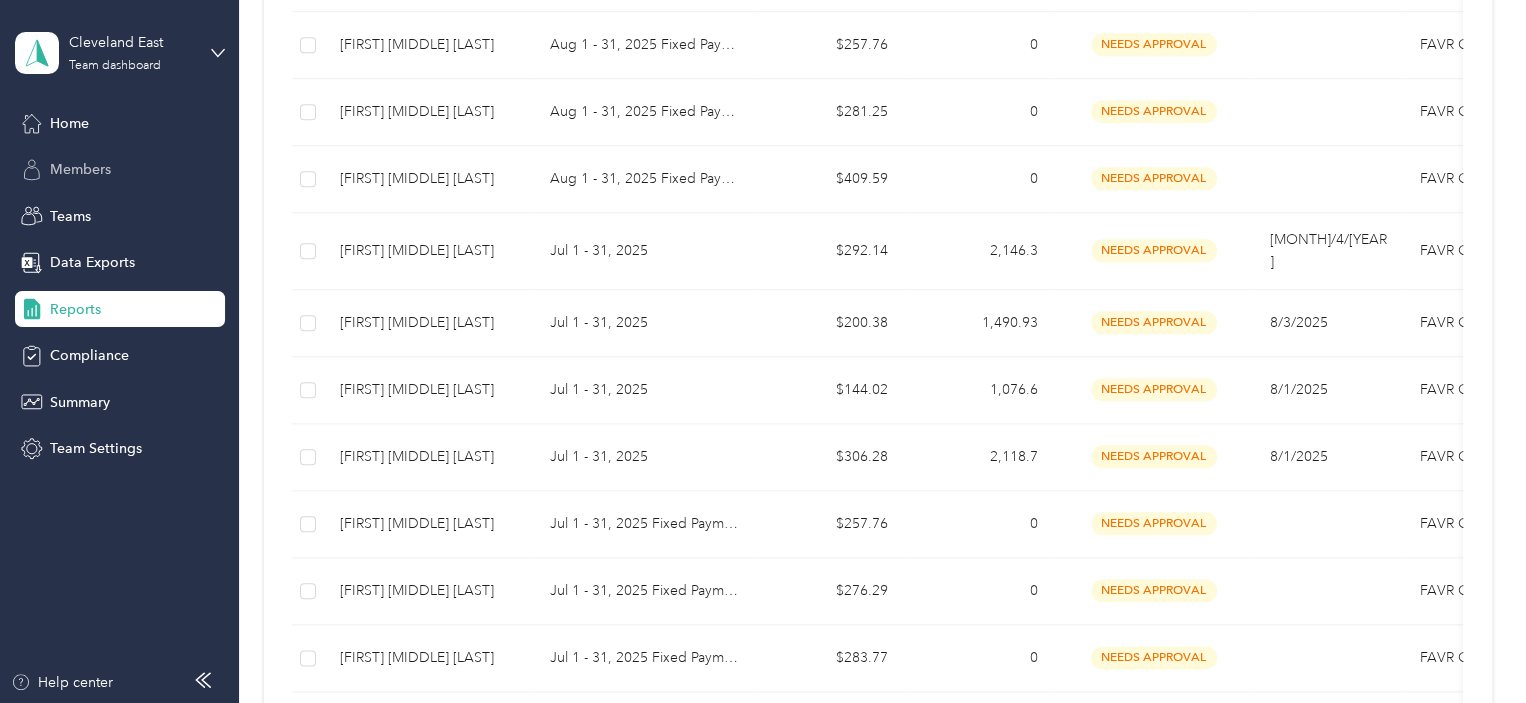 click on "Members" at bounding box center [80, 169] 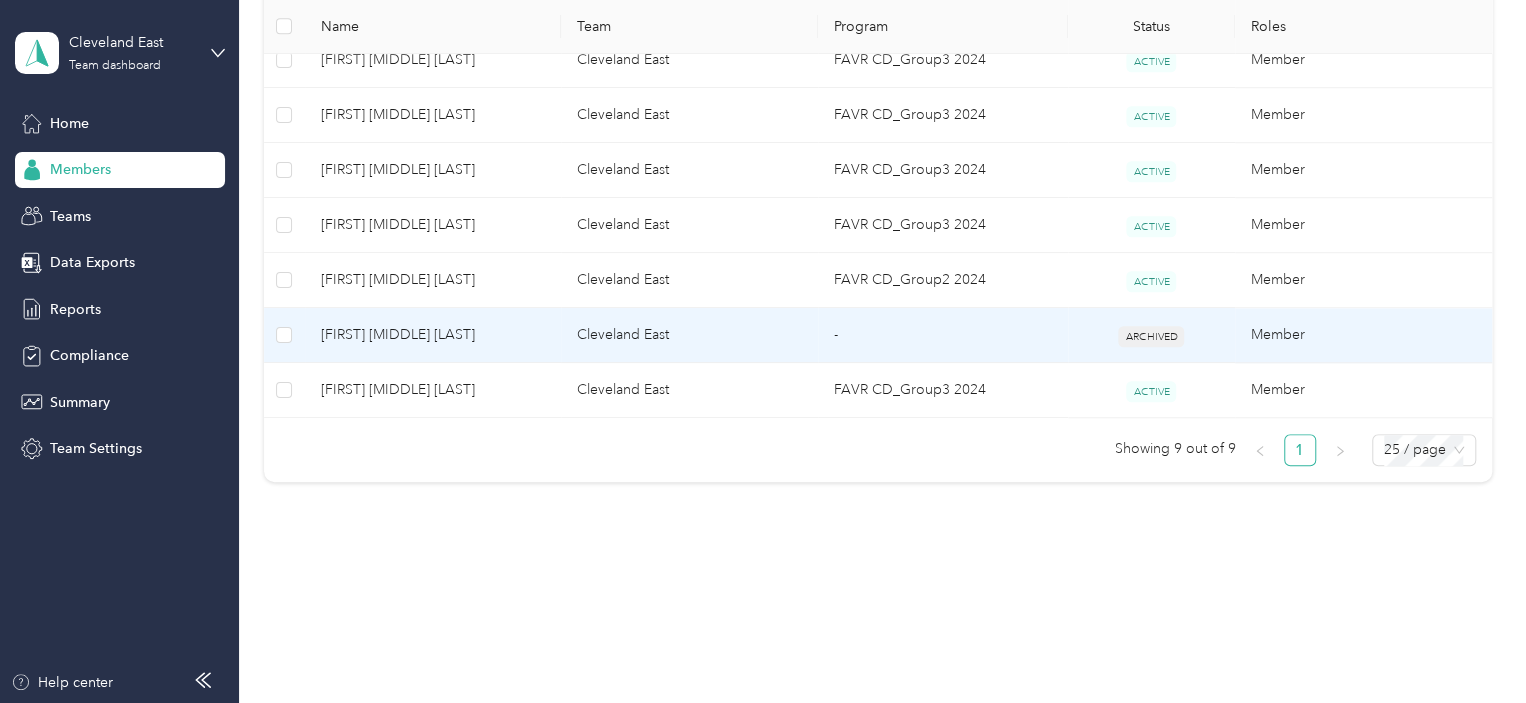 scroll, scrollTop: 564, scrollLeft: 0, axis: vertical 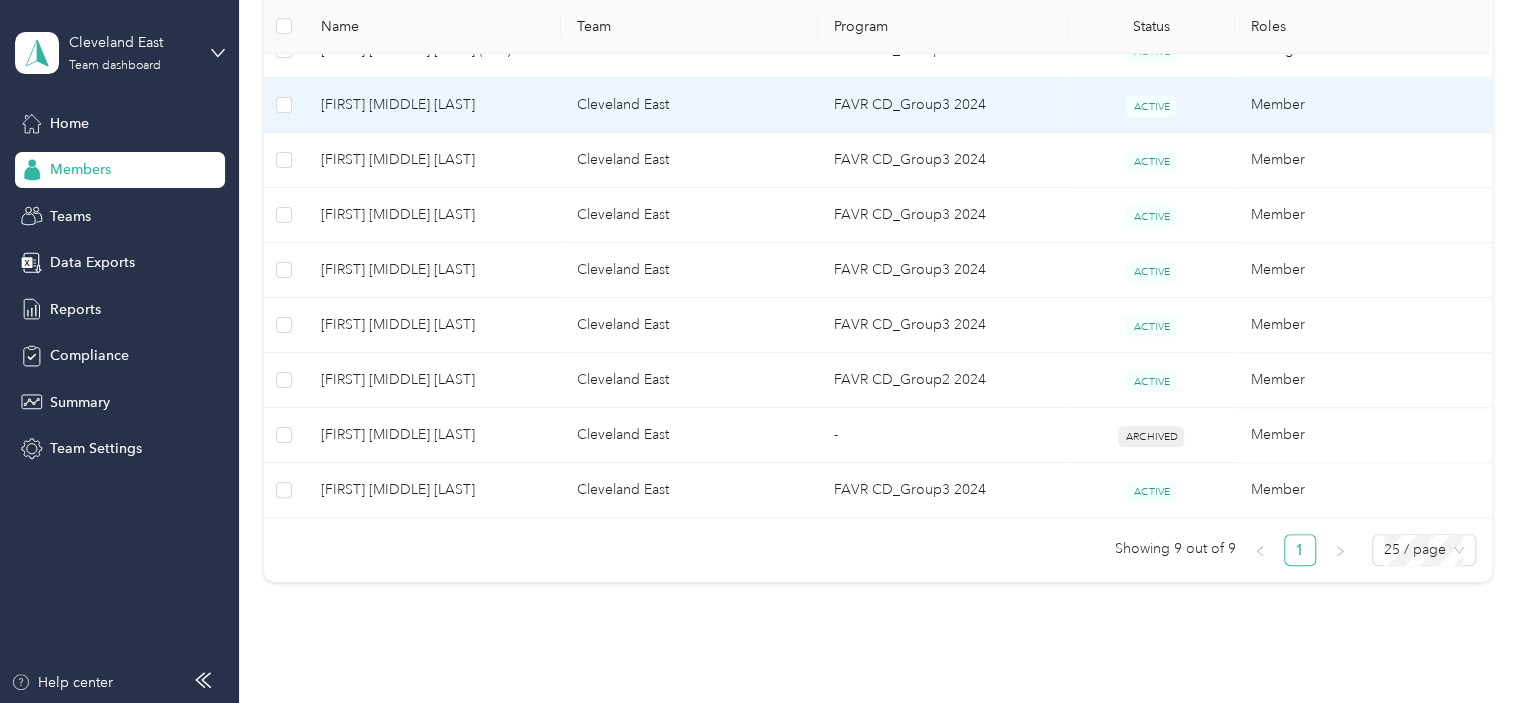 click on "Cleveland East" at bounding box center [689, 105] 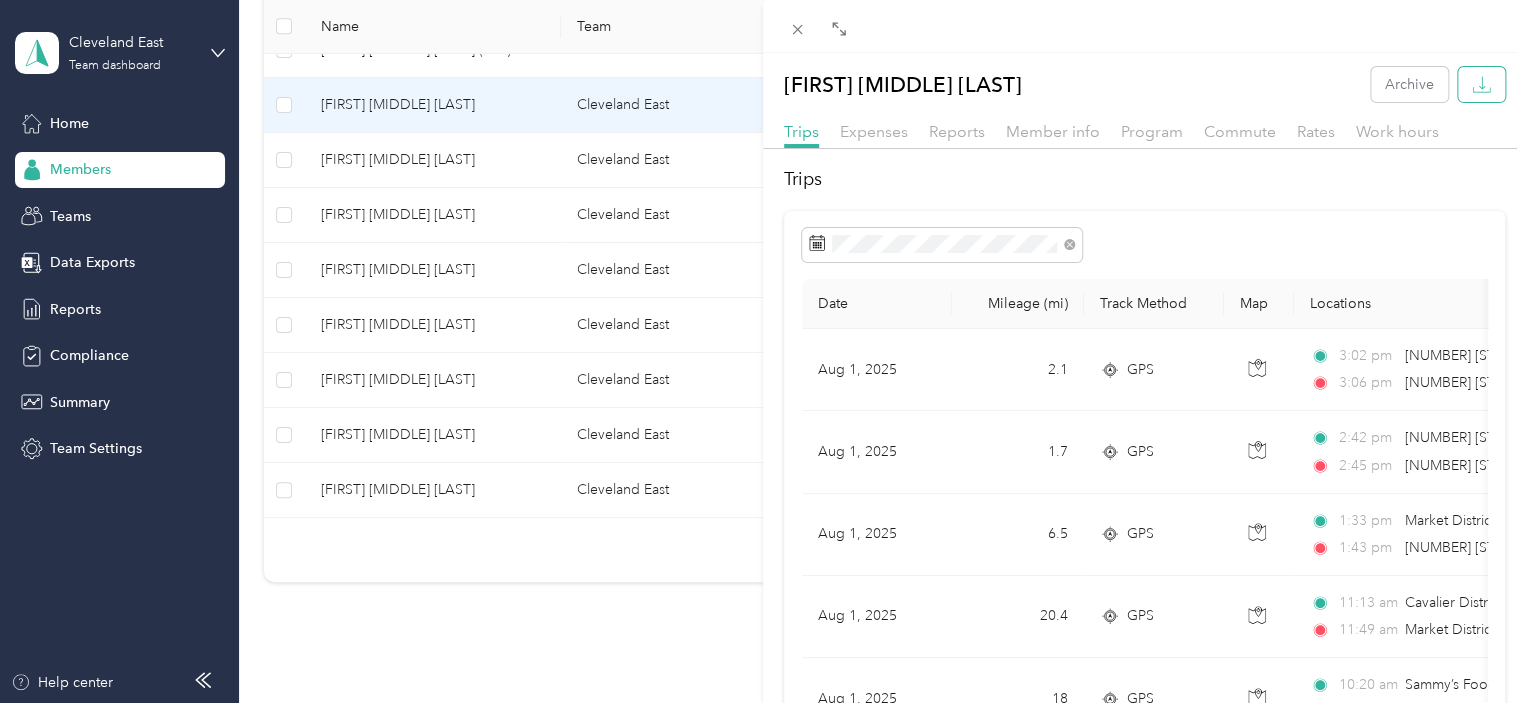 click 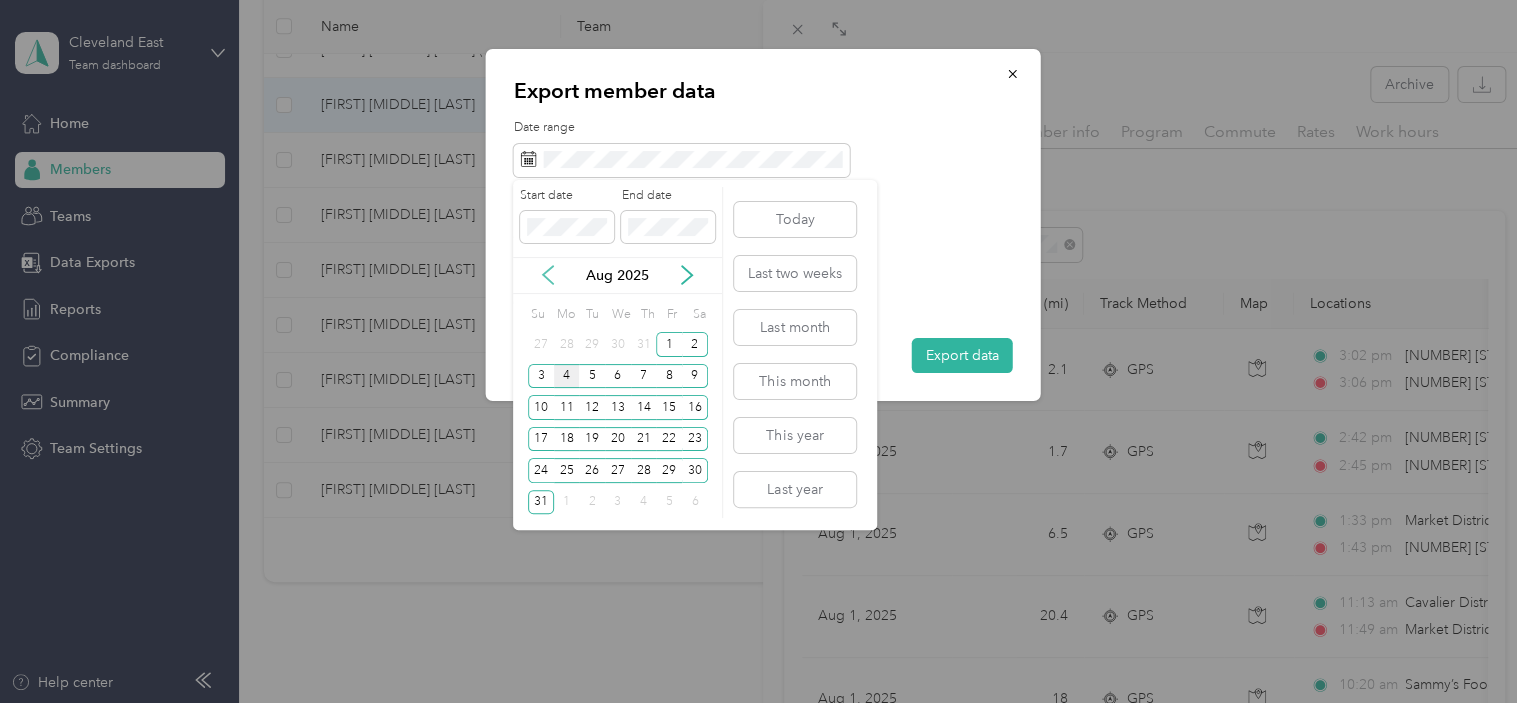 click 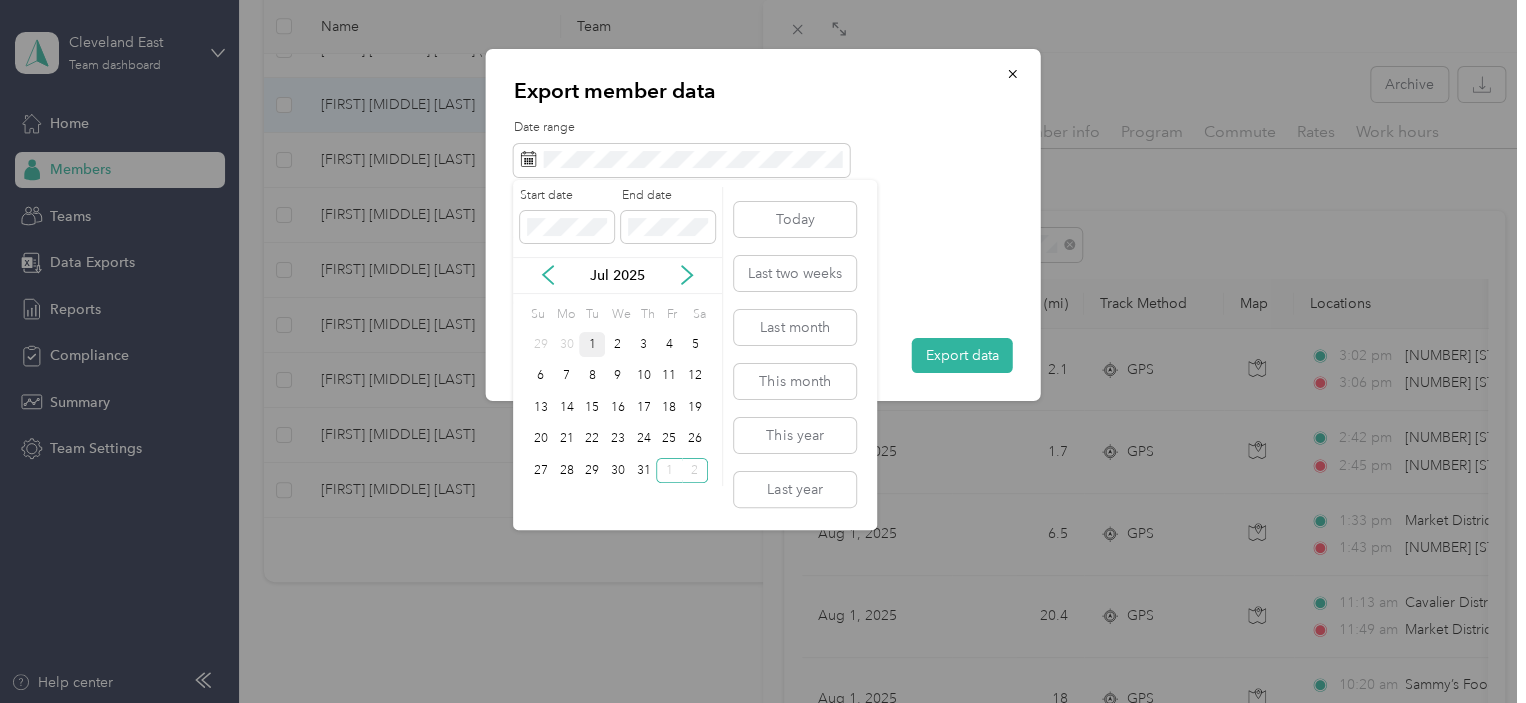 click on "1" at bounding box center (592, 344) 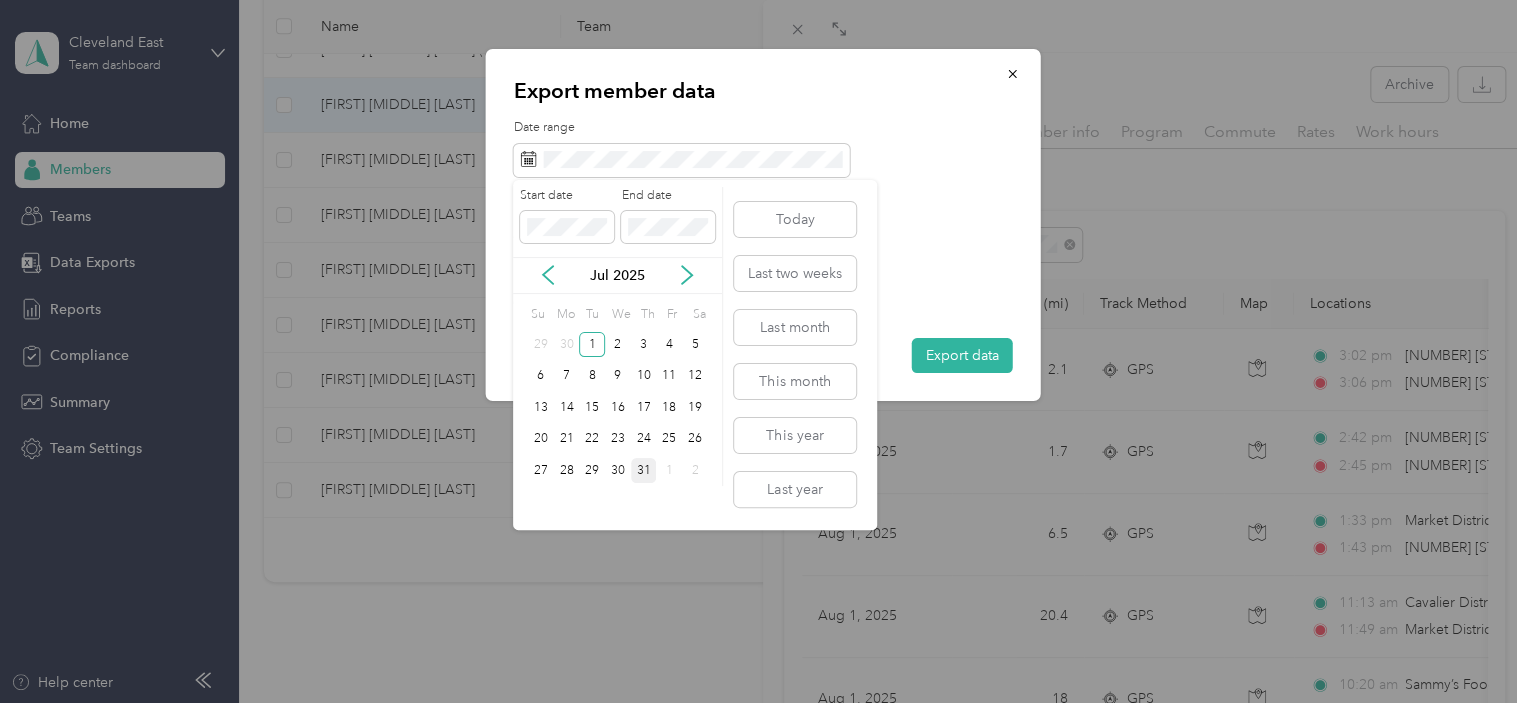 click on "31" at bounding box center [644, 470] 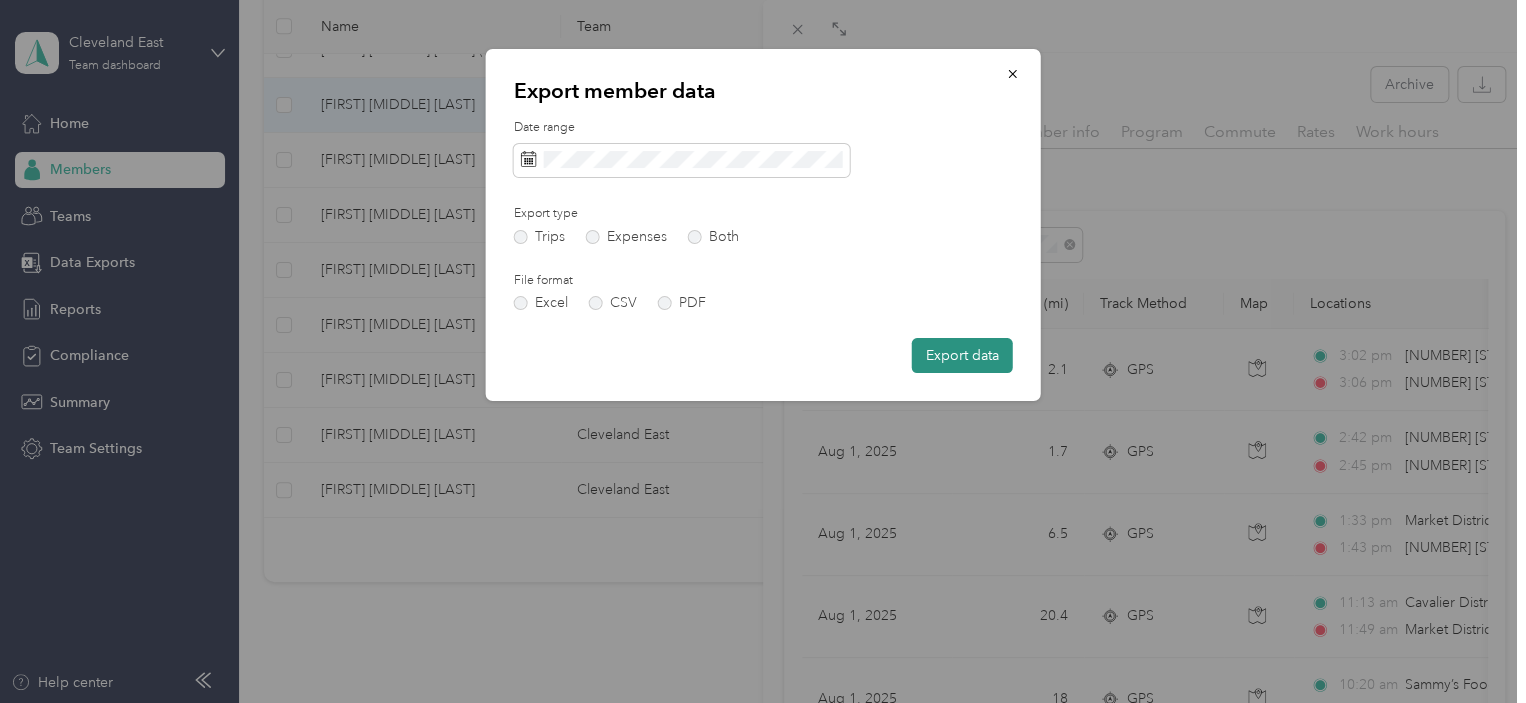 click on "Export data" at bounding box center (962, 355) 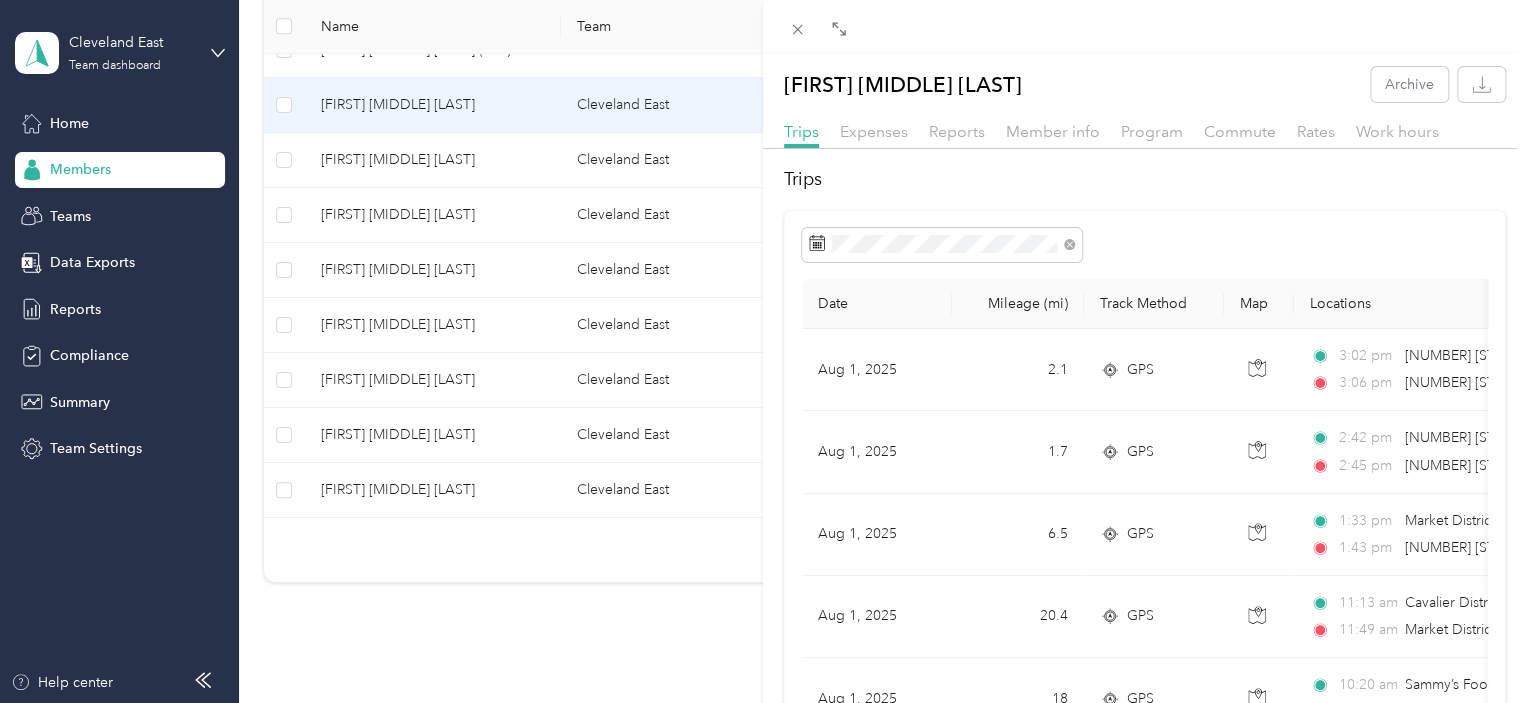 click on "Maxwell S. Broun Archive Trips Expenses Reports Member info Program Commute Rates Work hours Trips Date Mileage (mi) Track Method Map Locations Mileage value Purpose               [DATE] [DISTANCE] GPS [TIME] [NUMBER] [STREET], [CITY], [STATE] [TIME] [NUMBER] [STREET], [CITY], [STATE] [PRICE] Cavalier Distributing Company [DATE] [DISTANCE] GPS [TIME] [NUMBER] [STREET], [CITY], [STATE] [TIME] [NUMBER] [STREET], [CITY], [STATE] [PRICE] Cavalier Distributing Company [DATE] [DISTANCE] GPS [TIME] Market District - Solon (Solon Market District, [NUMBER] [STREET], [CITY], [STATE], [COUNTRY], [CITY], [STATE]) [TIME] [NUMBER] [STREET], [CITY], [STATE] [PRICE] Cavalier Distributing Company [DATE] [DISTANCE] GPS [TIME] Cavalier Distributing (Cavalier Distributing, [NUMBER] [STREET], [CITY], [STATE], [COUNTRY], [CITY], [STATE]) [TIME] Market District - Solon (Solon Market District, [NUMBER] [STREET], [CITY], [STATE], [COUNTRY], [CITY], [STATE]) [PRICE] Cavalier Distributing Company [ITEM_COUNT]" at bounding box center [763, 351] 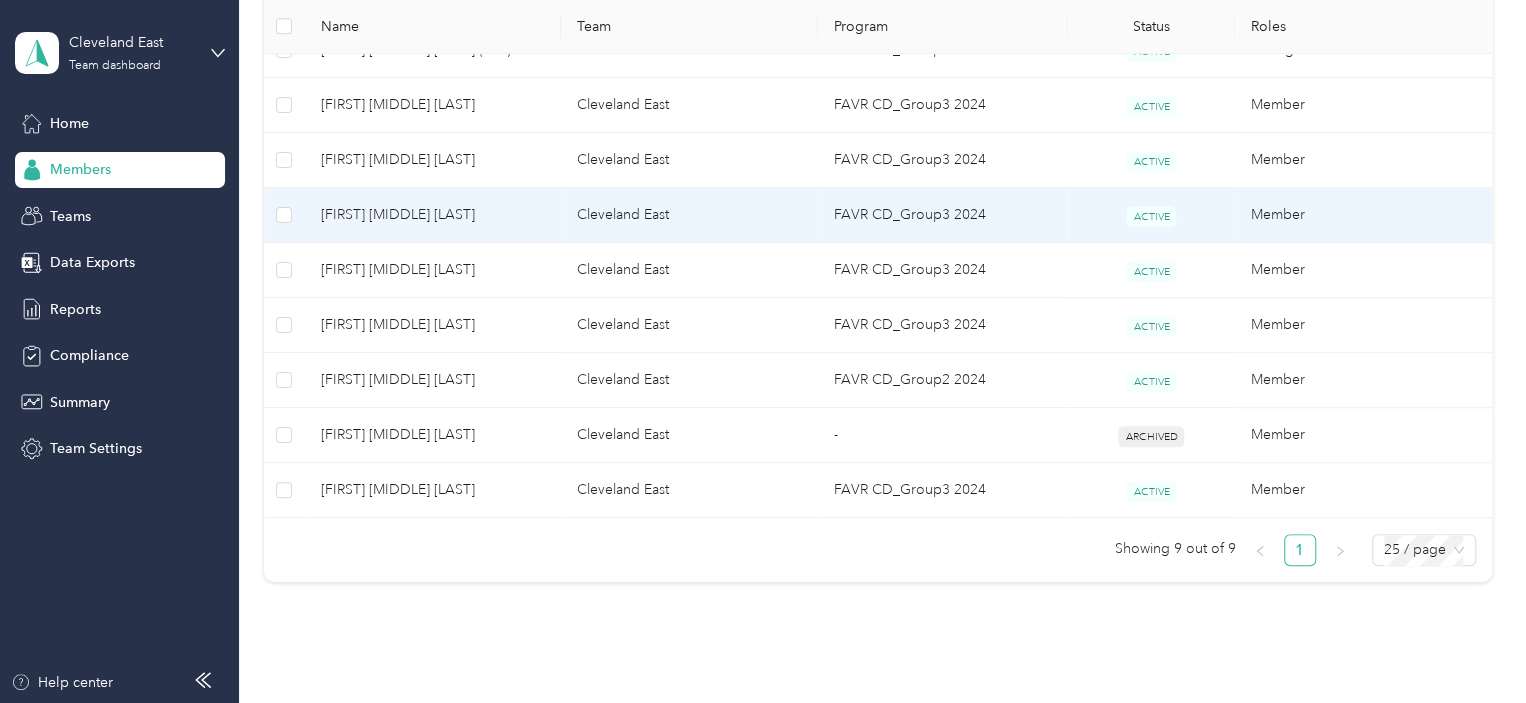 click on "Cleveland East" at bounding box center (689, 215) 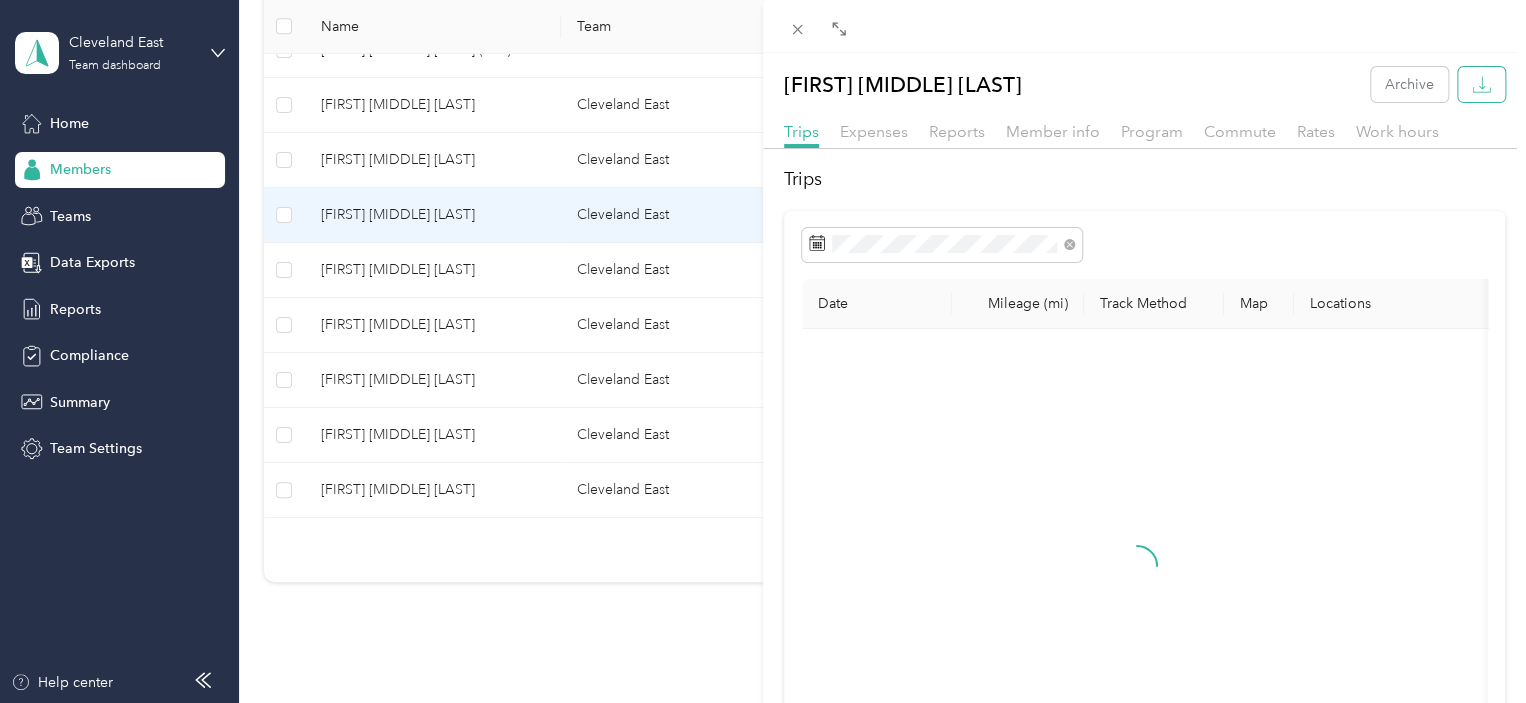 click 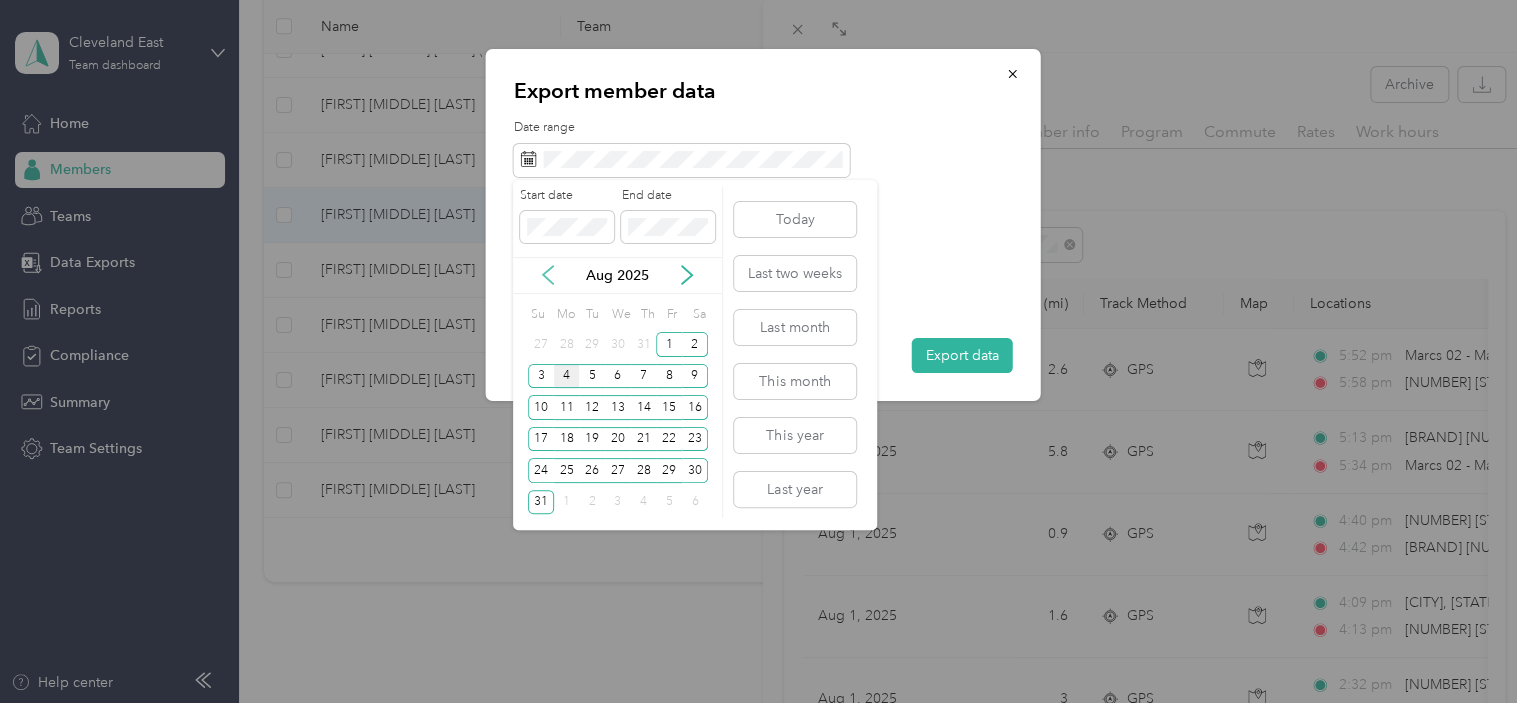 click 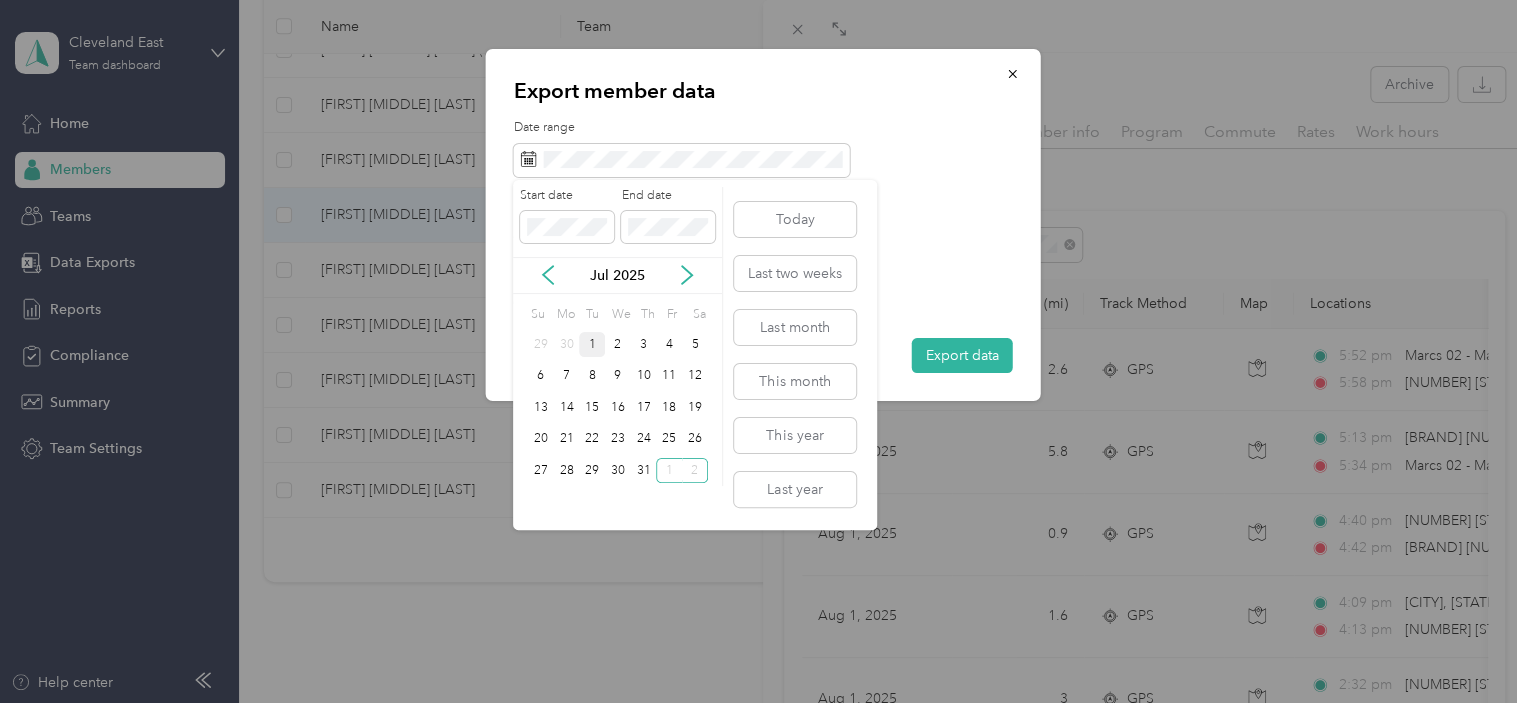 click on "1" at bounding box center (592, 344) 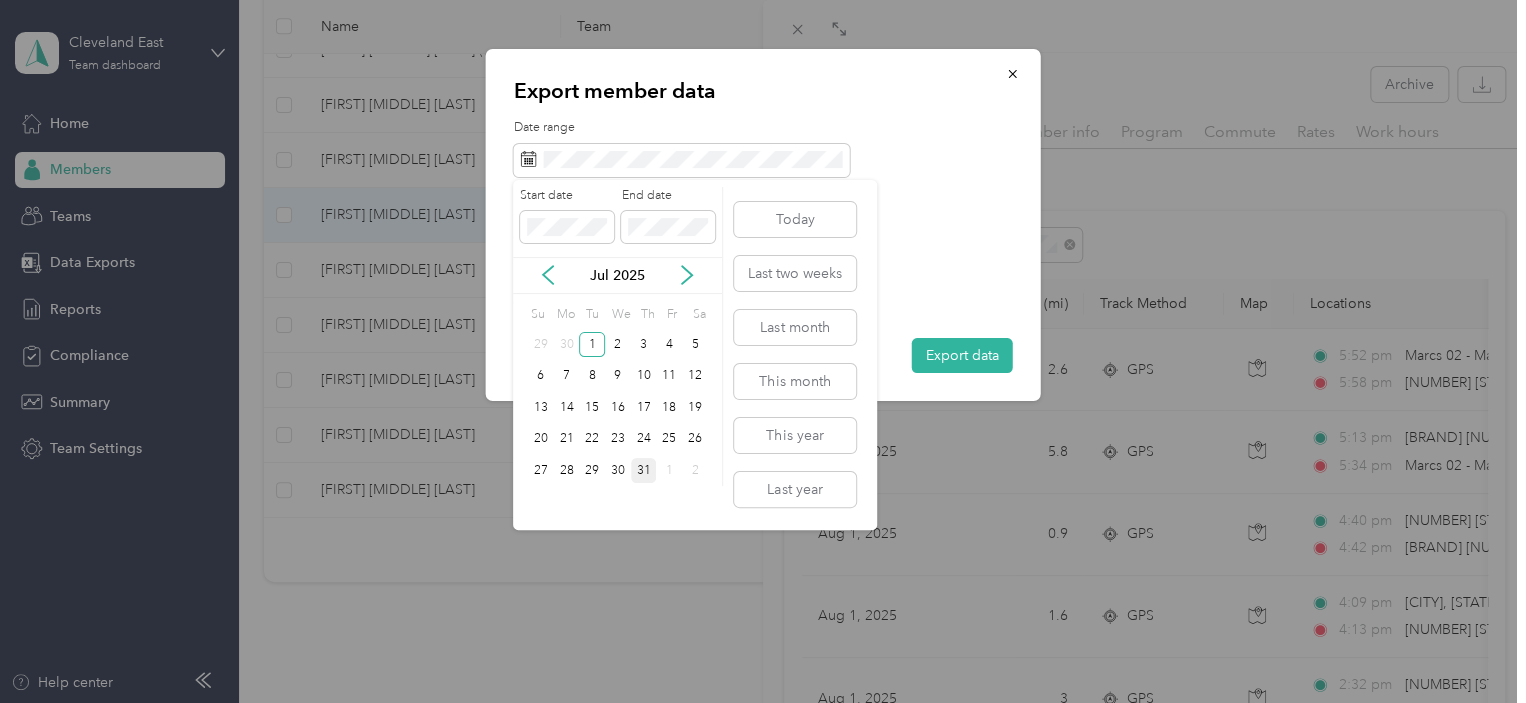 click on "31" at bounding box center [644, 470] 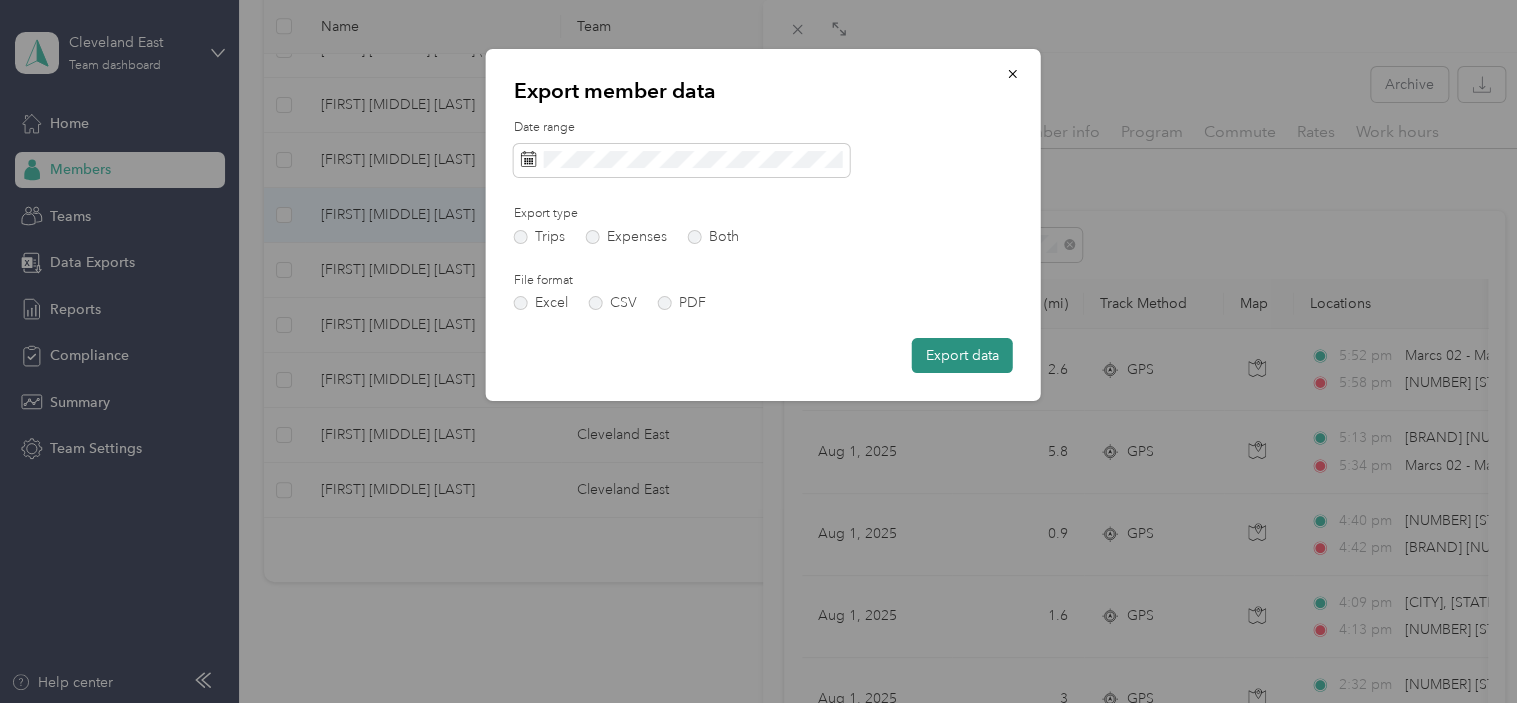 click on "Export data" at bounding box center (962, 355) 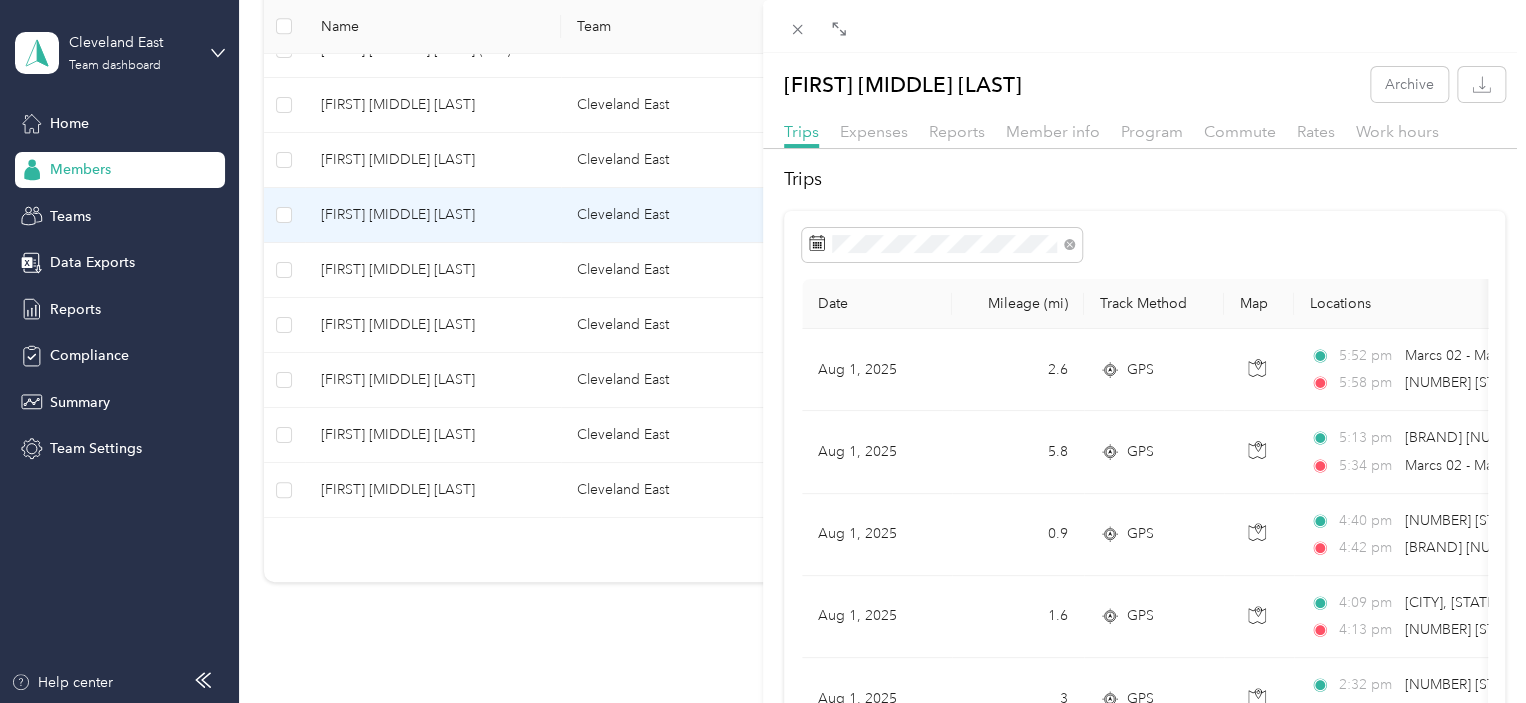 click on "Trip details Save This trip cannot be edited because it is either under review, approved, or paid. Contact your Team Manager to edit it. Miles 2.71 Value  TO Add photo" at bounding box center [763, 351] 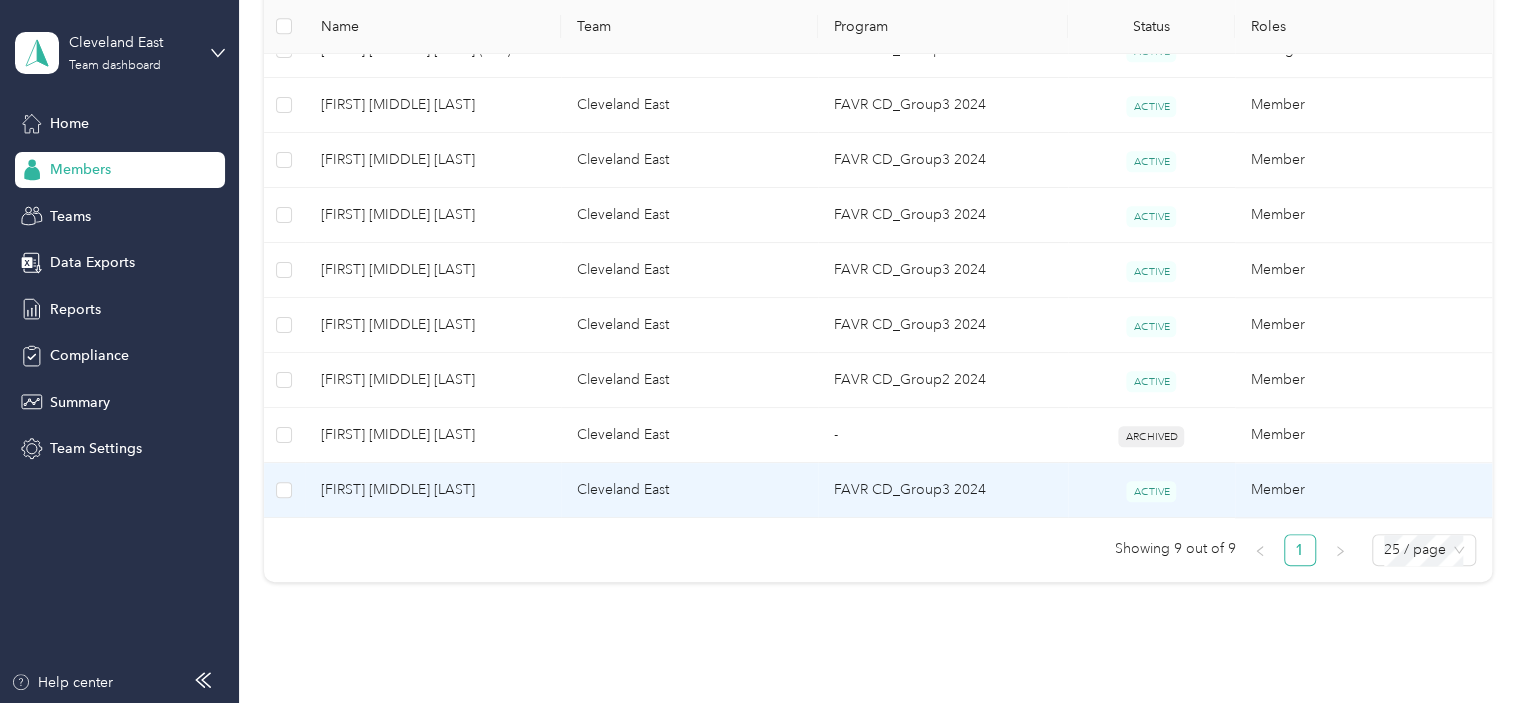 click on "[FIRST] [MIDDLE] [LAST]" at bounding box center [433, 490] 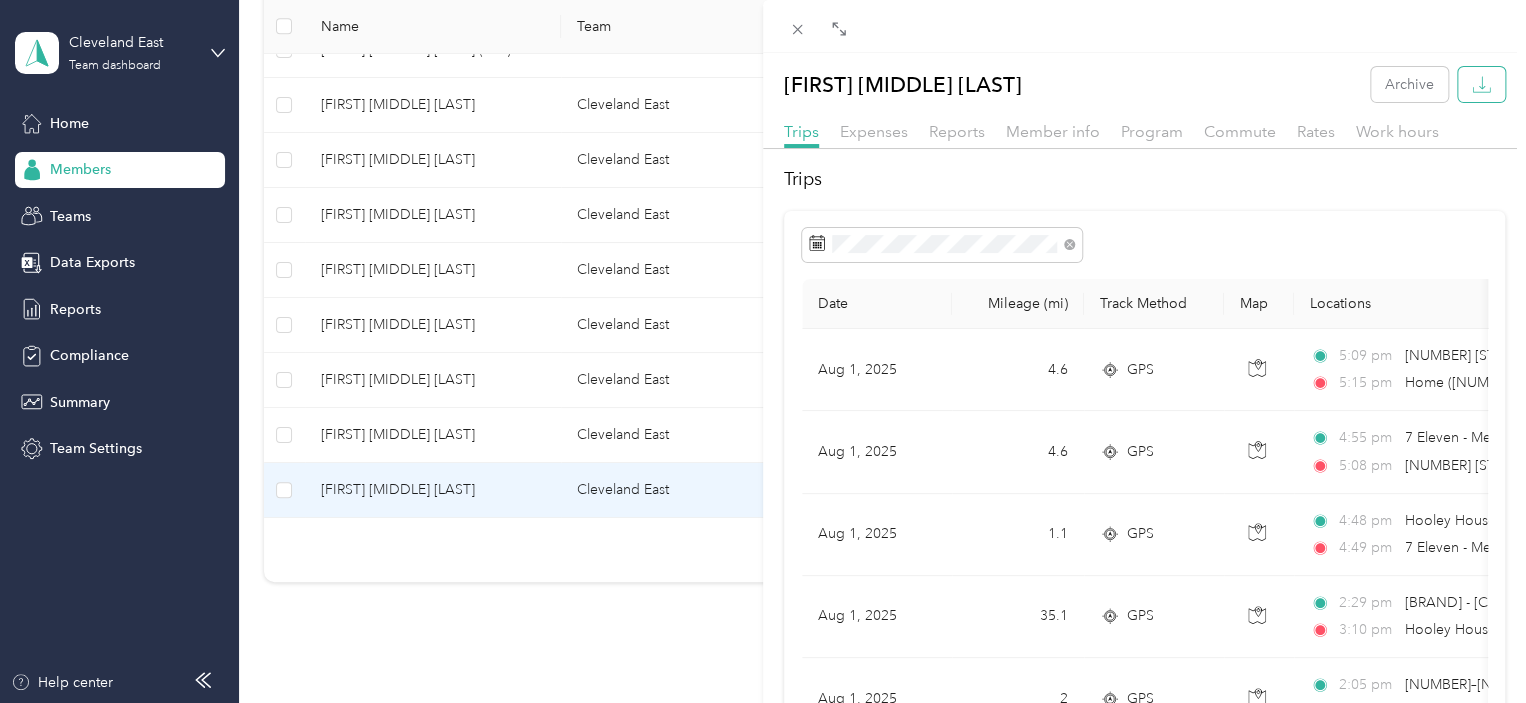 click 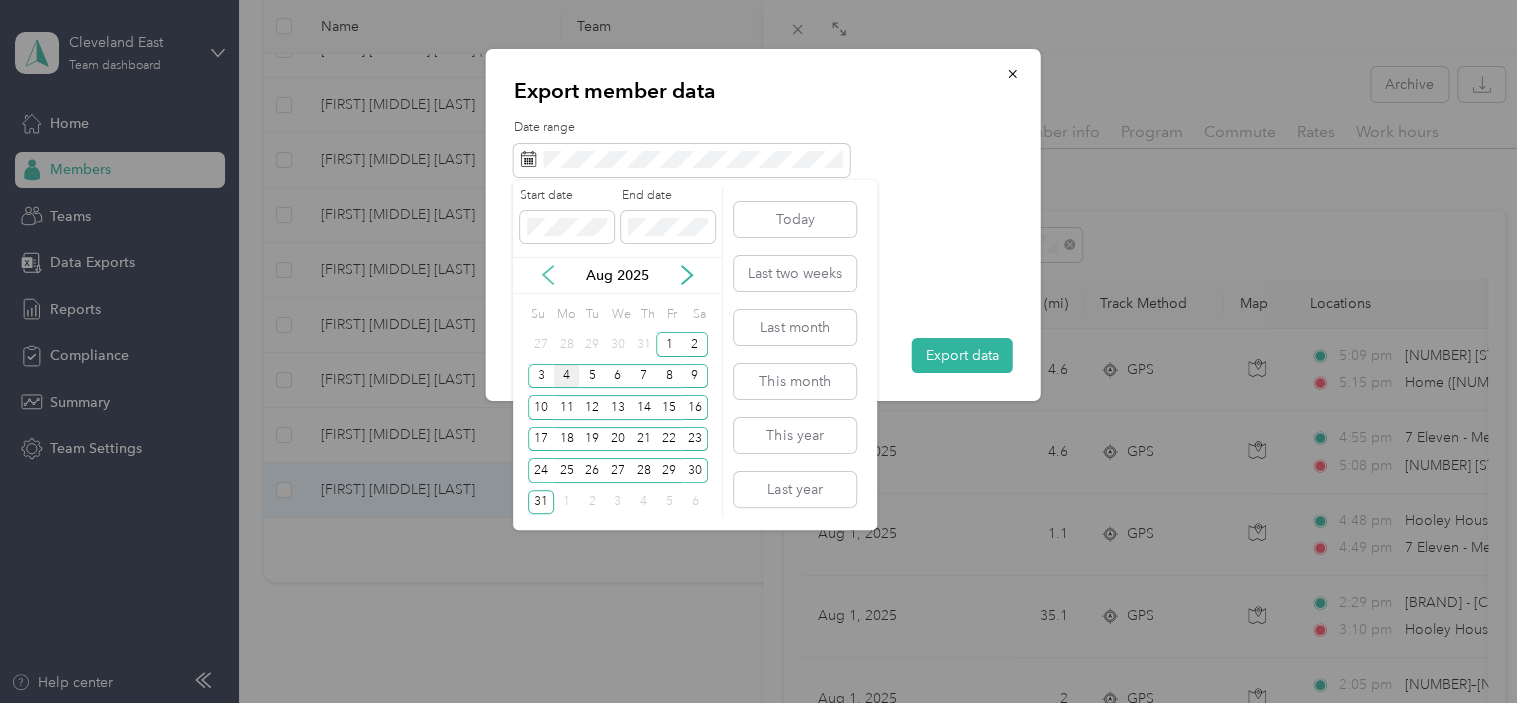 click 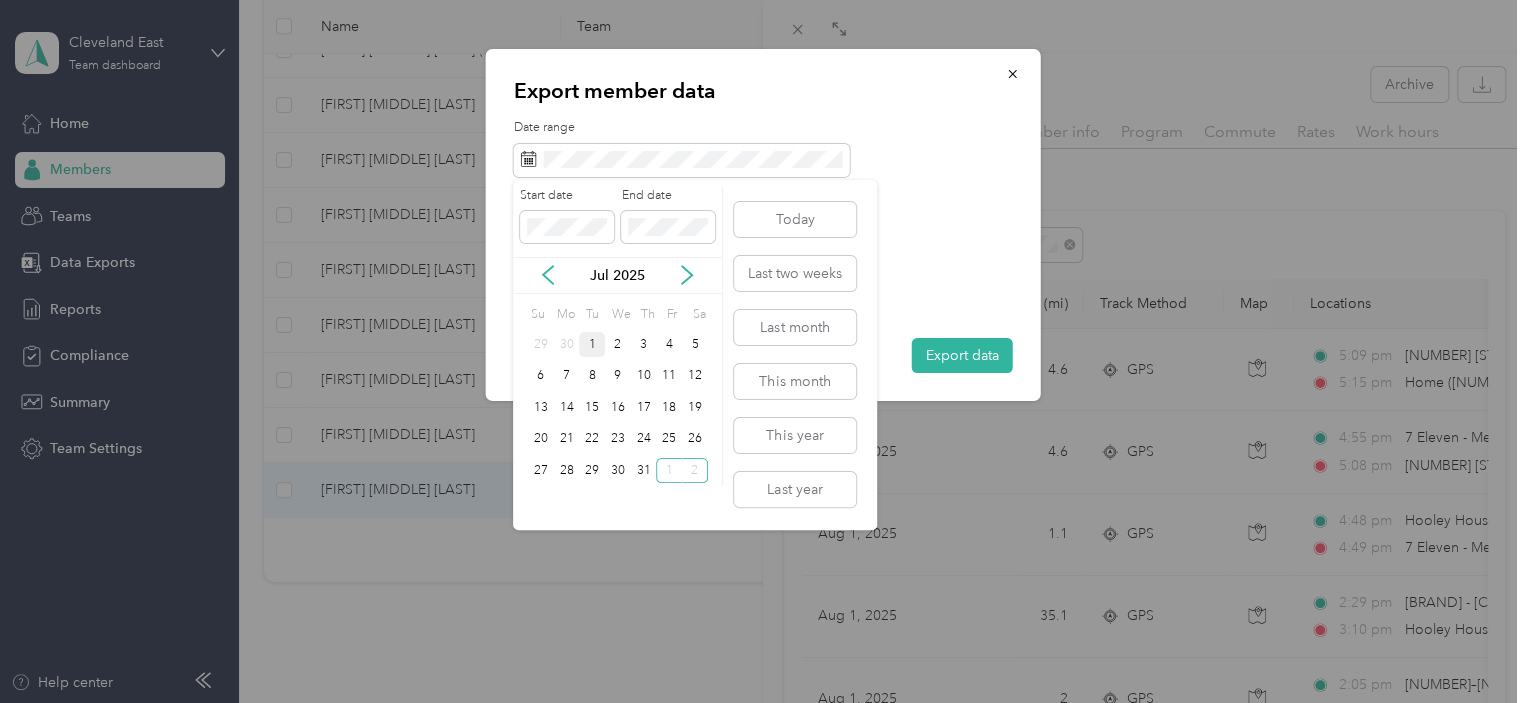 click on "1" at bounding box center [592, 344] 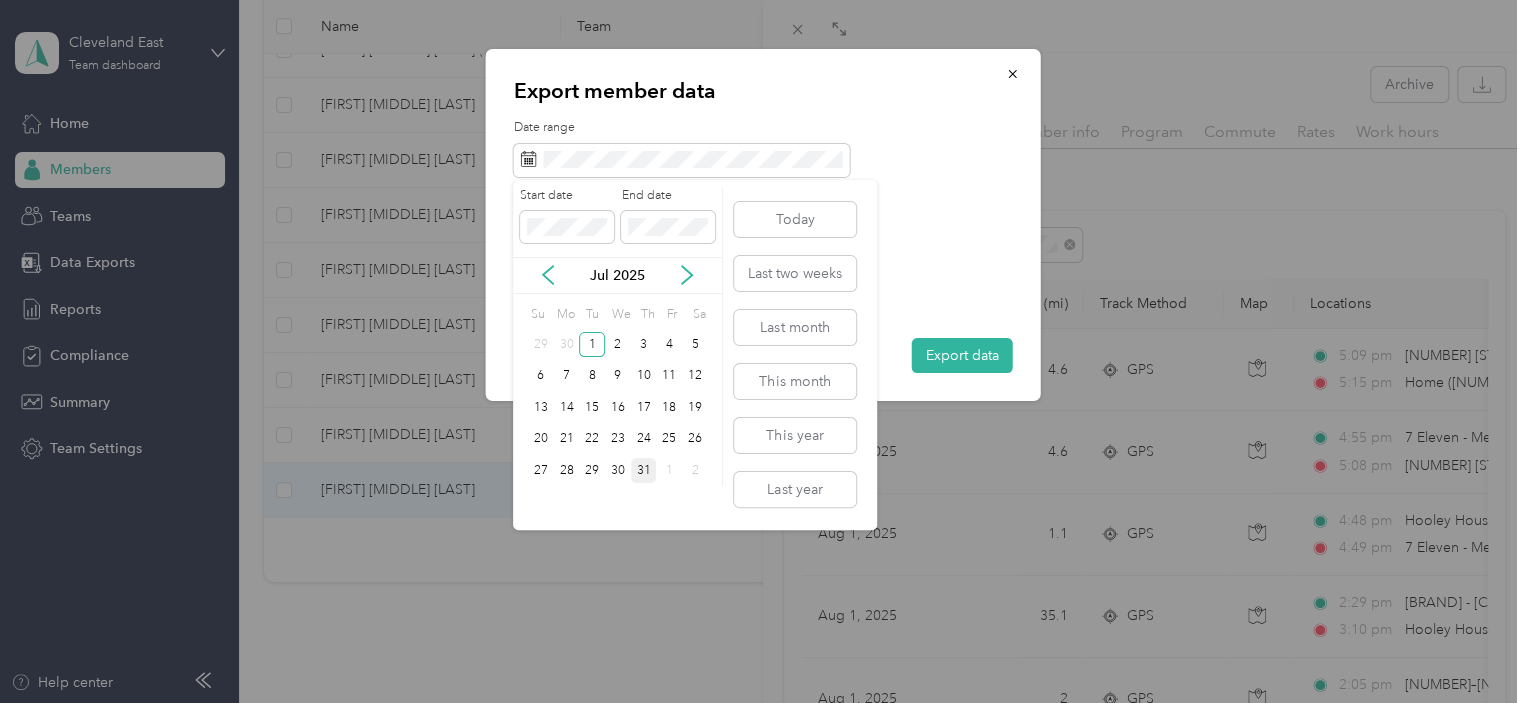 click on "31" at bounding box center (644, 470) 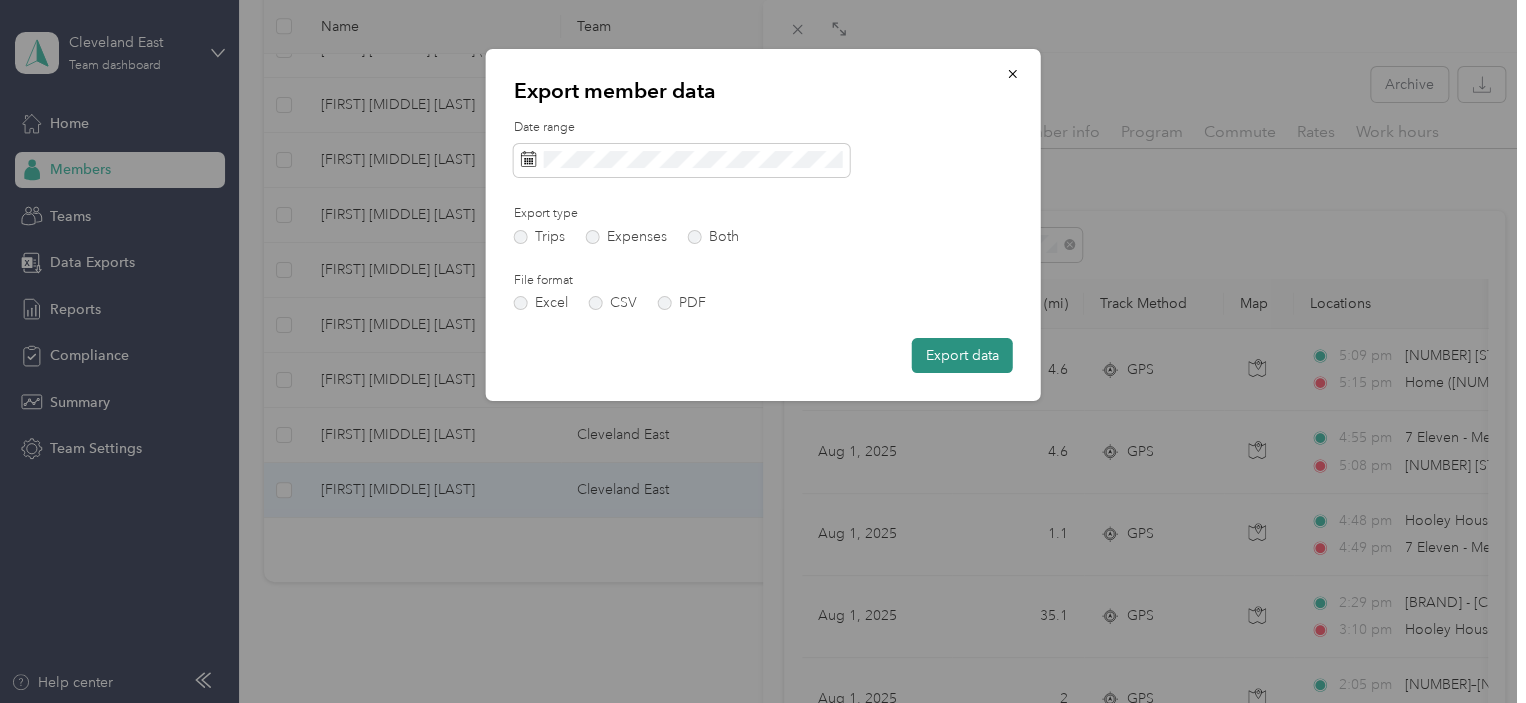 click on "Export data" at bounding box center [962, 355] 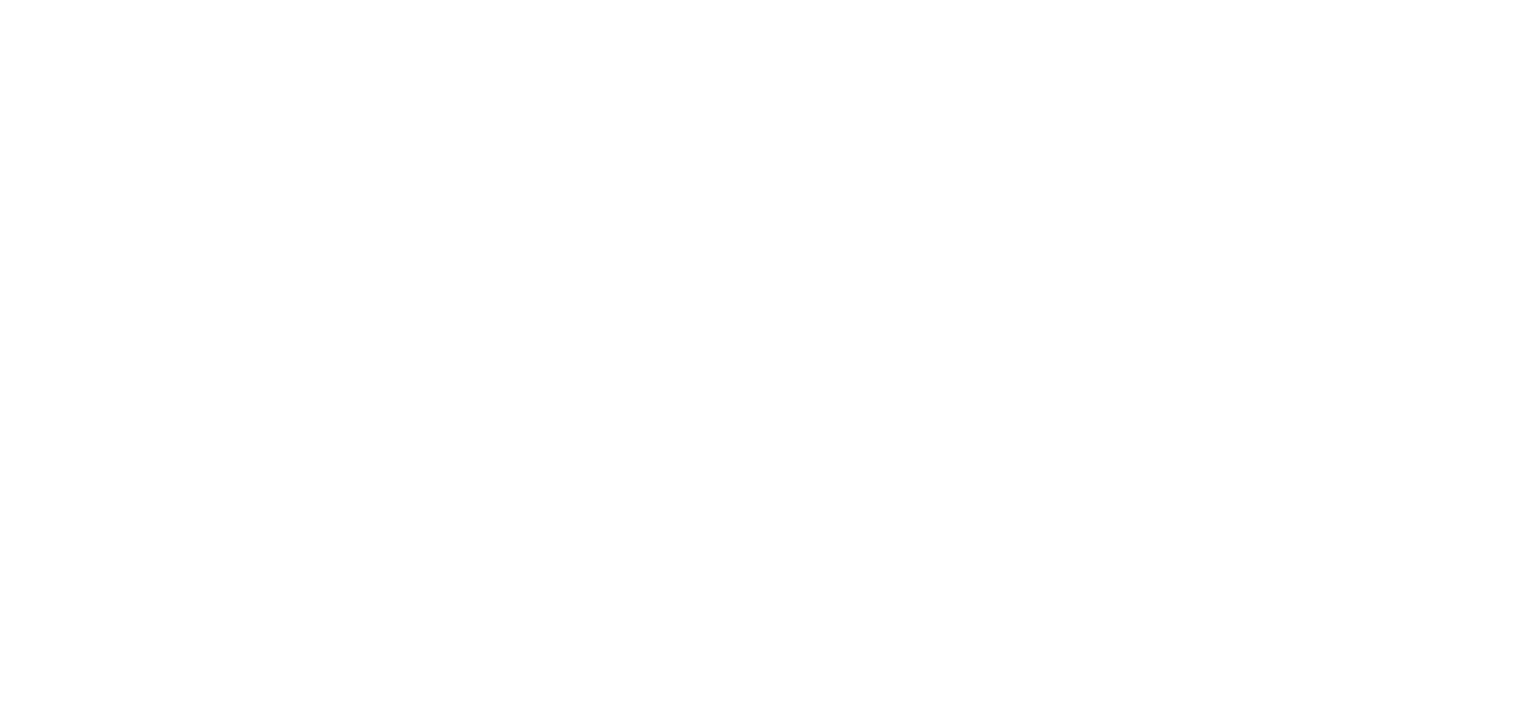 scroll, scrollTop: 0, scrollLeft: 0, axis: both 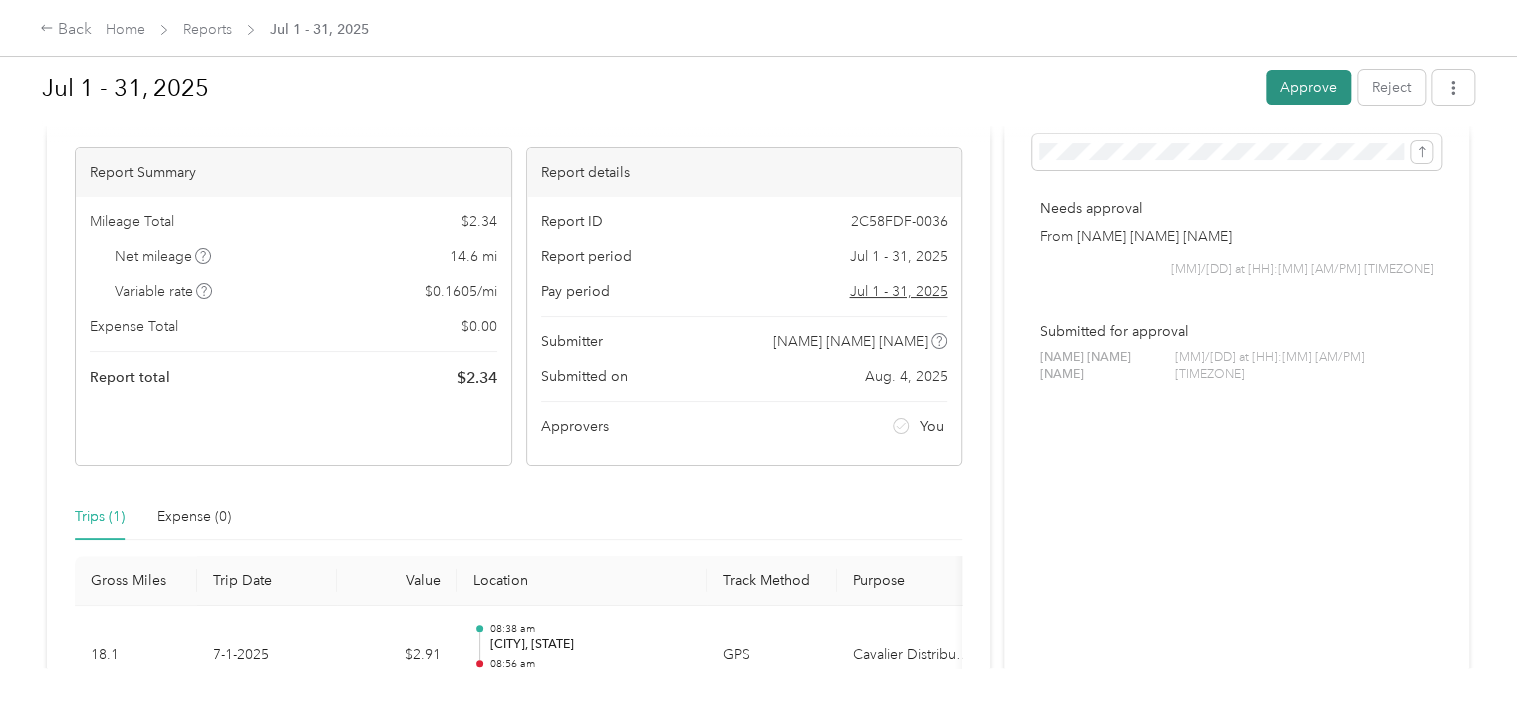 click on "Approve" at bounding box center (1308, 87) 